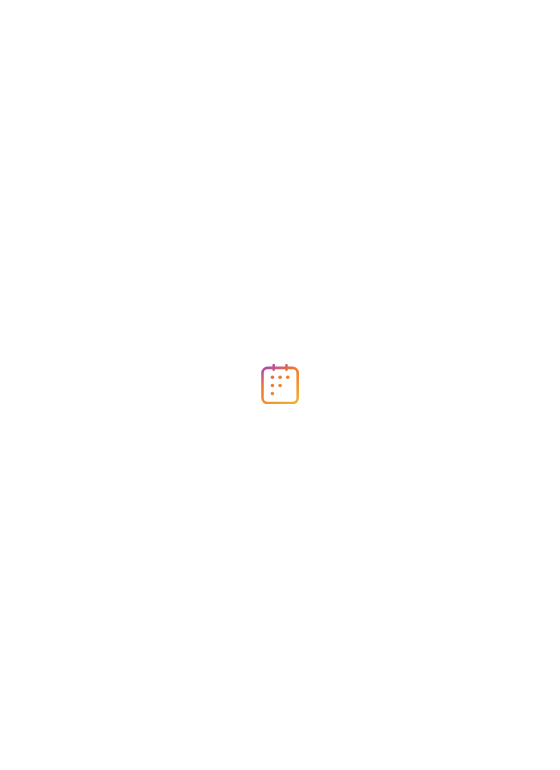 scroll, scrollTop: 0, scrollLeft: 0, axis: both 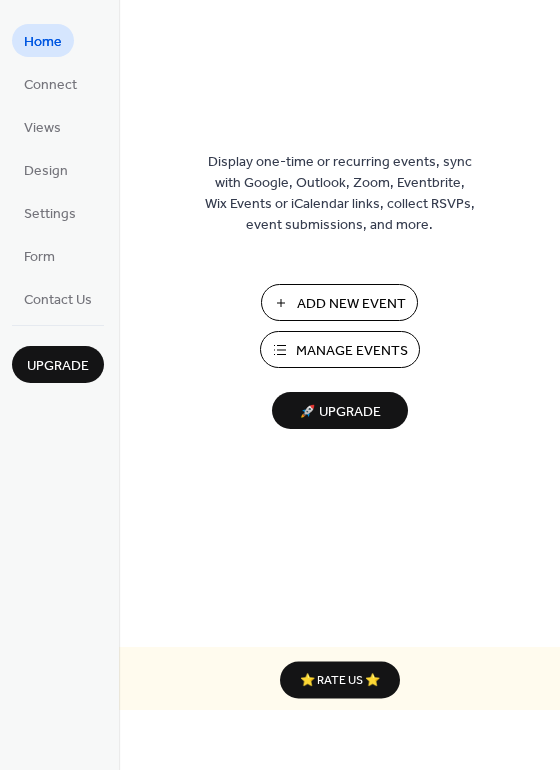 click on "Manage Events" at bounding box center (352, 351) 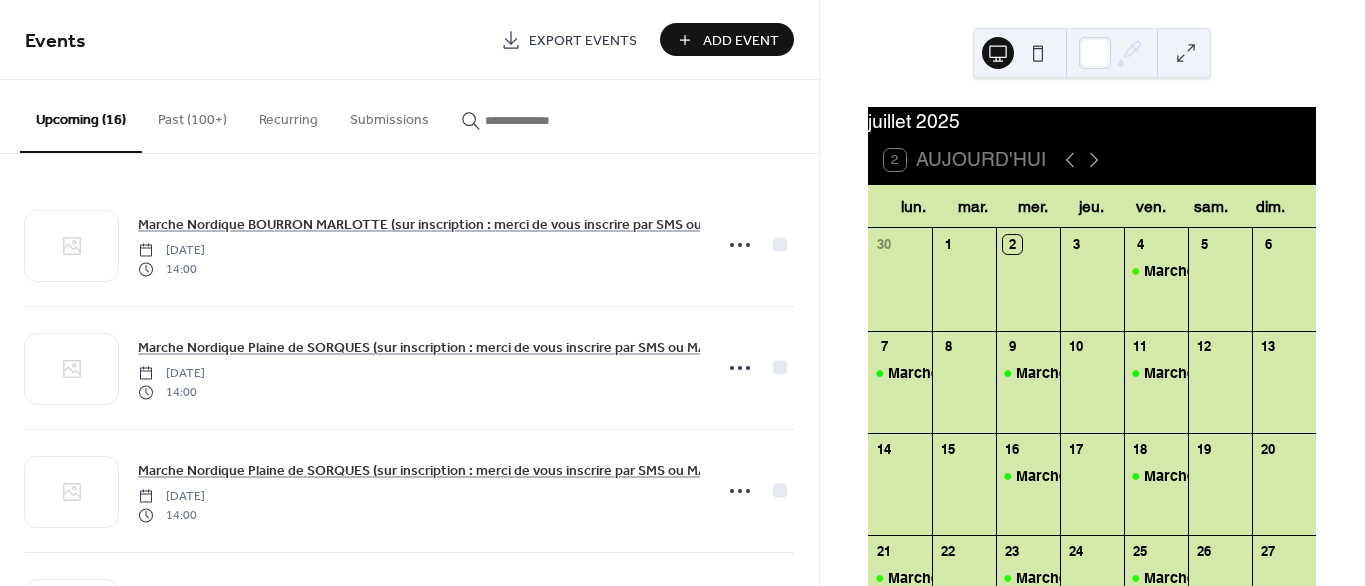 scroll, scrollTop: 0, scrollLeft: 0, axis: both 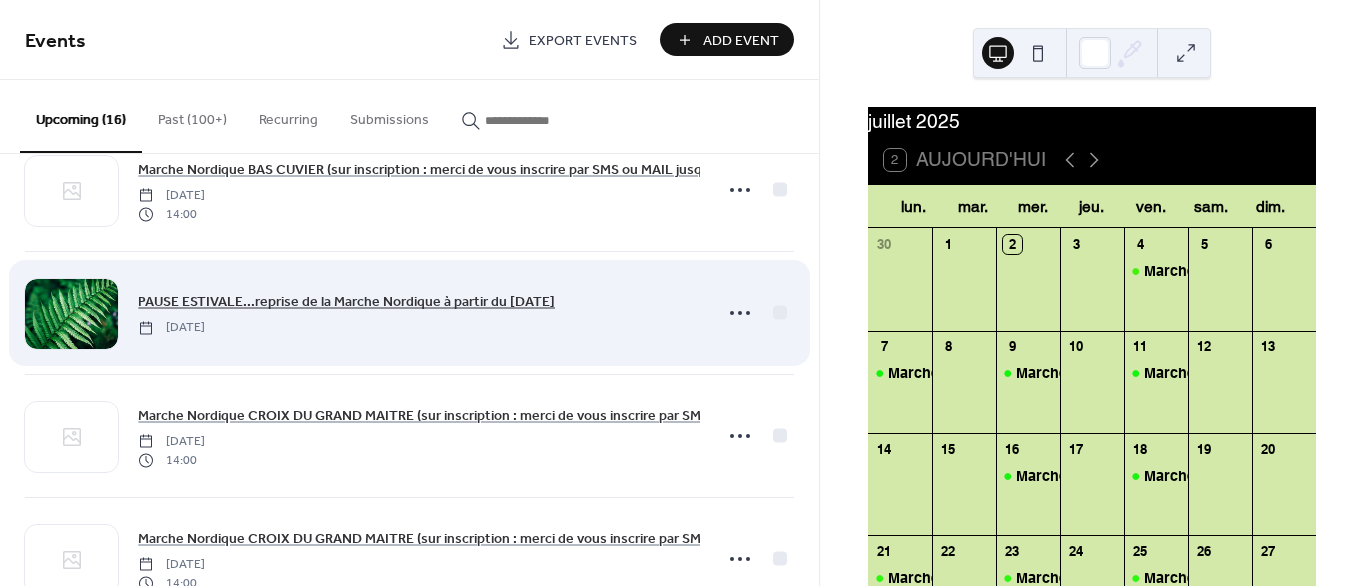 click on "PAUSE ESTIVALE...reprise de la Marche Nordique à partir du  26/08/2025" at bounding box center [346, 302] 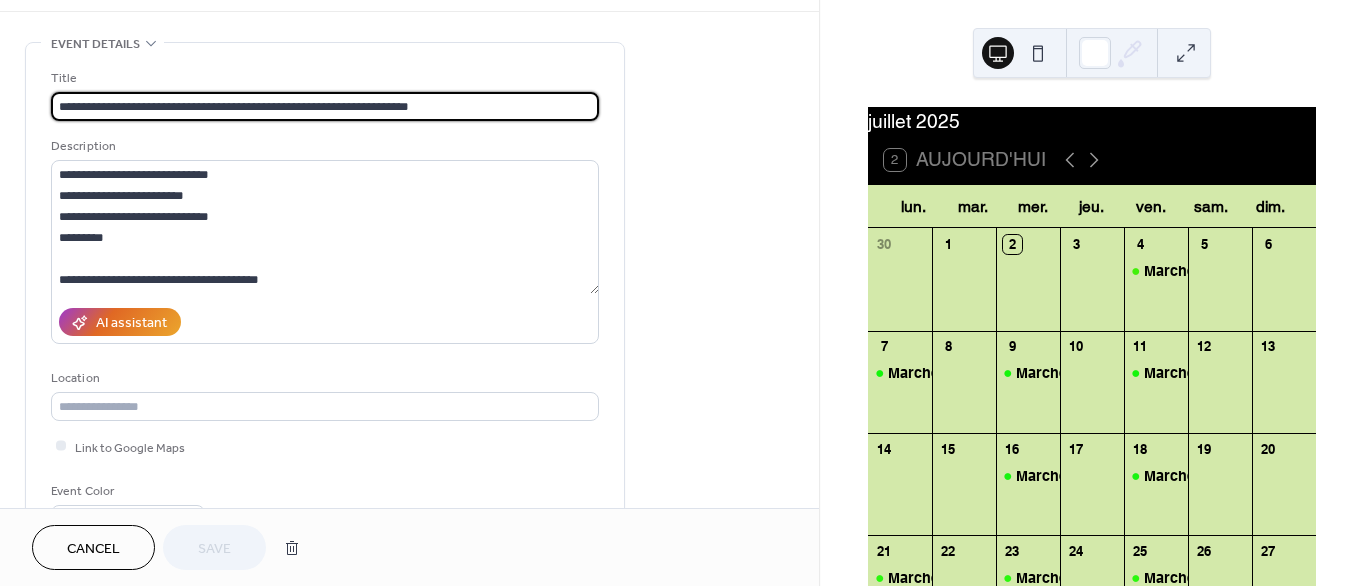 scroll, scrollTop: 72, scrollLeft: 0, axis: vertical 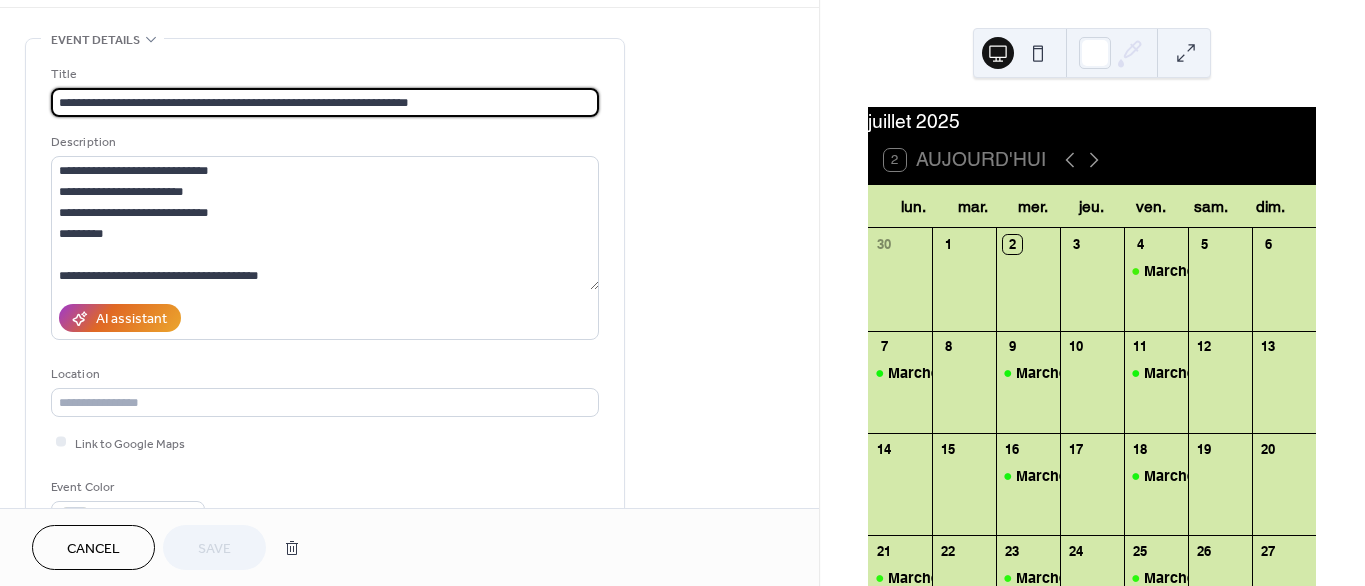 click on "**********" at bounding box center [325, 102] 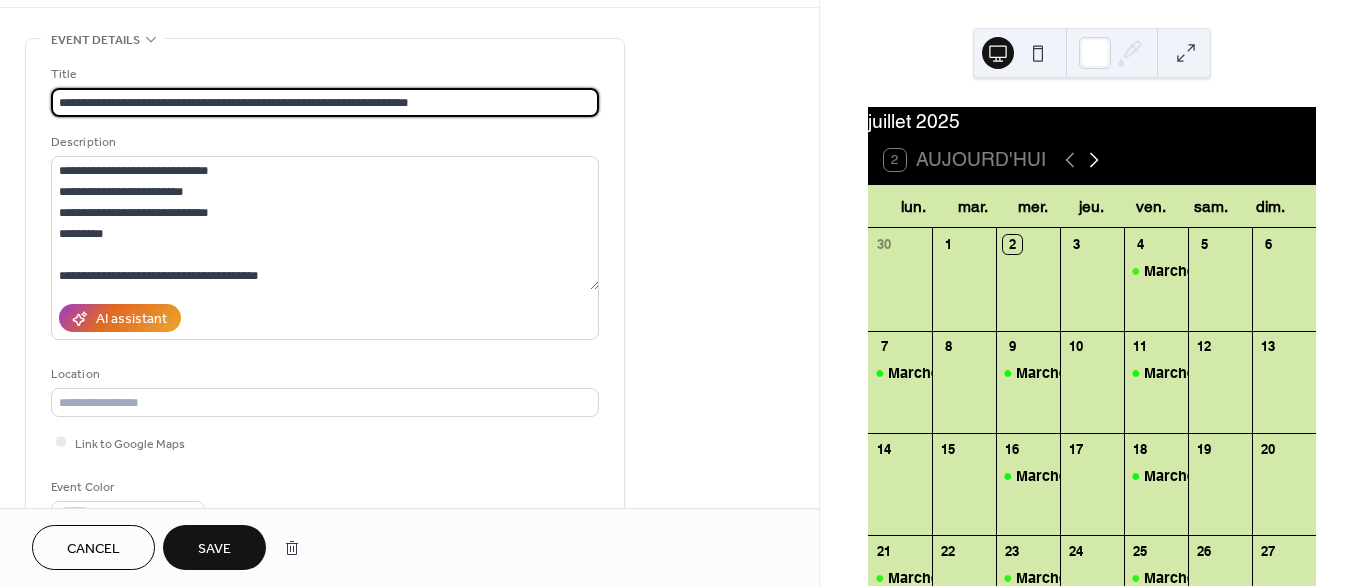 type on "**********" 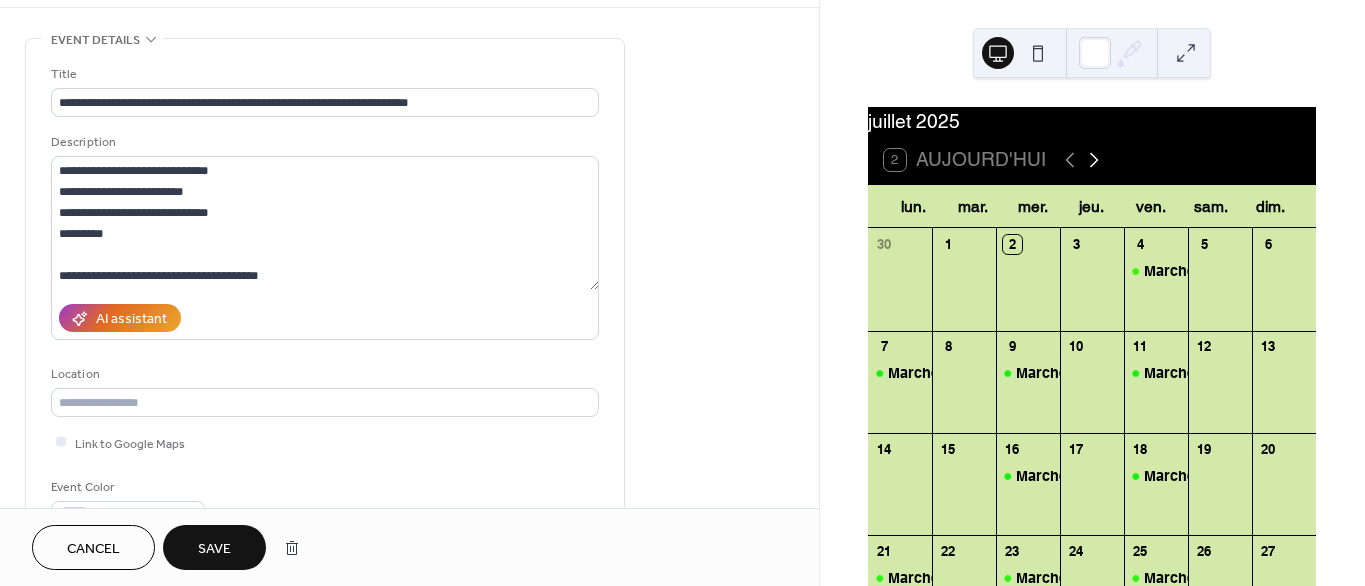 click 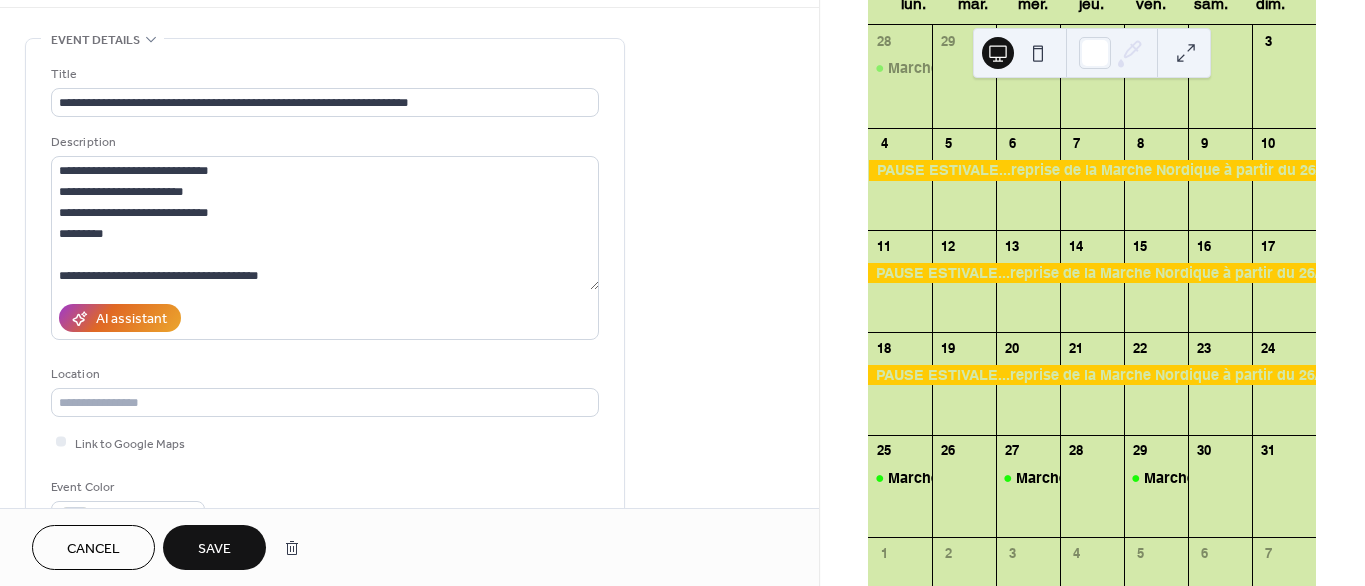 scroll, scrollTop: 204, scrollLeft: 0, axis: vertical 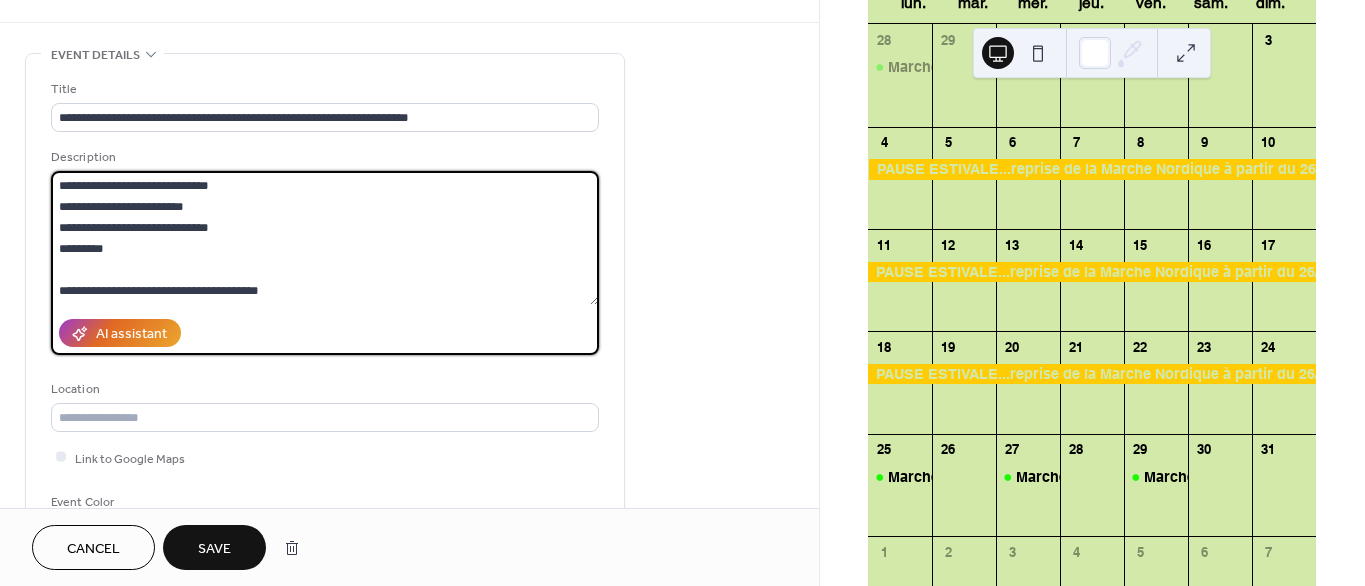 click on "**********" at bounding box center [325, 238] 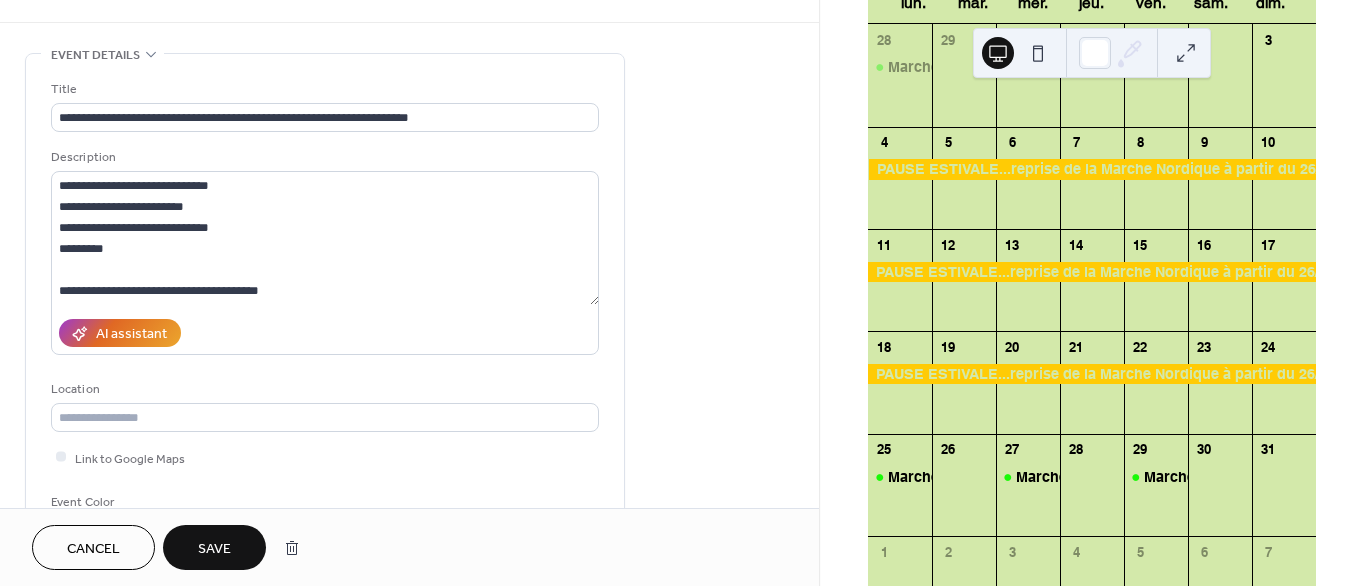 click on "Save" at bounding box center [214, 549] 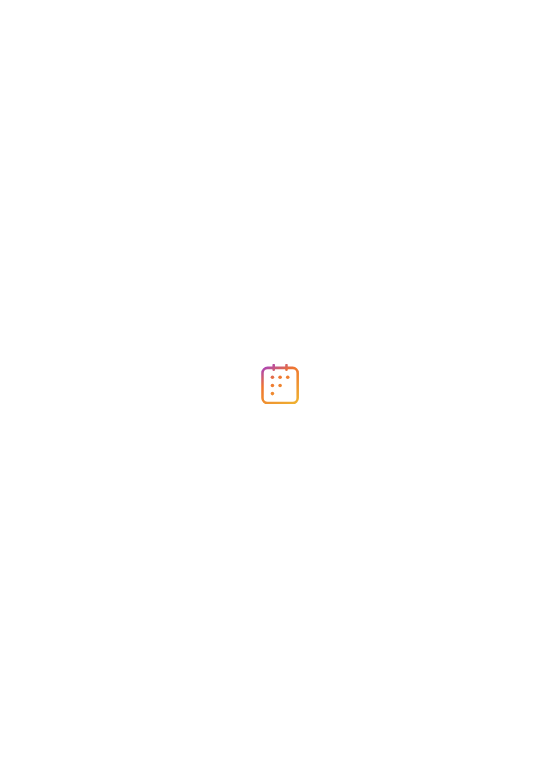 scroll, scrollTop: 0, scrollLeft: 0, axis: both 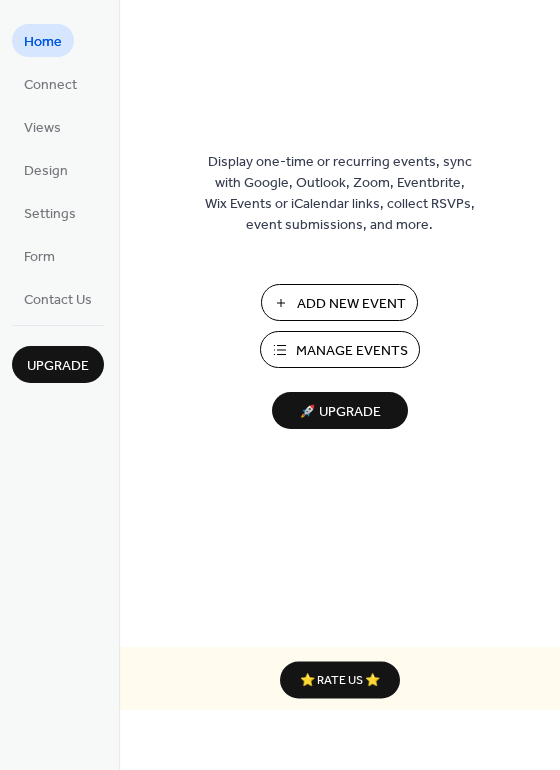 click on "Manage Events" at bounding box center (352, 351) 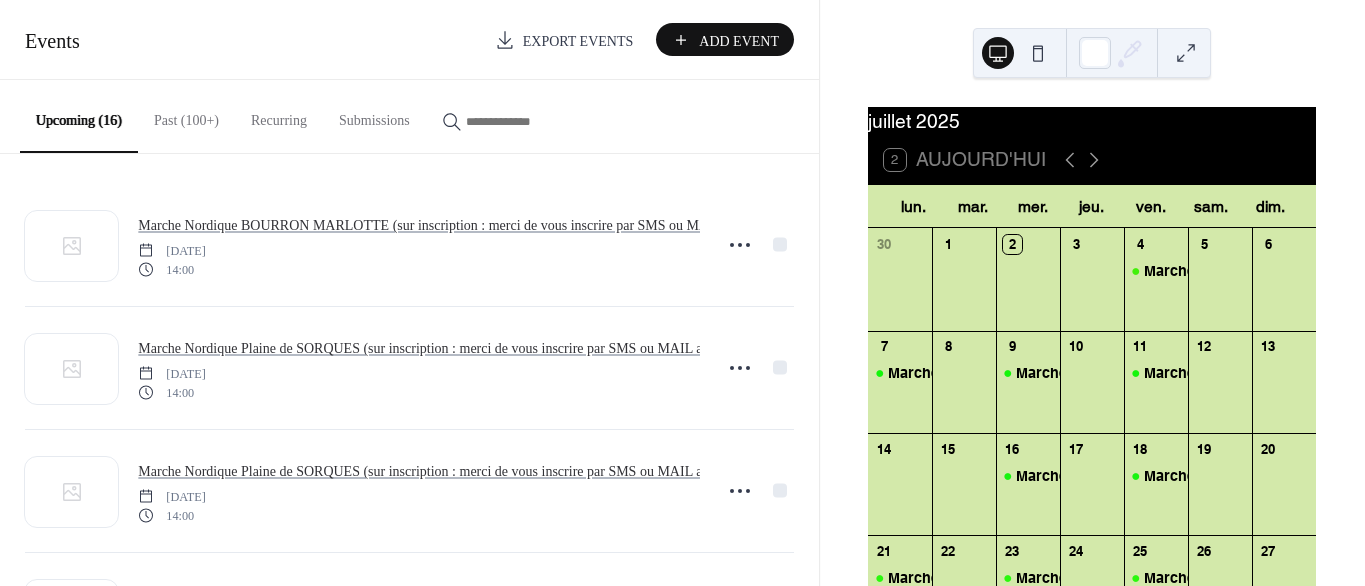 scroll, scrollTop: 0, scrollLeft: 0, axis: both 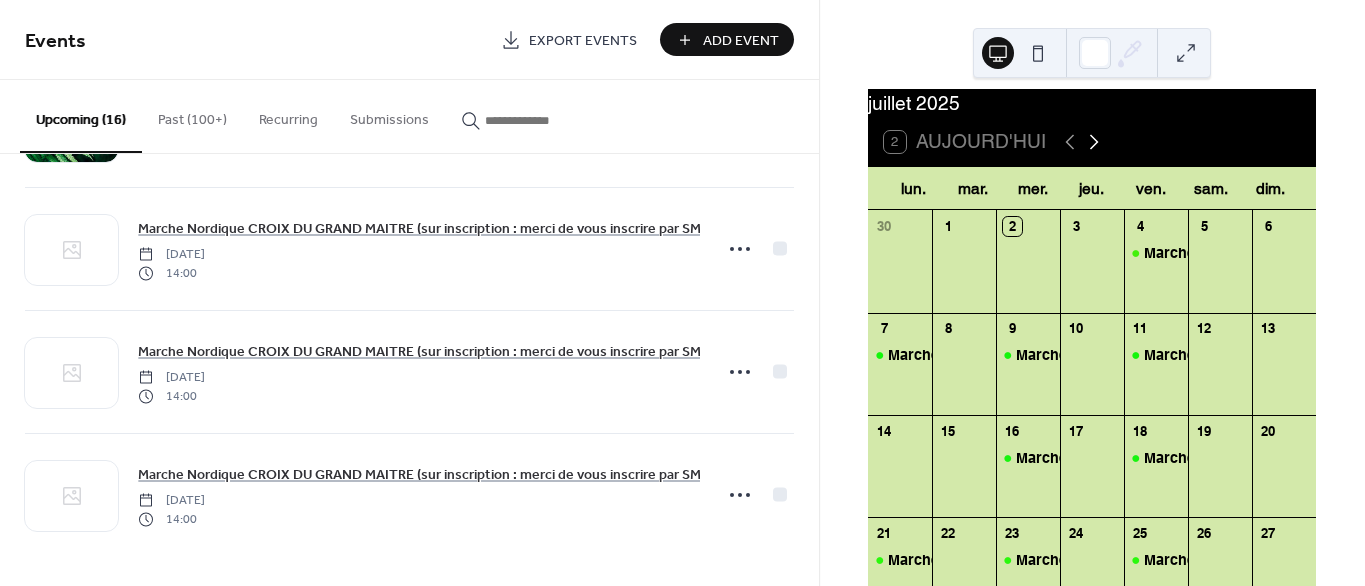 click 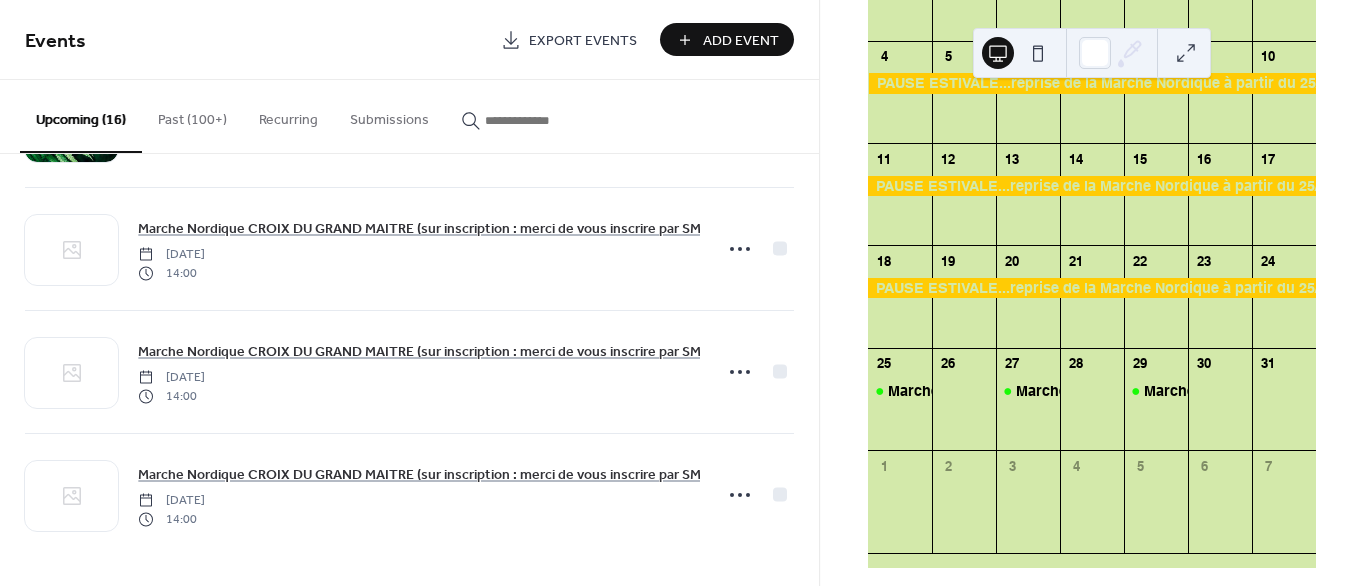 scroll, scrollTop: 316, scrollLeft: 0, axis: vertical 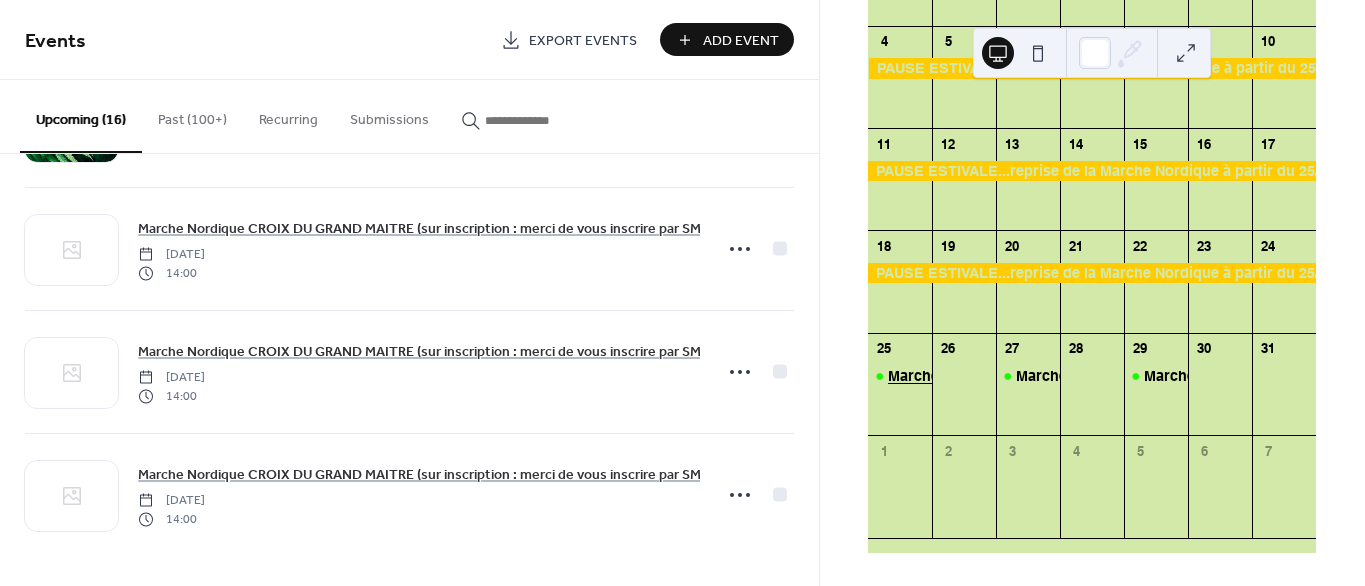 click on "Marche Nordique CROIX DU GRAND MAITRE  (sur inscription : merci de vous inscrire par SMS ou MAIL avant le 24/08 19h)." at bounding box center (1310, 376) 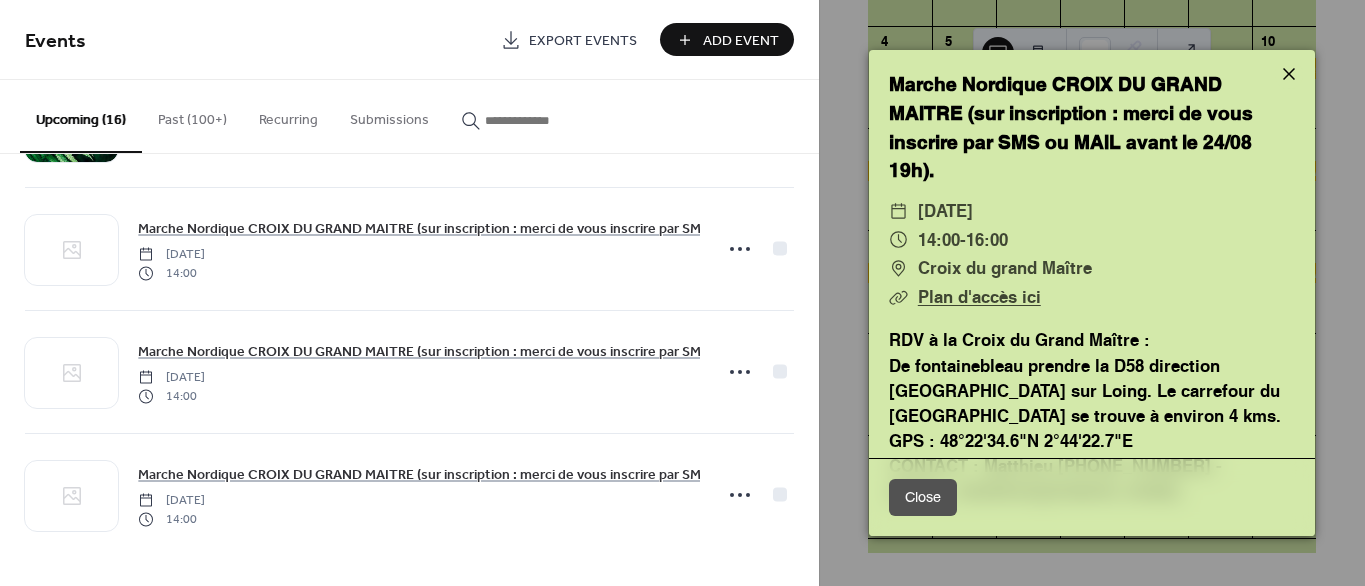 click 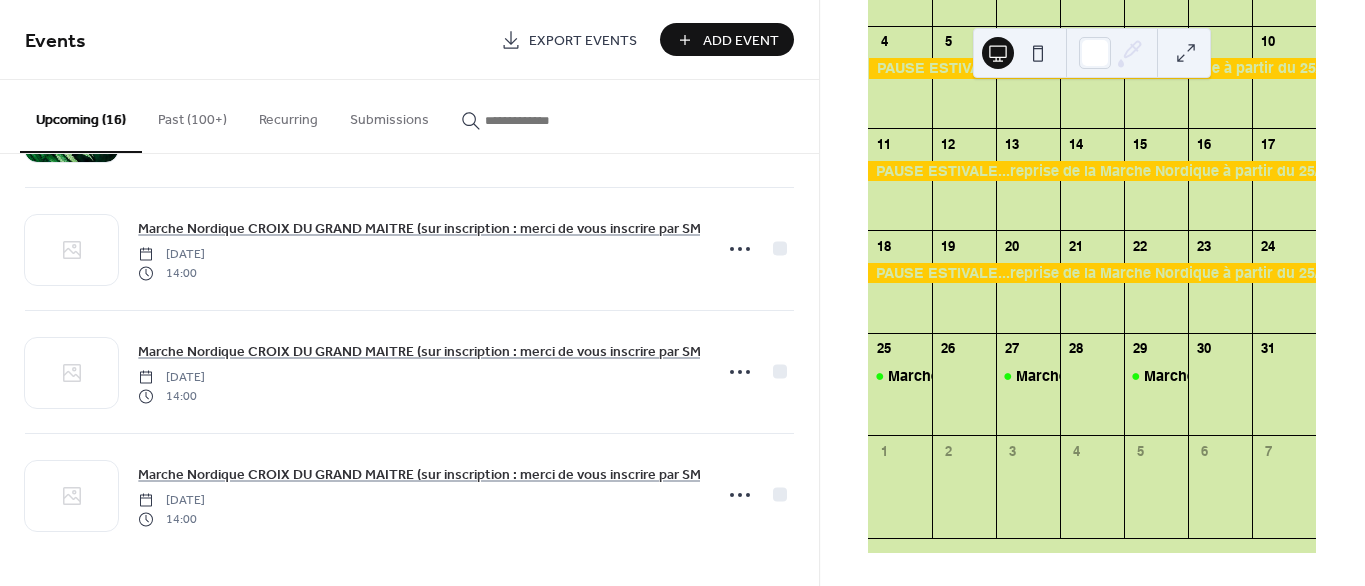 click at bounding box center [535, 120] 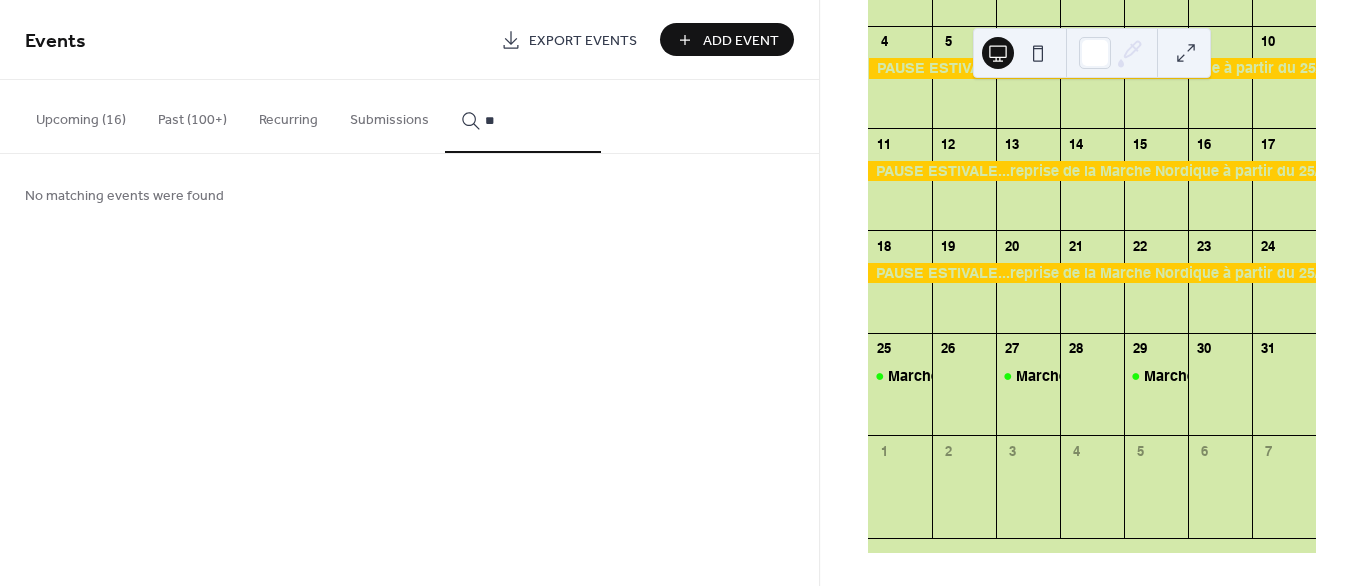 type on "*" 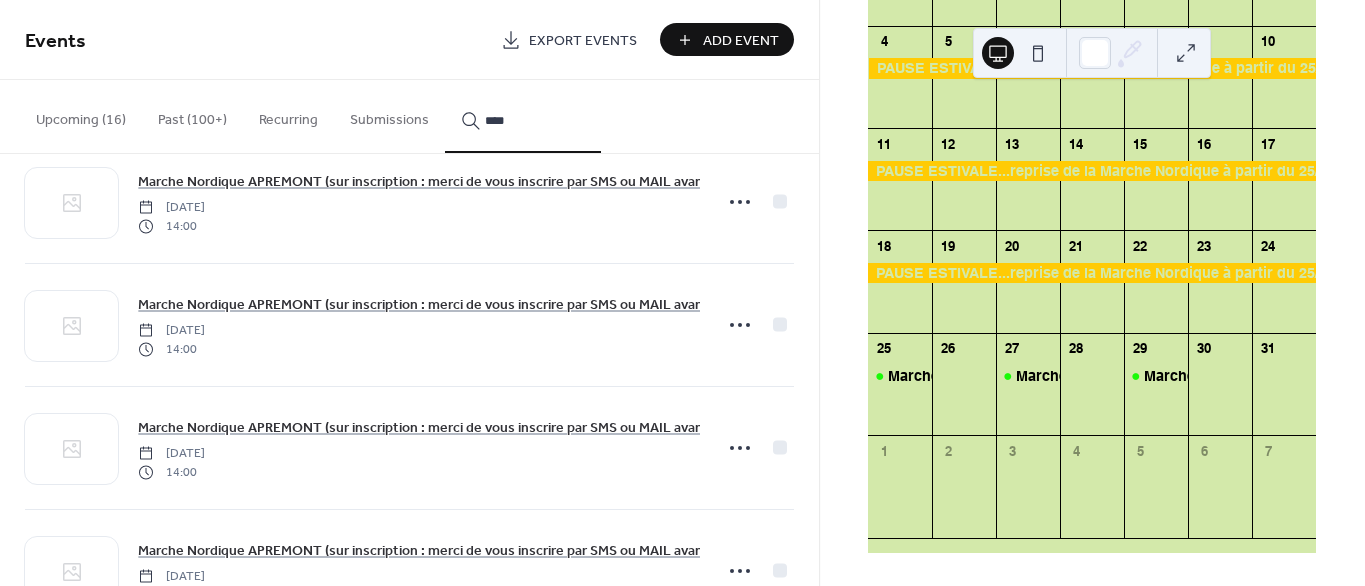 scroll, scrollTop: 2334, scrollLeft: 0, axis: vertical 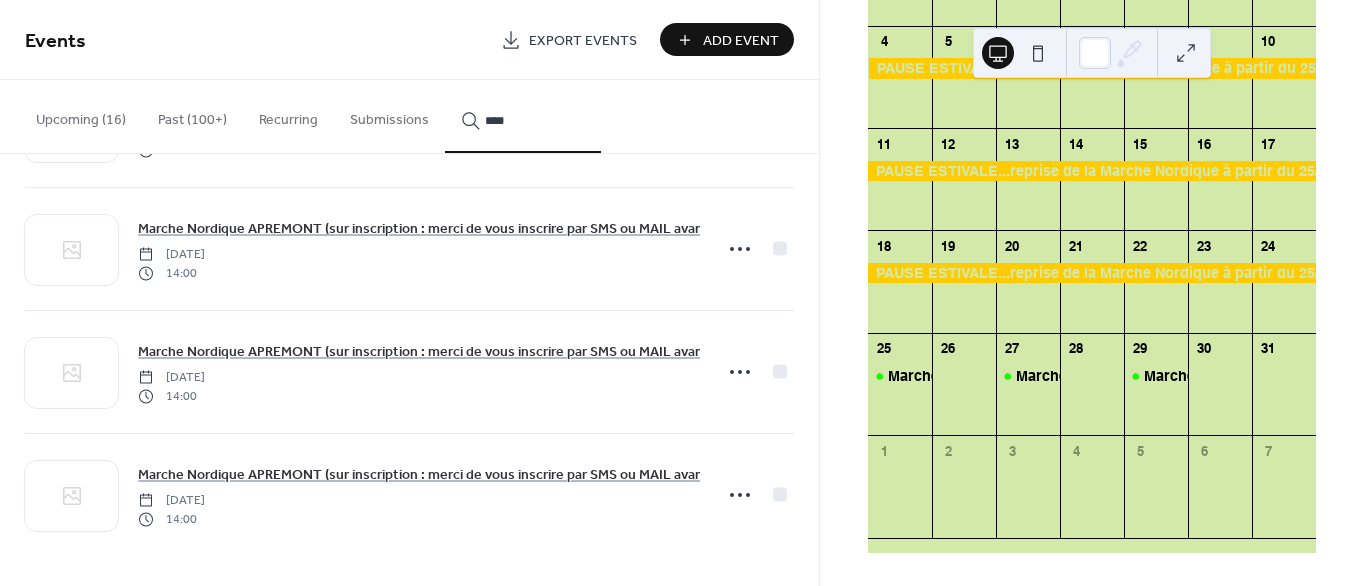 type on "****" 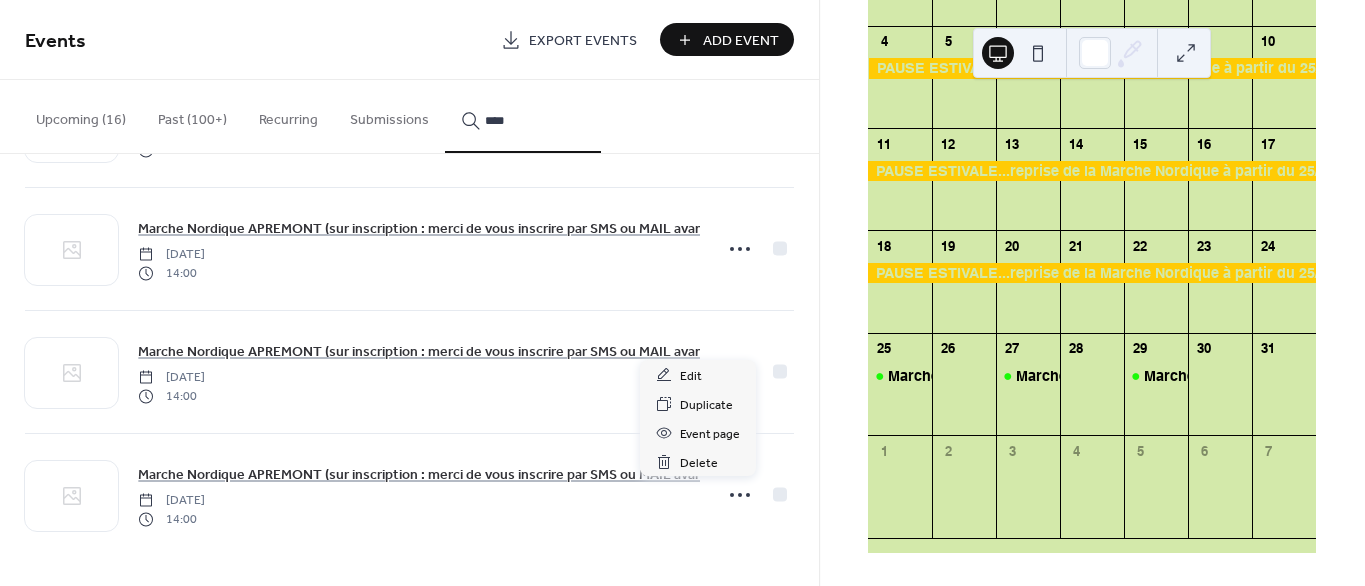 click 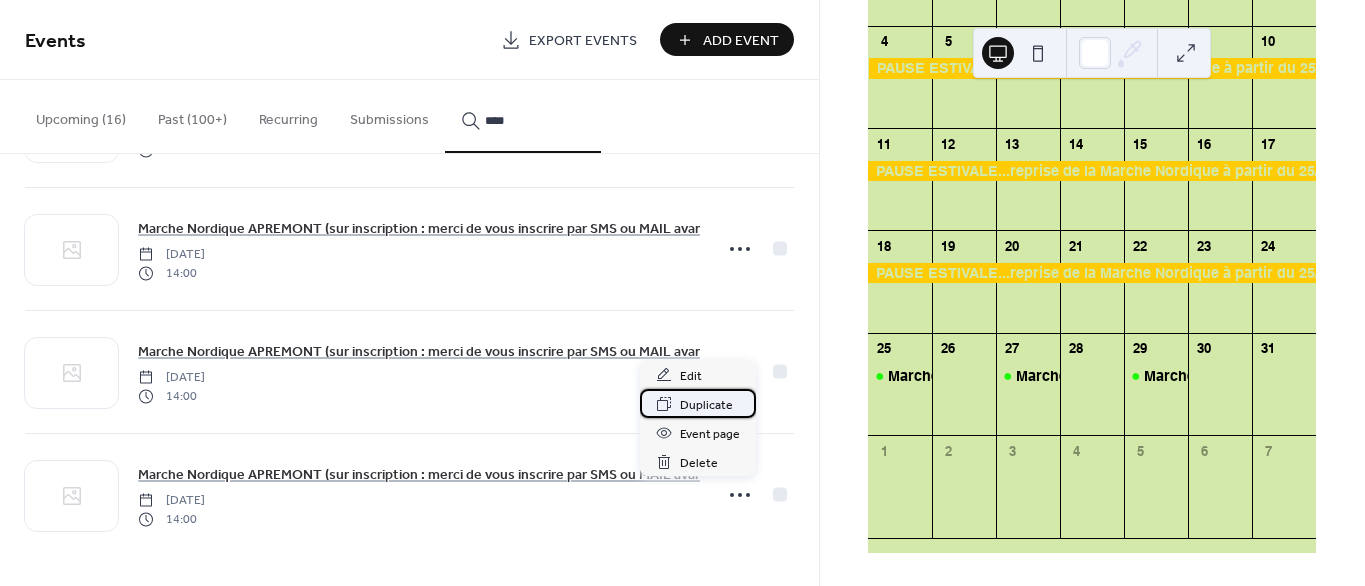 click on "Duplicate" at bounding box center [706, 405] 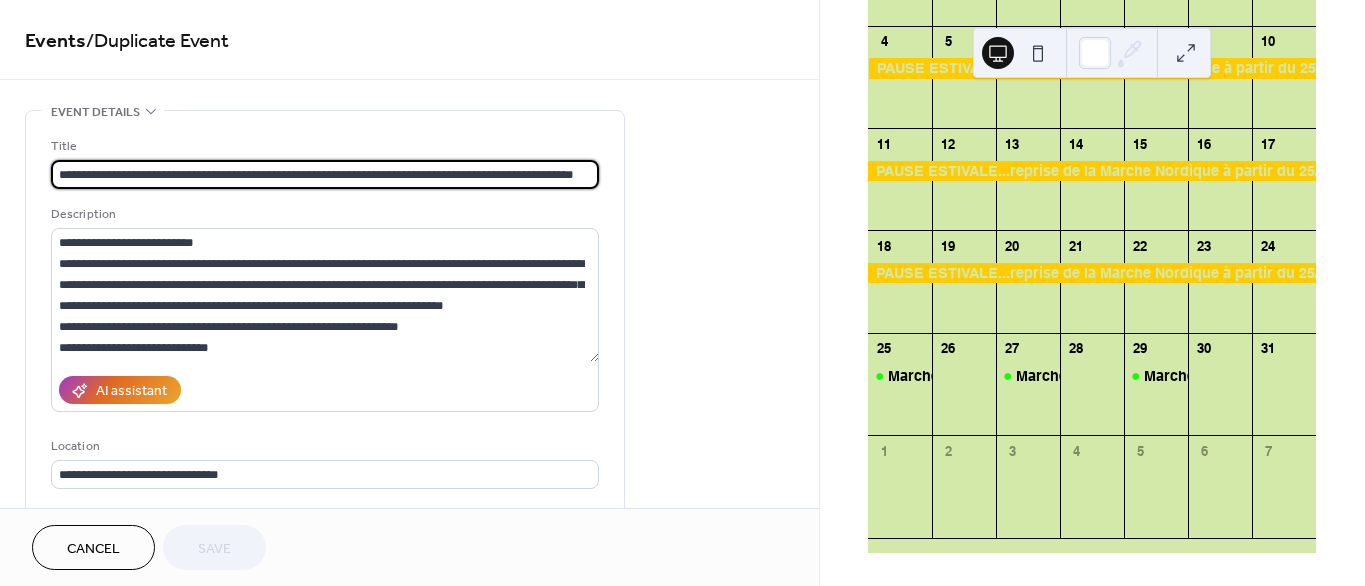 scroll, scrollTop: 0, scrollLeft: 24, axis: horizontal 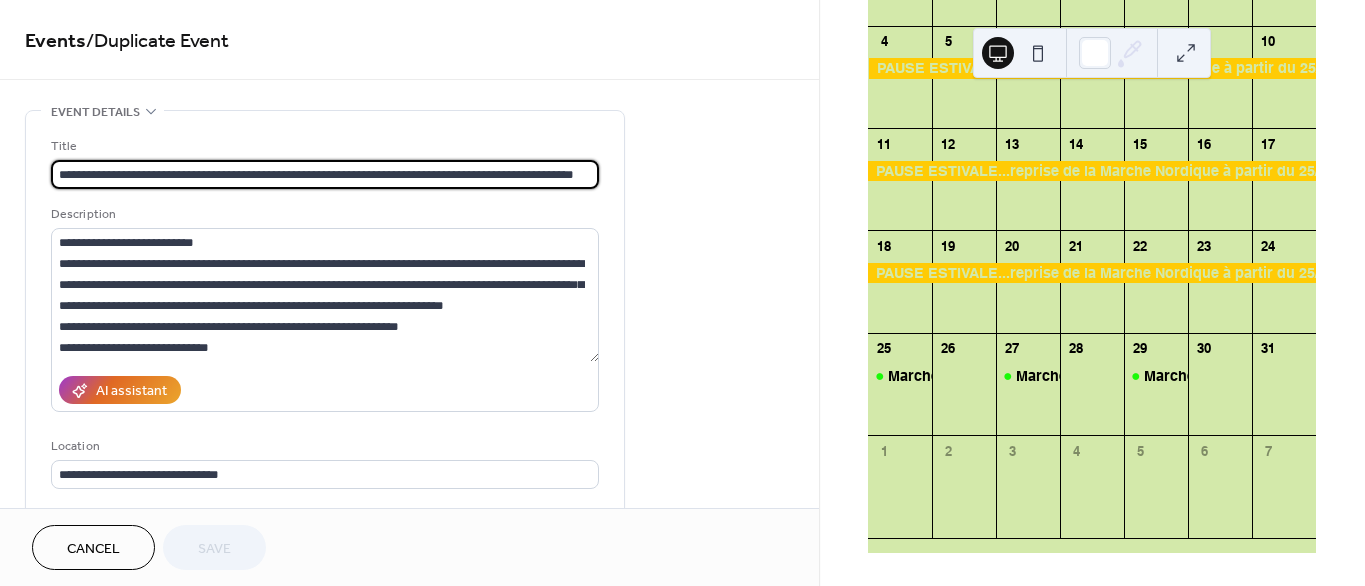 click on "**********" at bounding box center [325, 174] 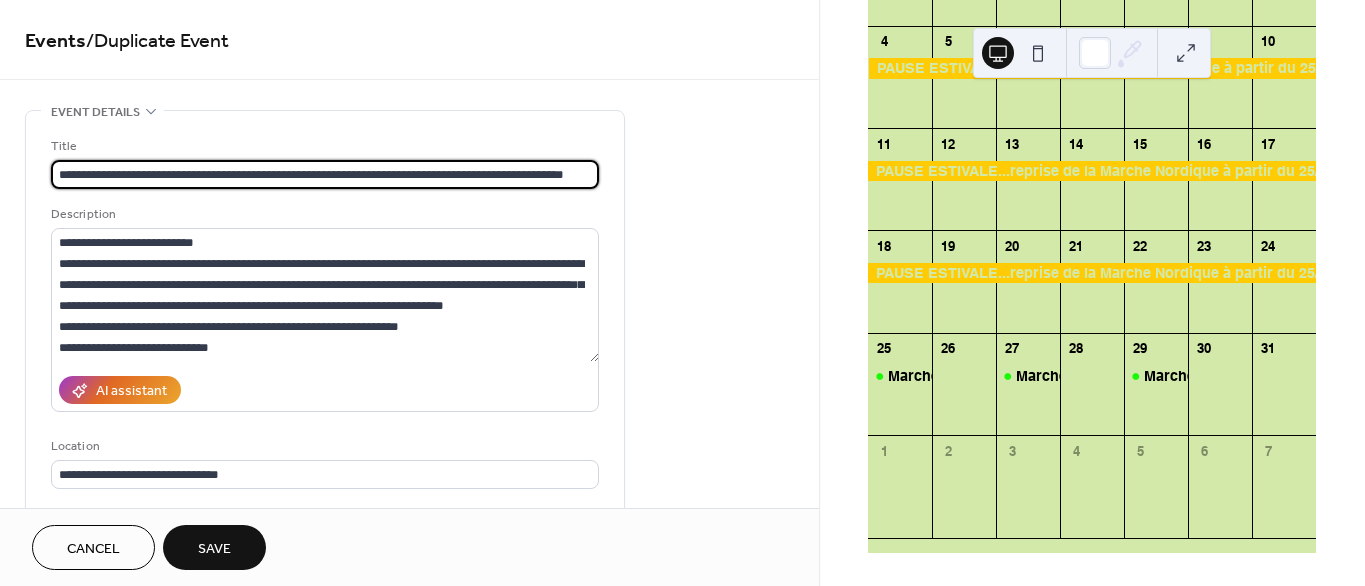scroll, scrollTop: 0, scrollLeft: 11, axis: horizontal 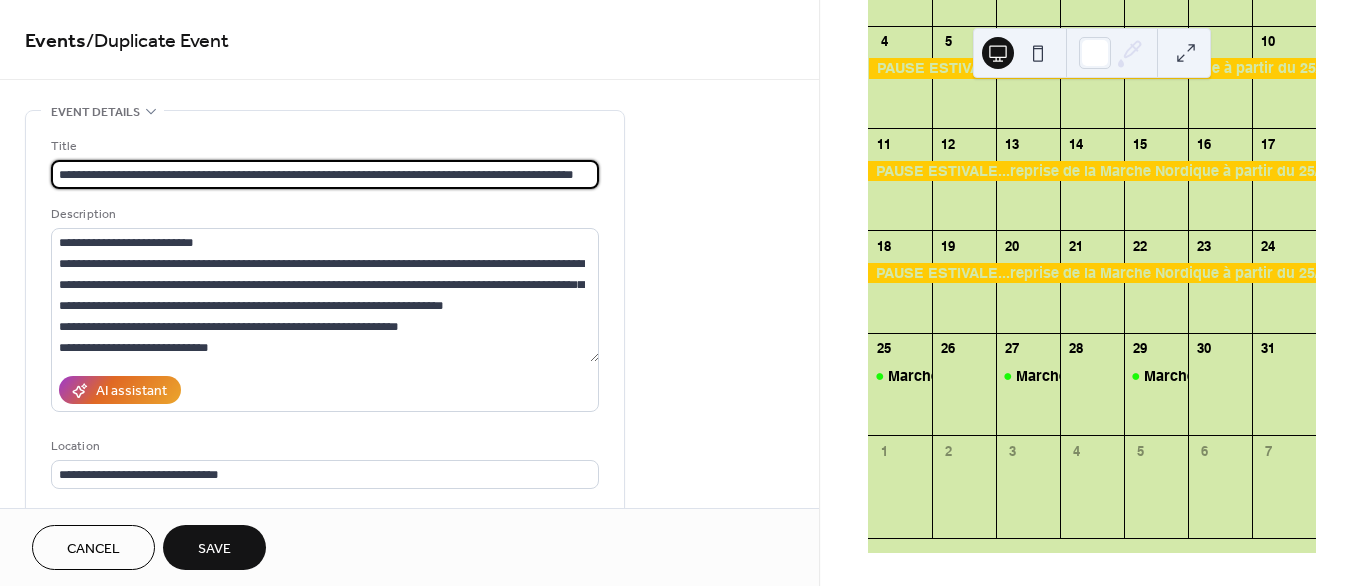 type on "**********" 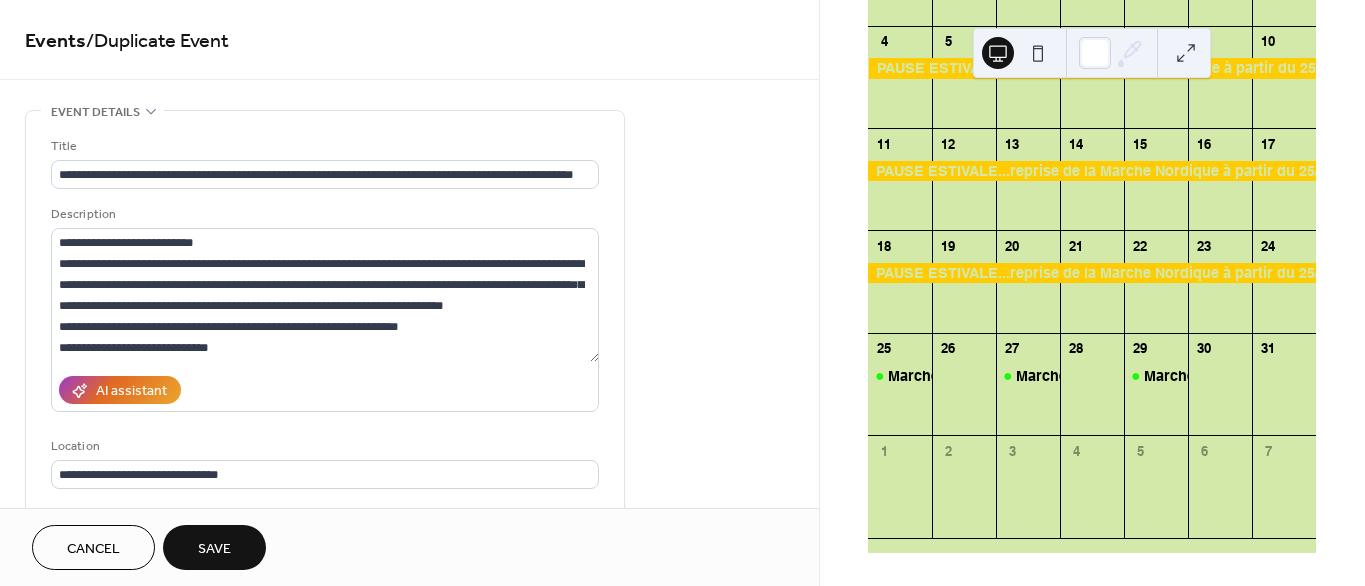 scroll, scrollTop: 0, scrollLeft: 0, axis: both 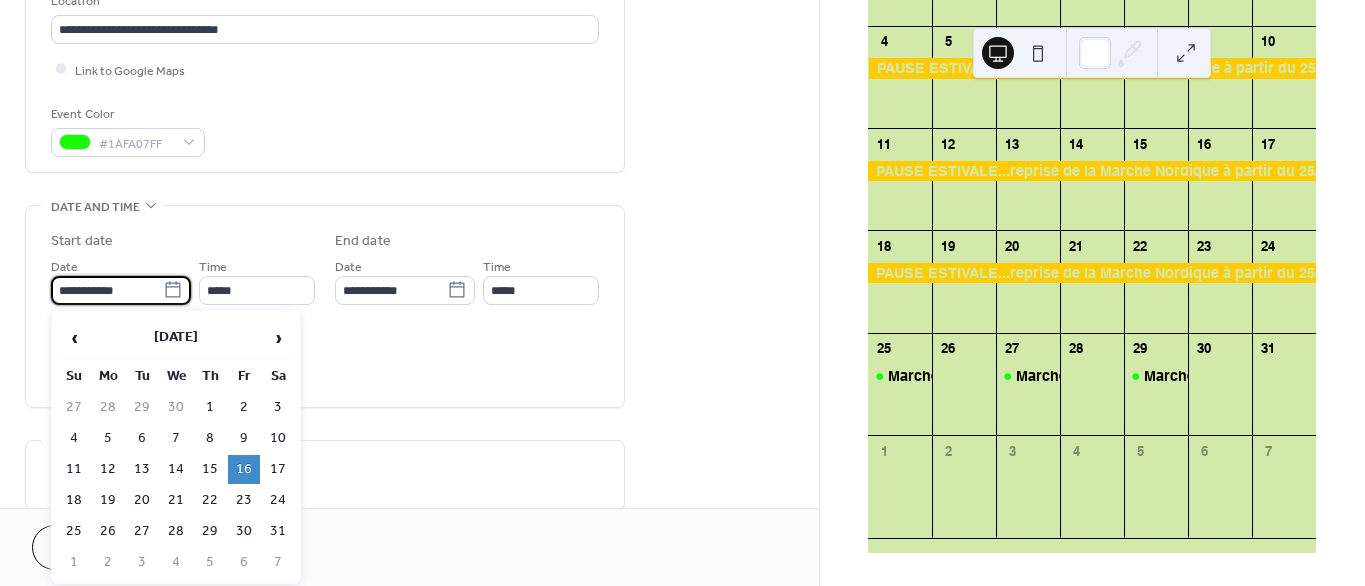 click on "**********" at bounding box center (107, 290) 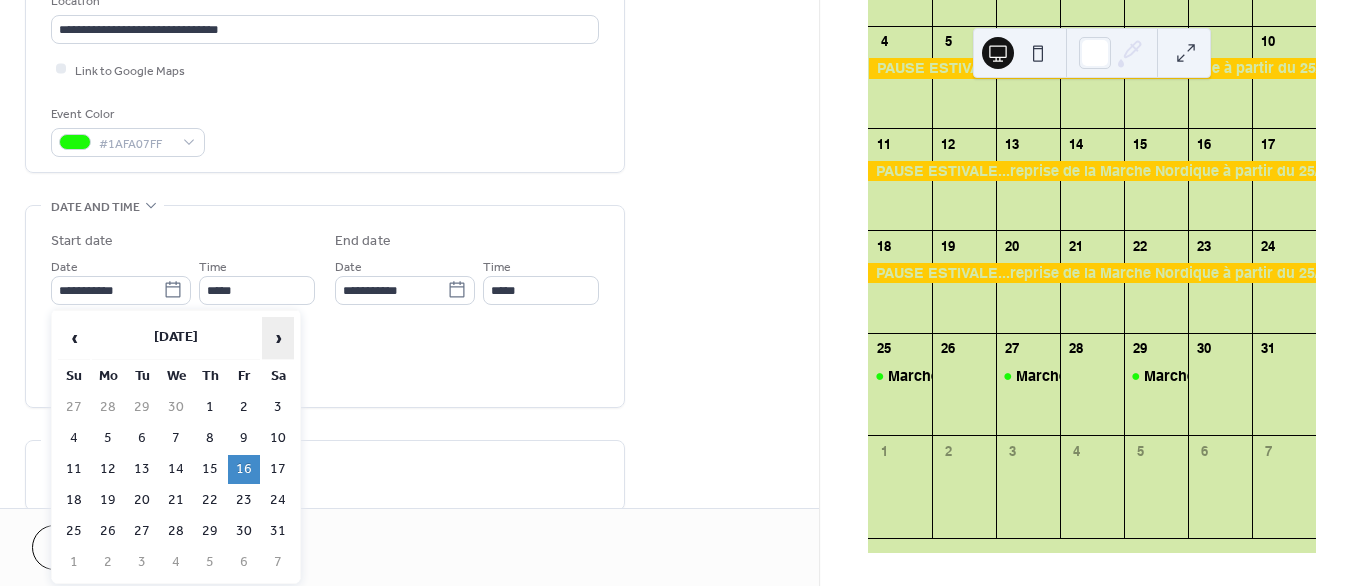 click on "›" at bounding box center [278, 338] 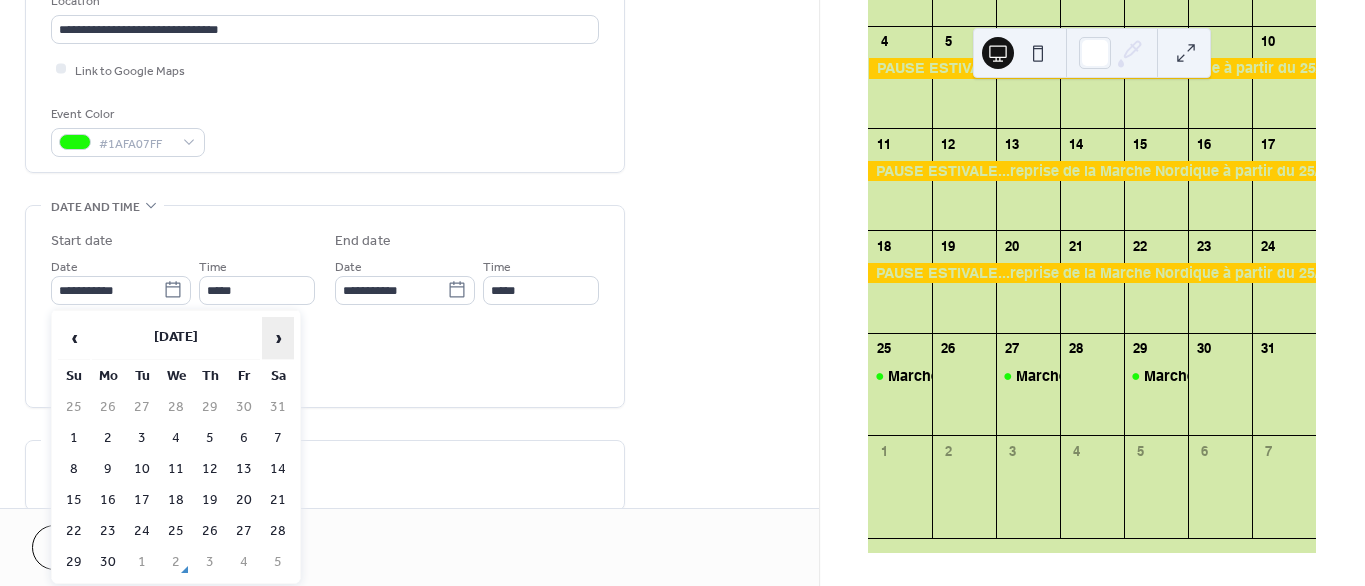 click on "›" at bounding box center (278, 338) 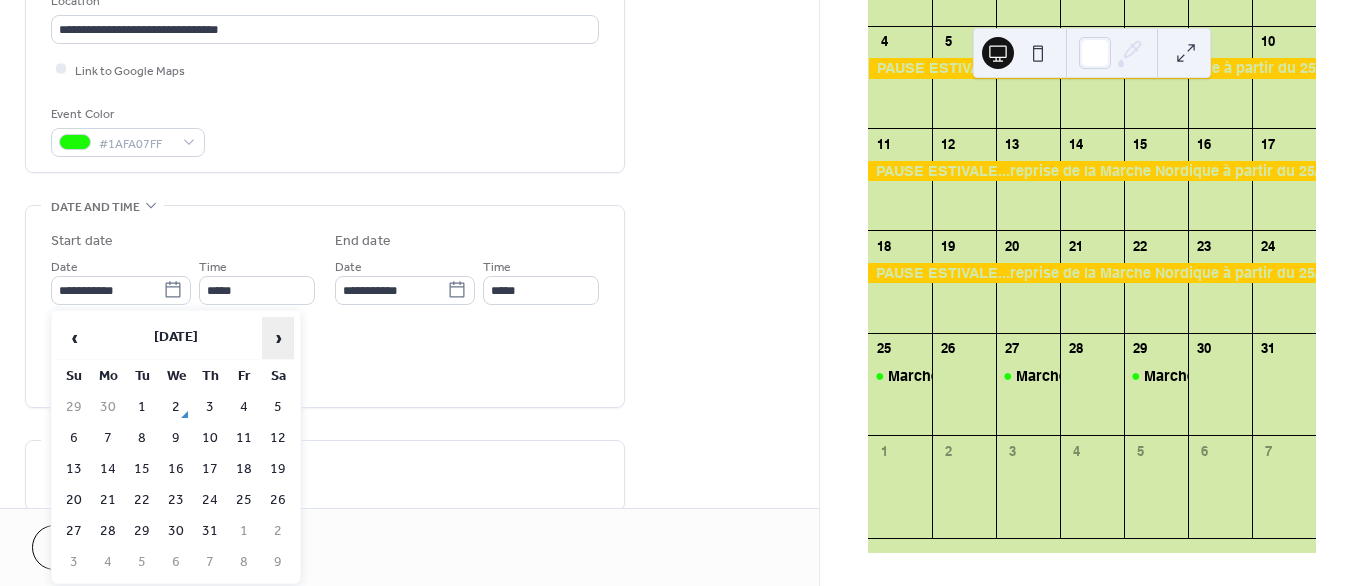 click on "›" at bounding box center [278, 338] 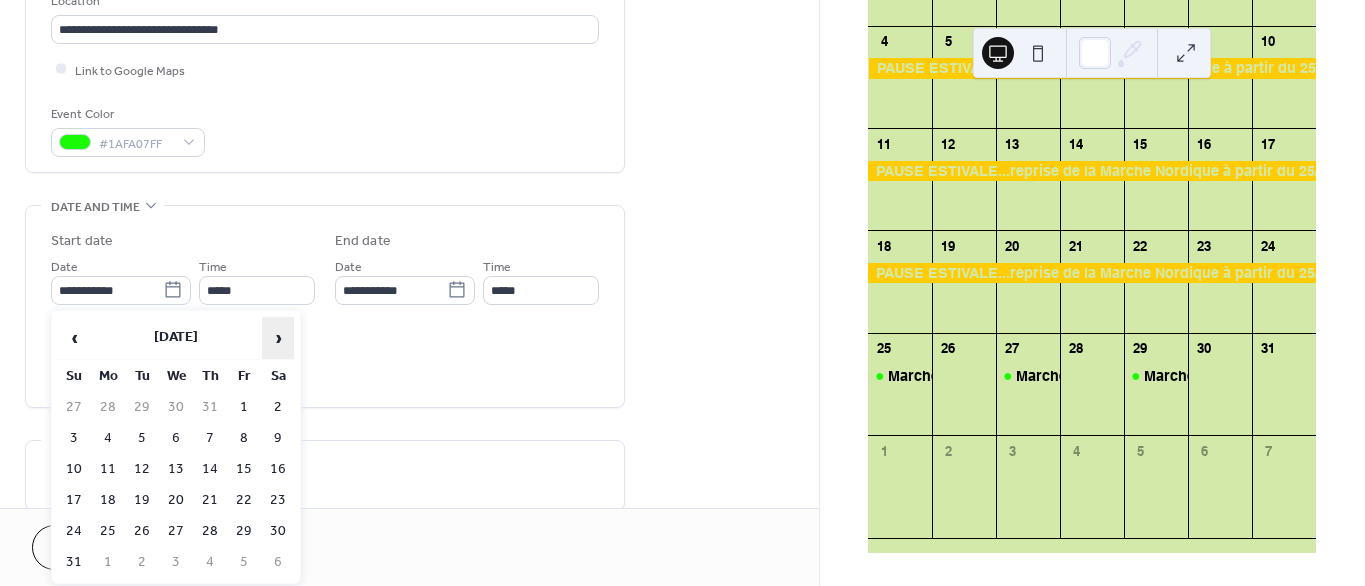 click on "›" at bounding box center (278, 338) 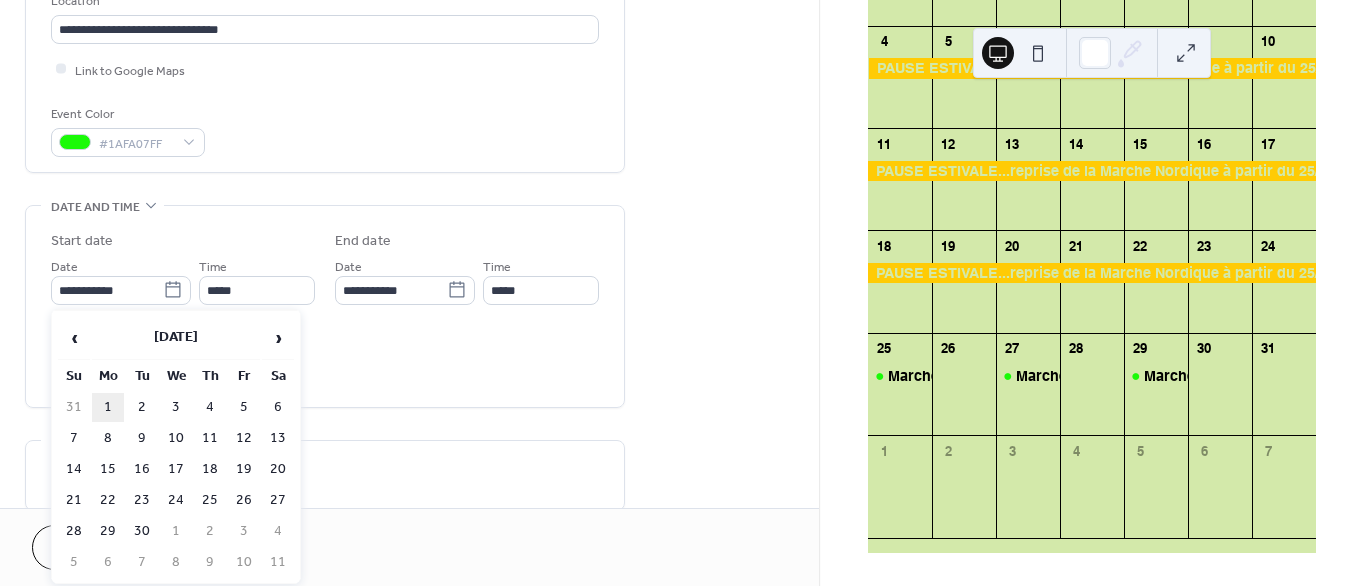 click on "1" at bounding box center (108, 407) 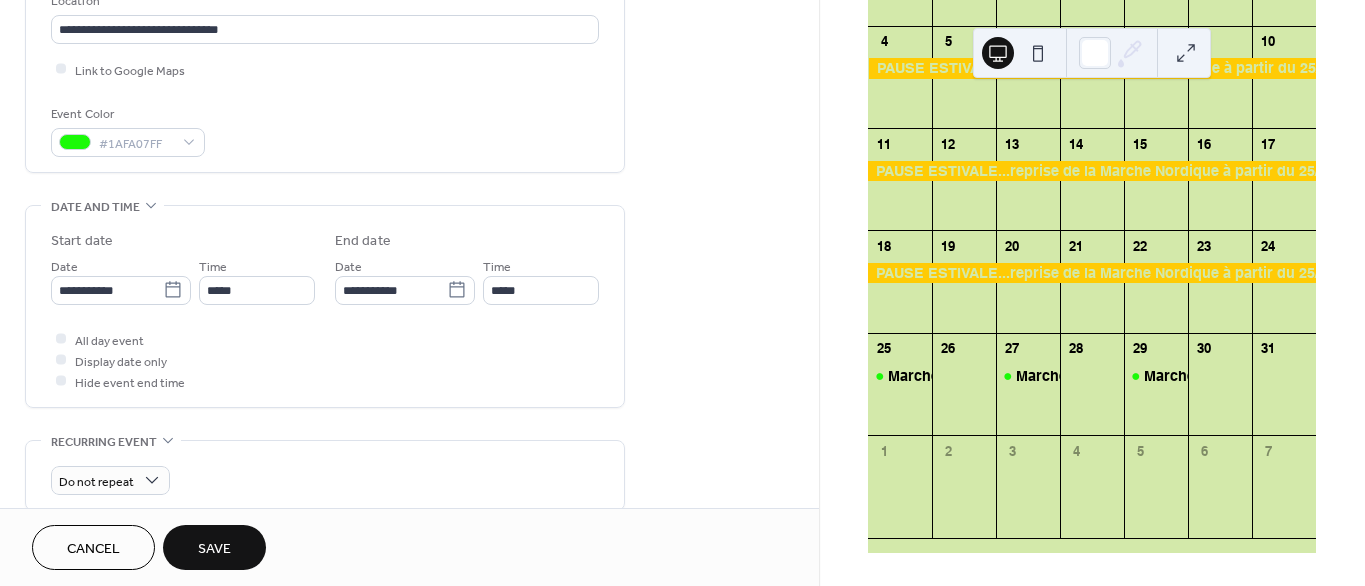 click on "Save" at bounding box center [214, 549] 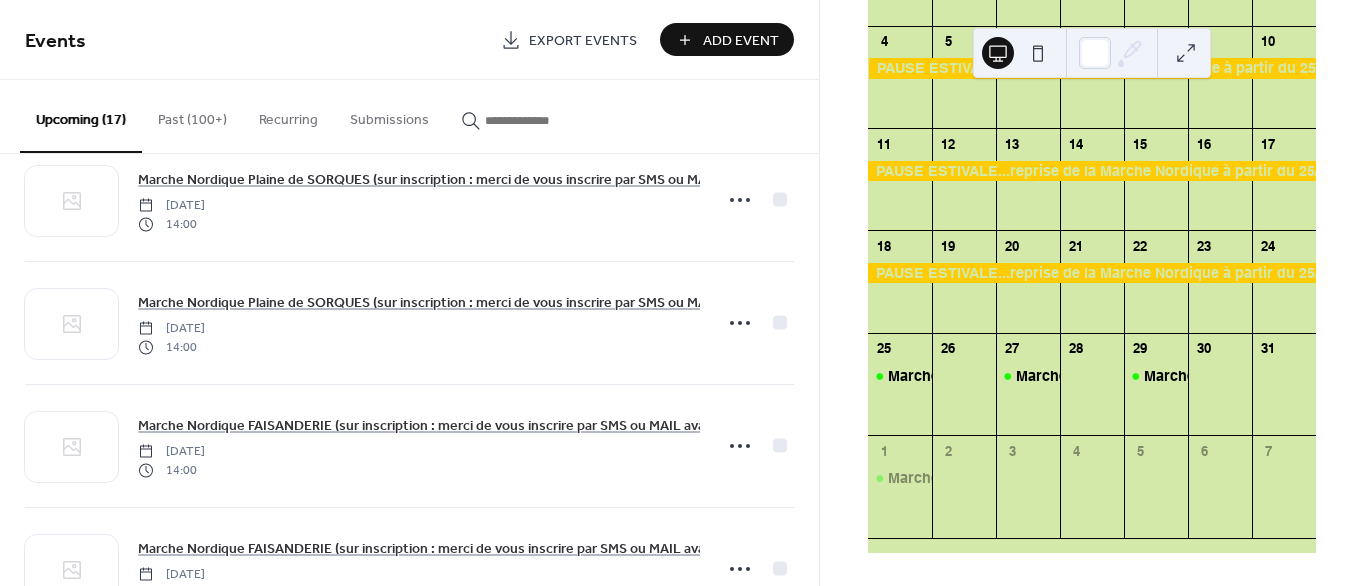 scroll, scrollTop: 378, scrollLeft: 0, axis: vertical 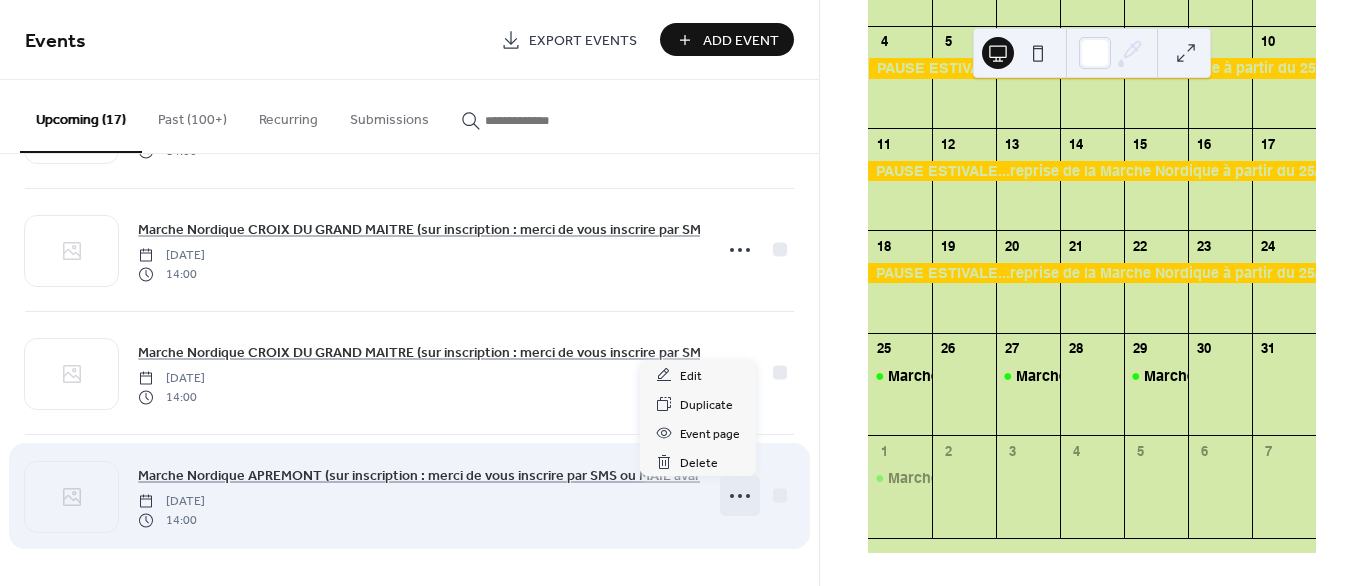 click 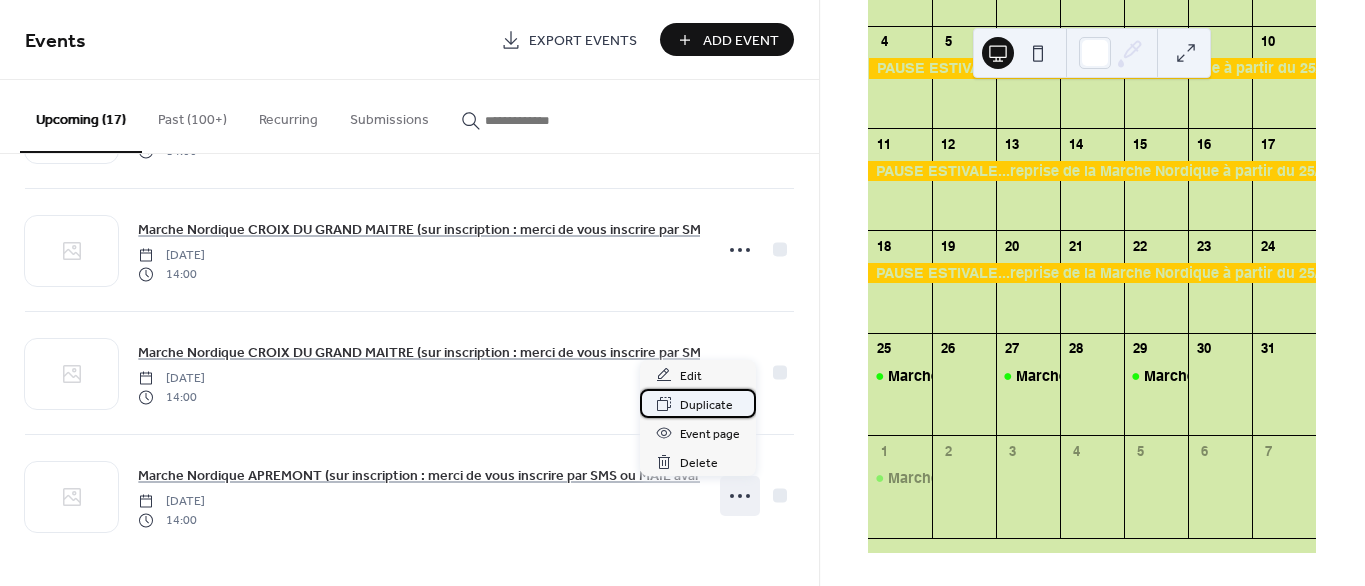 click on "Duplicate" at bounding box center [706, 405] 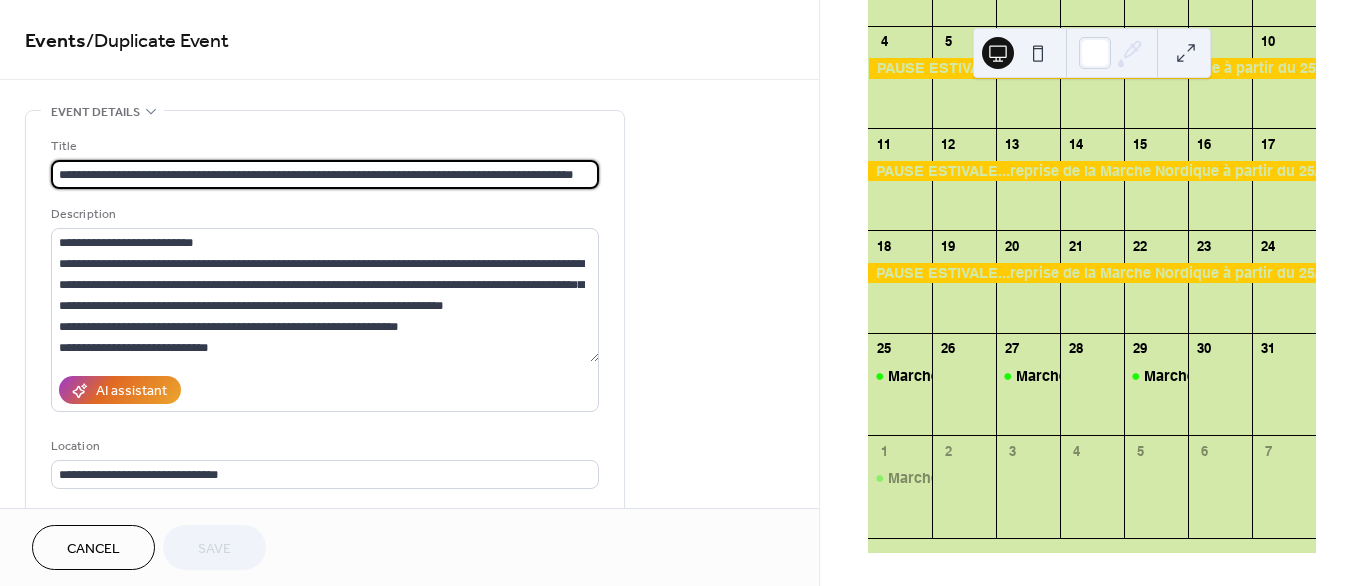 scroll, scrollTop: 0, scrollLeft: 24, axis: horizontal 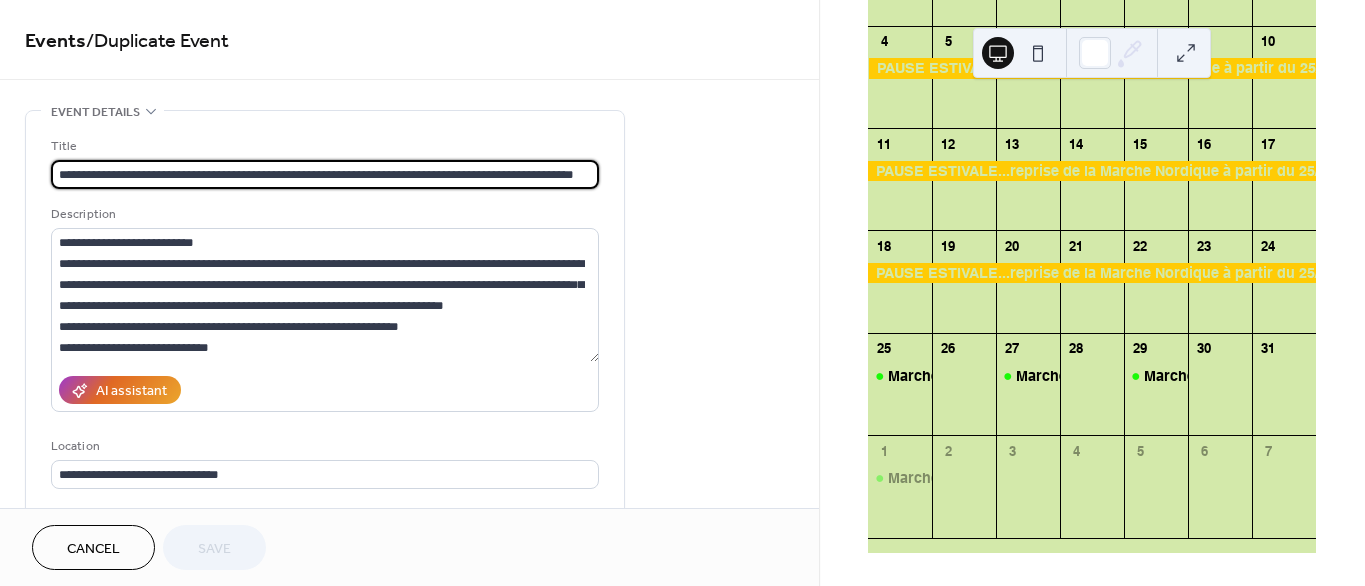 click on "**********" at bounding box center [325, 174] 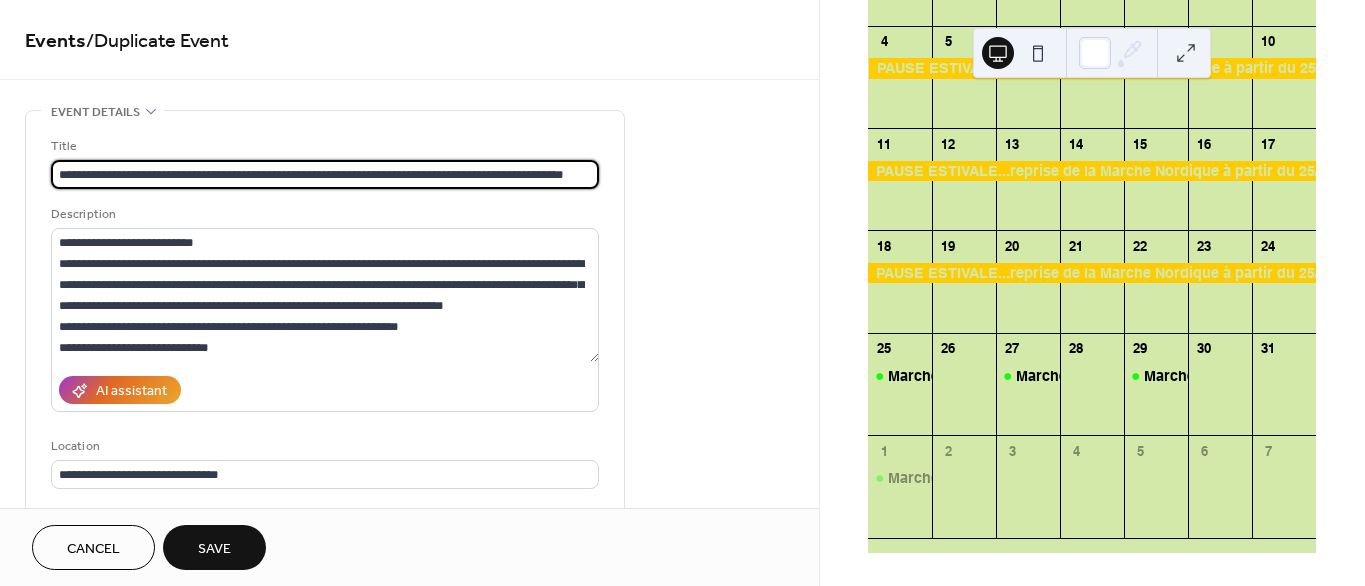 scroll, scrollTop: 0, scrollLeft: 11, axis: horizontal 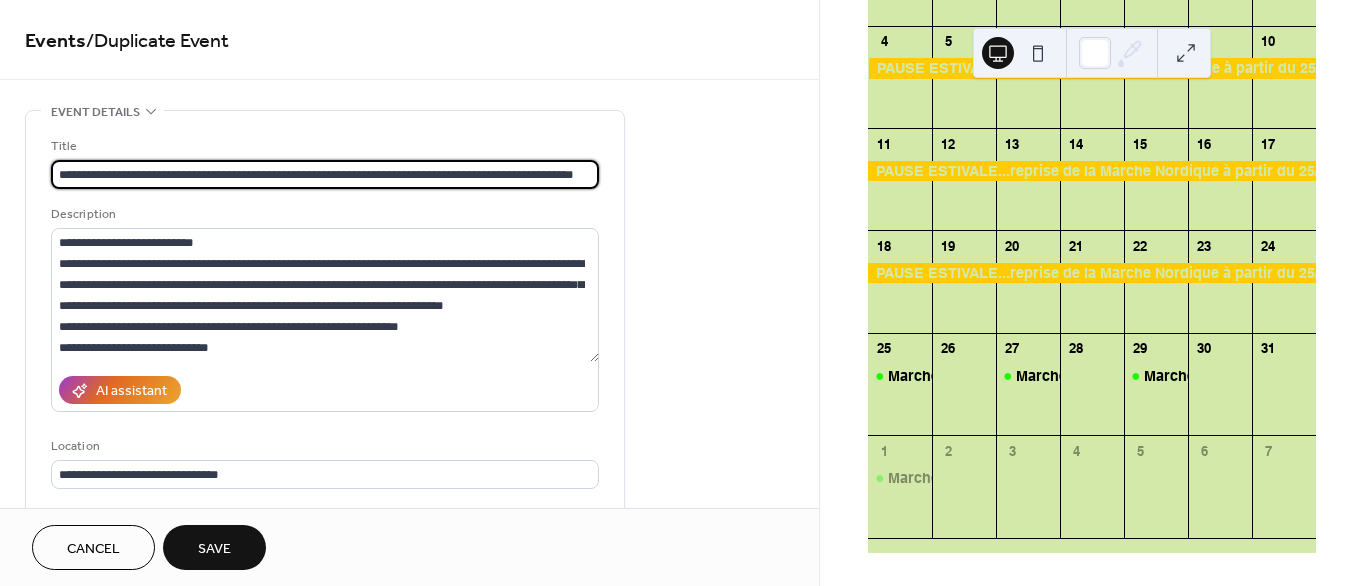 click on "**********" at bounding box center [325, 174] 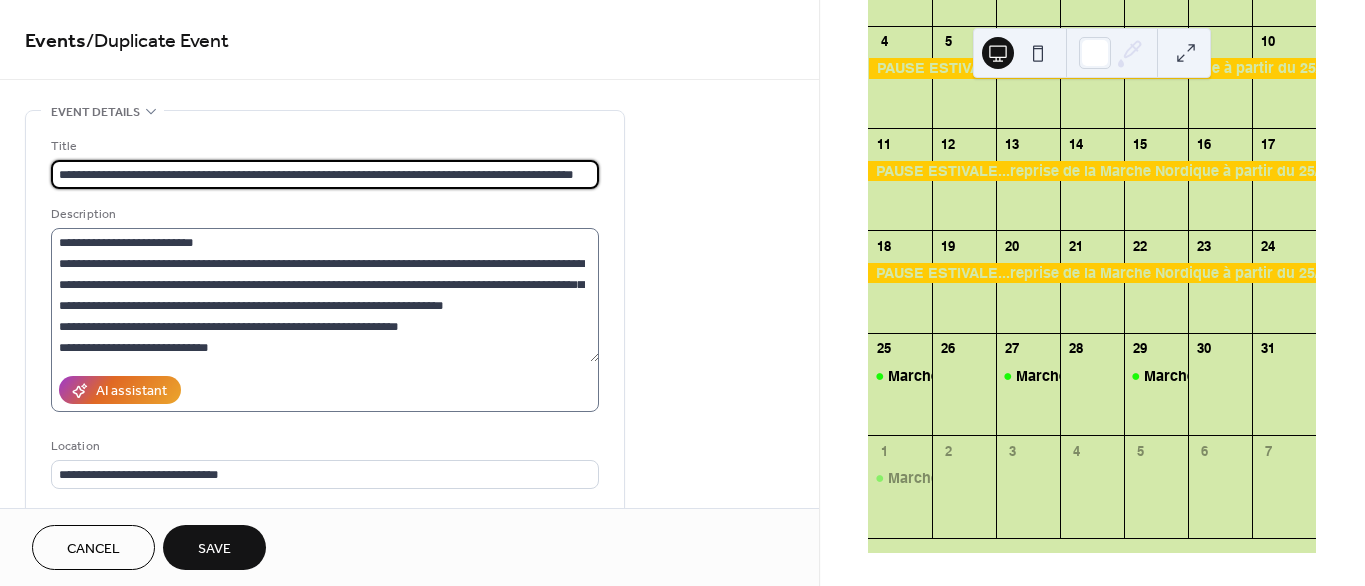 type on "**********" 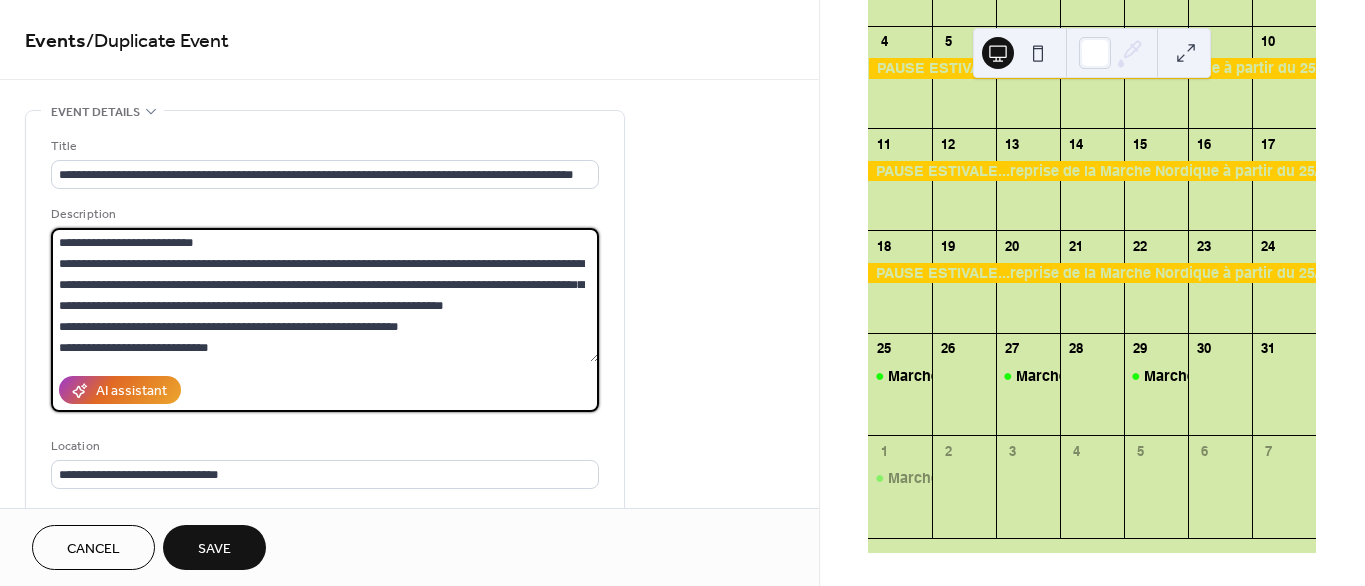 scroll, scrollTop: 0, scrollLeft: 0, axis: both 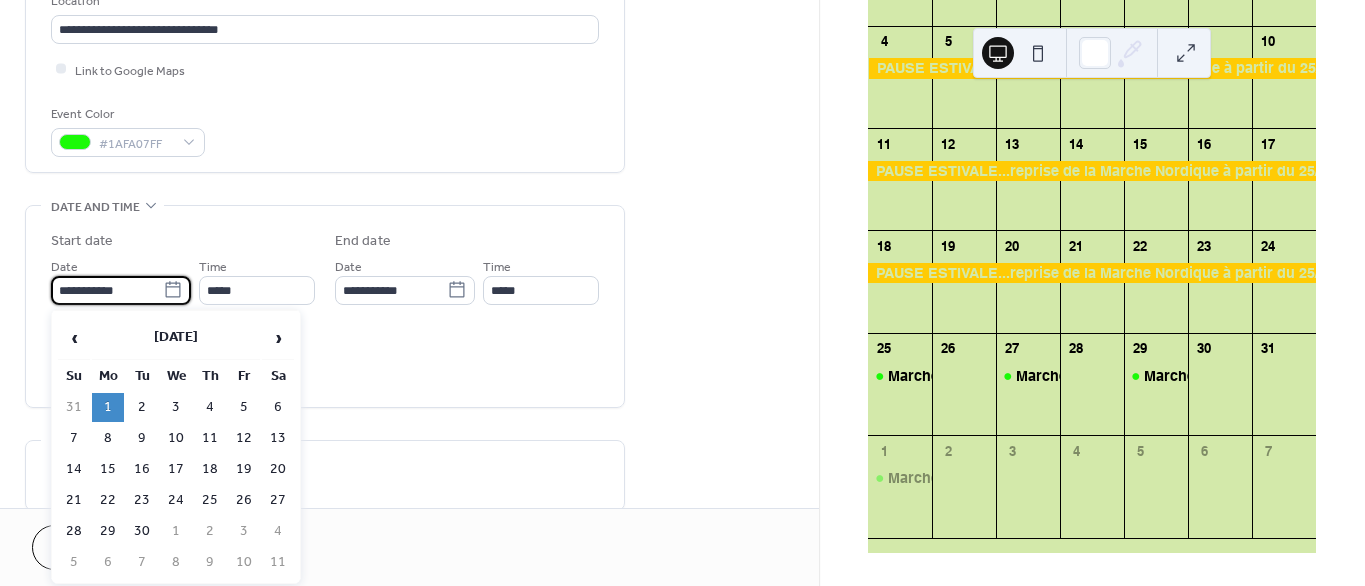 click on "**********" at bounding box center (107, 290) 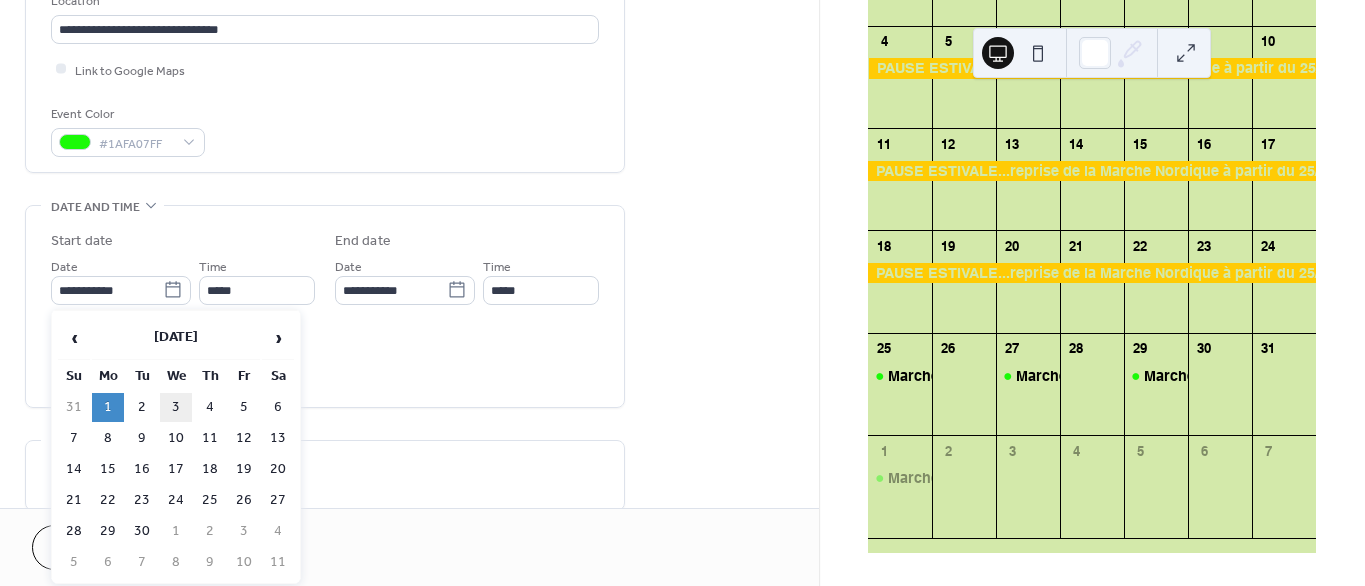click on "3" at bounding box center (176, 407) 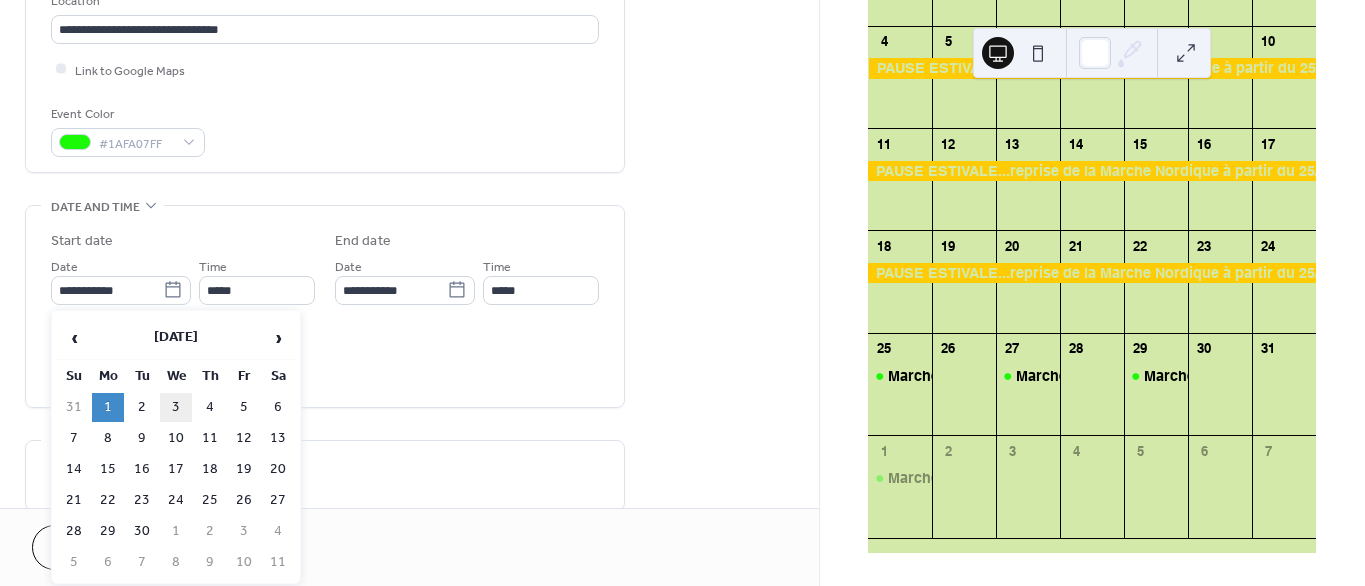 type on "**********" 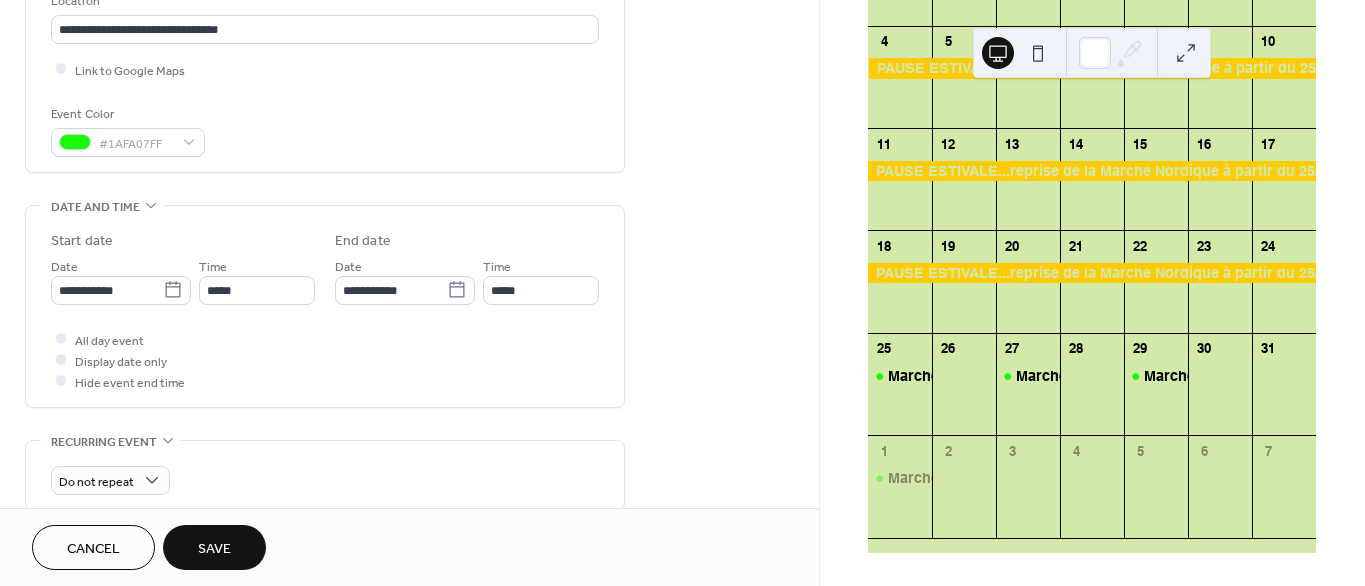 click on "Save" at bounding box center (214, 549) 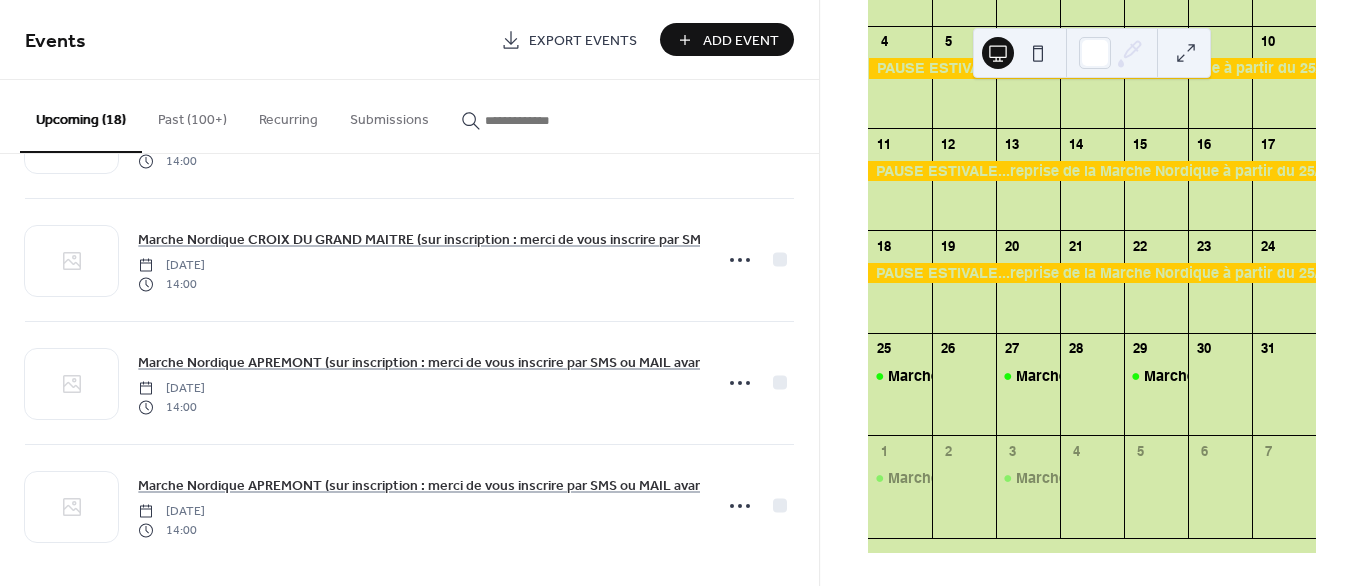 scroll, scrollTop: 1841, scrollLeft: 0, axis: vertical 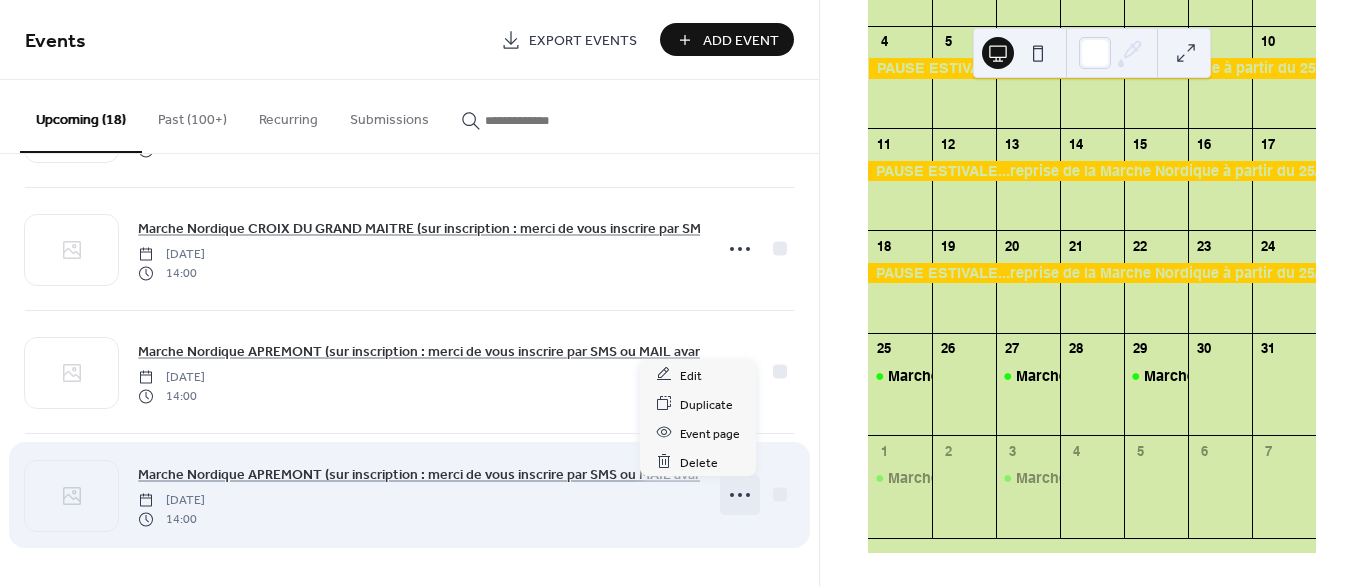 click 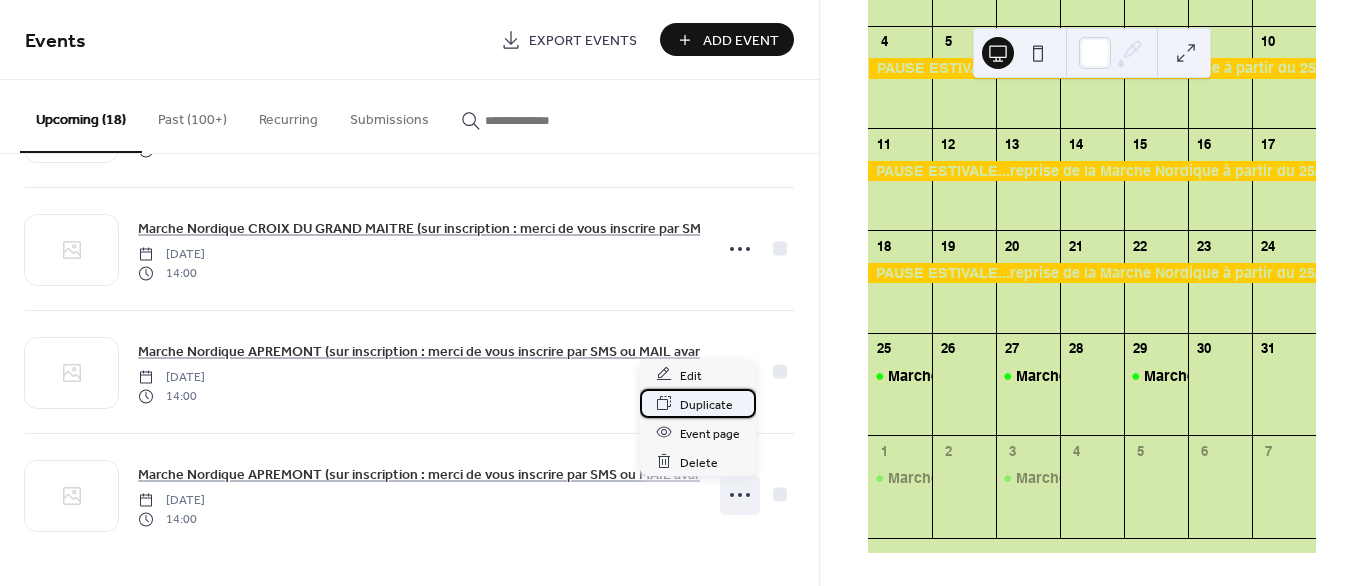click on "Duplicate" at bounding box center [706, 404] 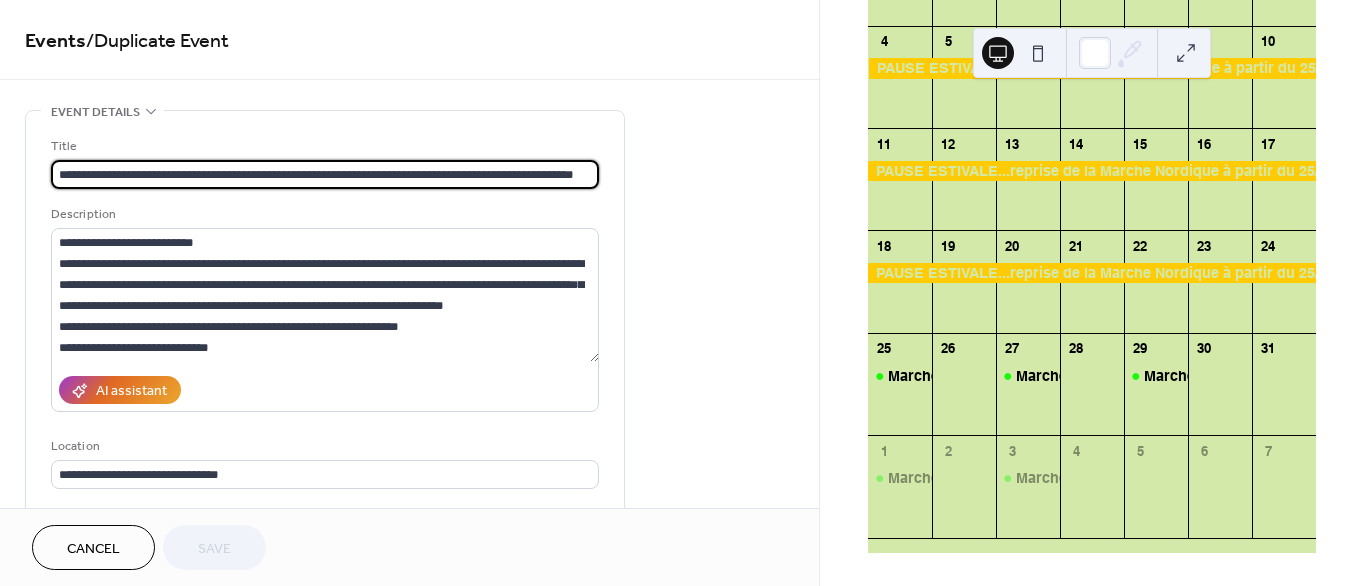 scroll, scrollTop: 0, scrollLeft: 24, axis: horizontal 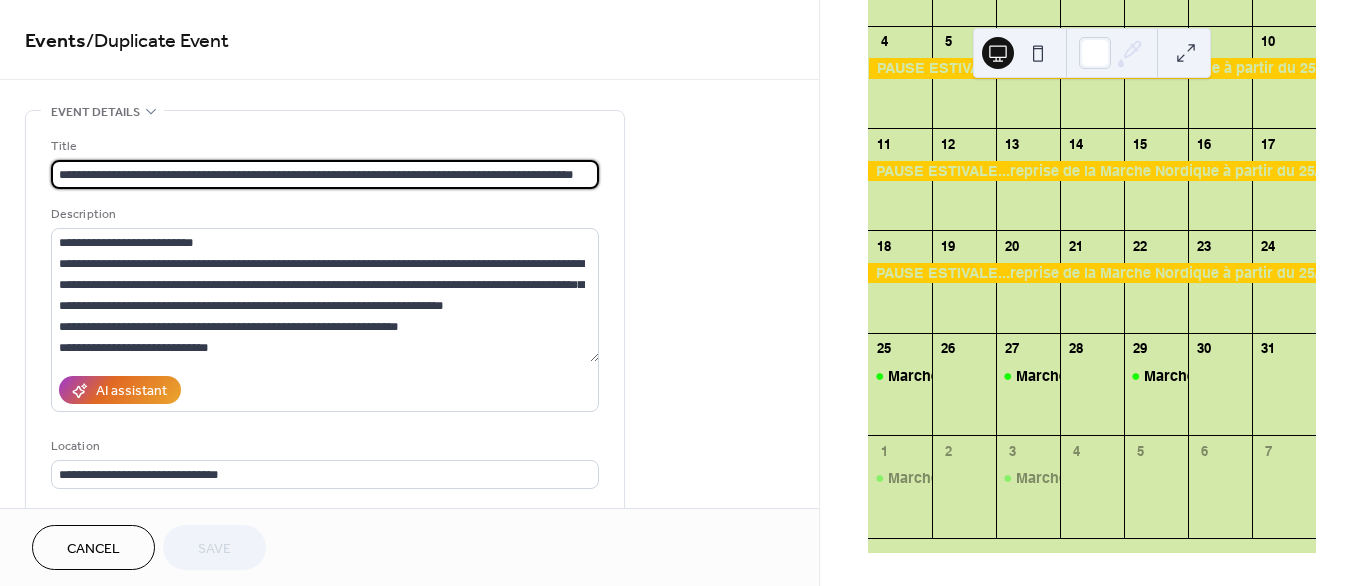 click on "**********" at bounding box center (325, 174) 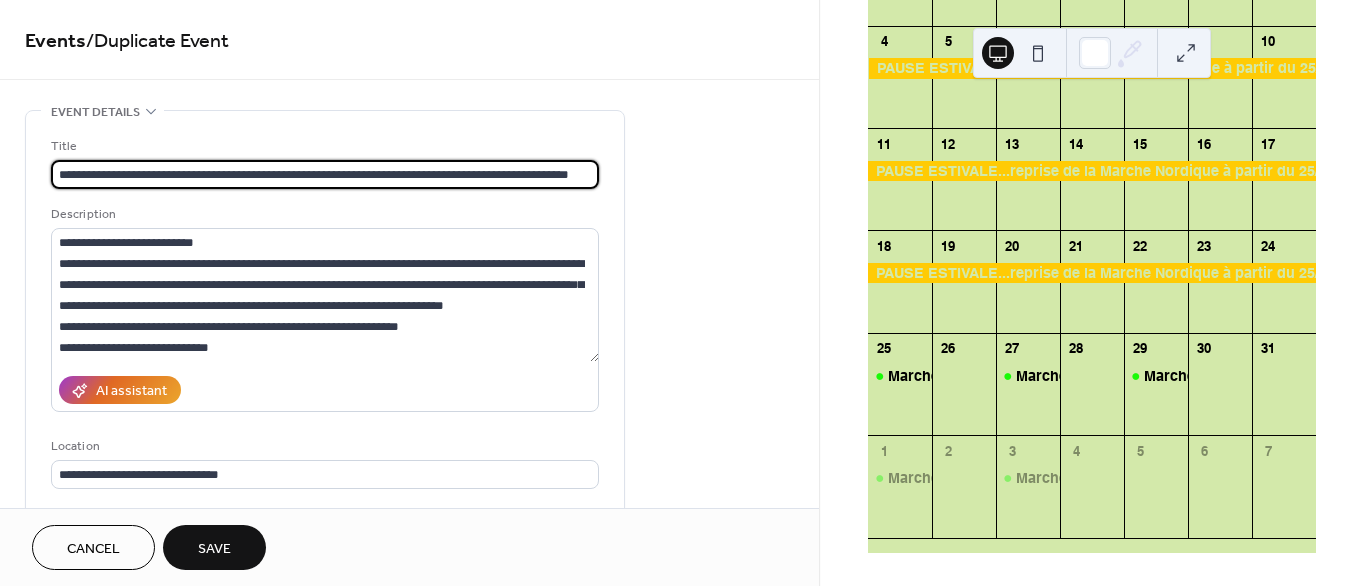 scroll, scrollTop: 0, scrollLeft: 17, axis: horizontal 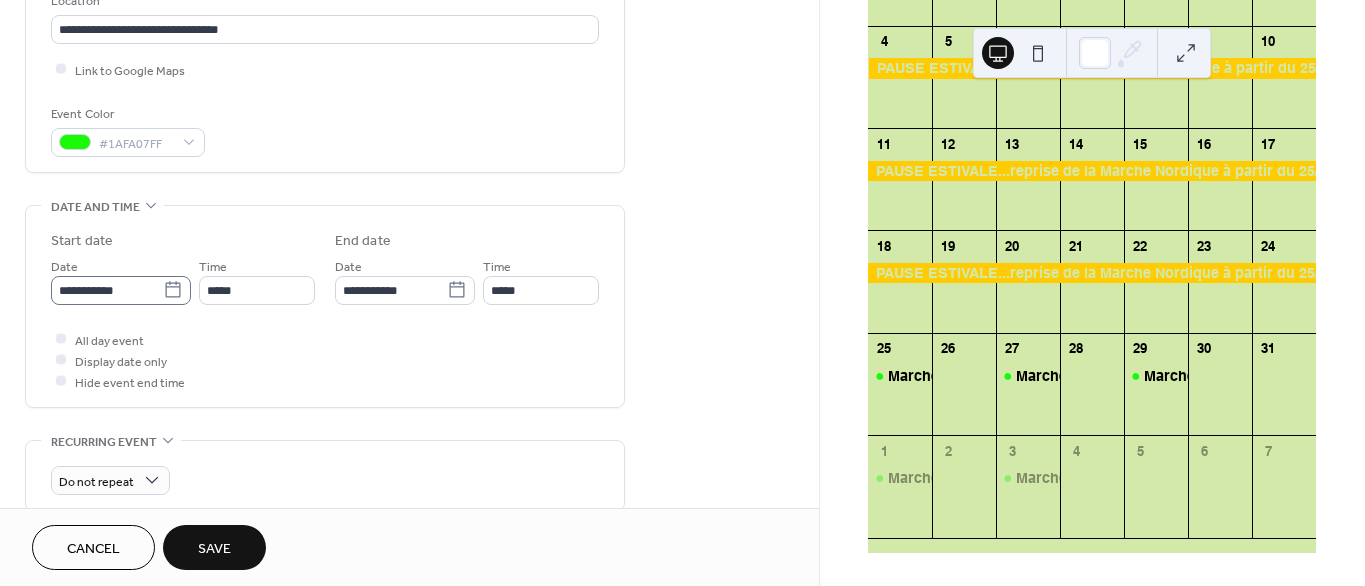 type on "**********" 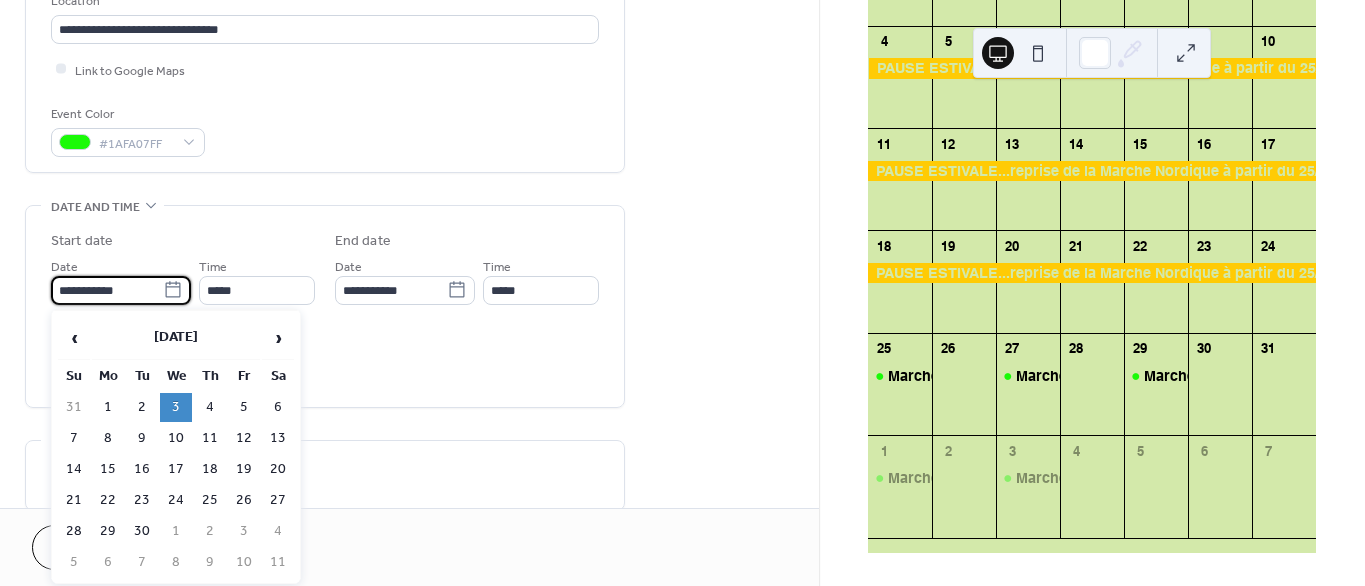 scroll, scrollTop: 0, scrollLeft: 0, axis: both 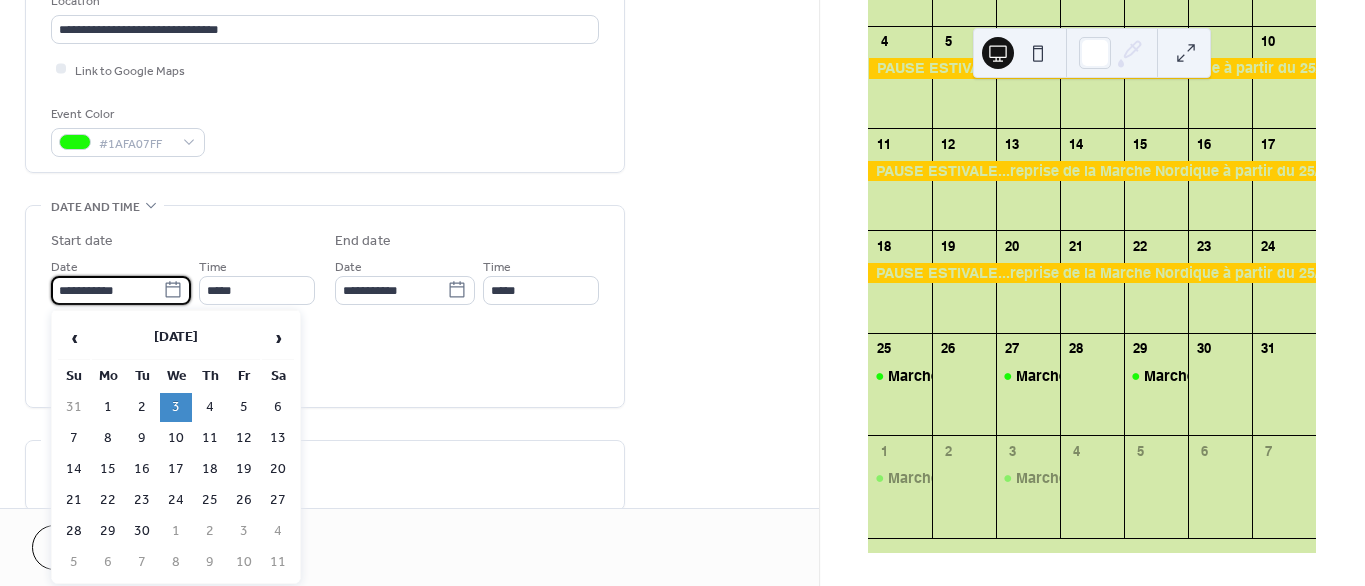 click on "**********" at bounding box center (107, 290) 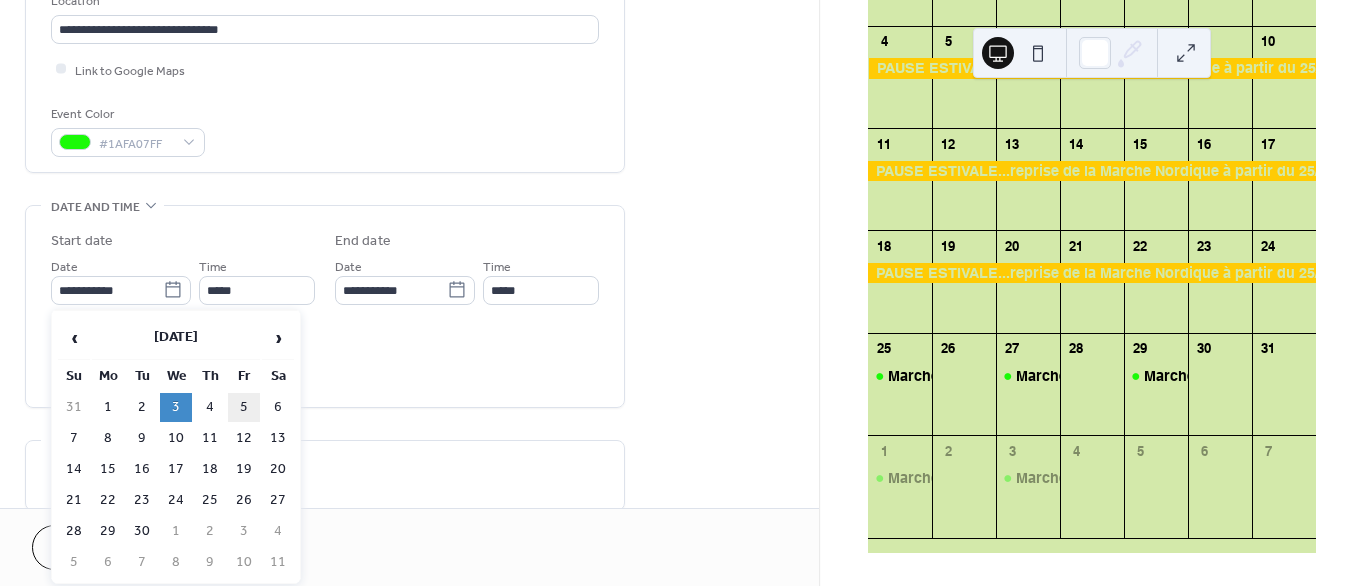 click on "5" at bounding box center [244, 407] 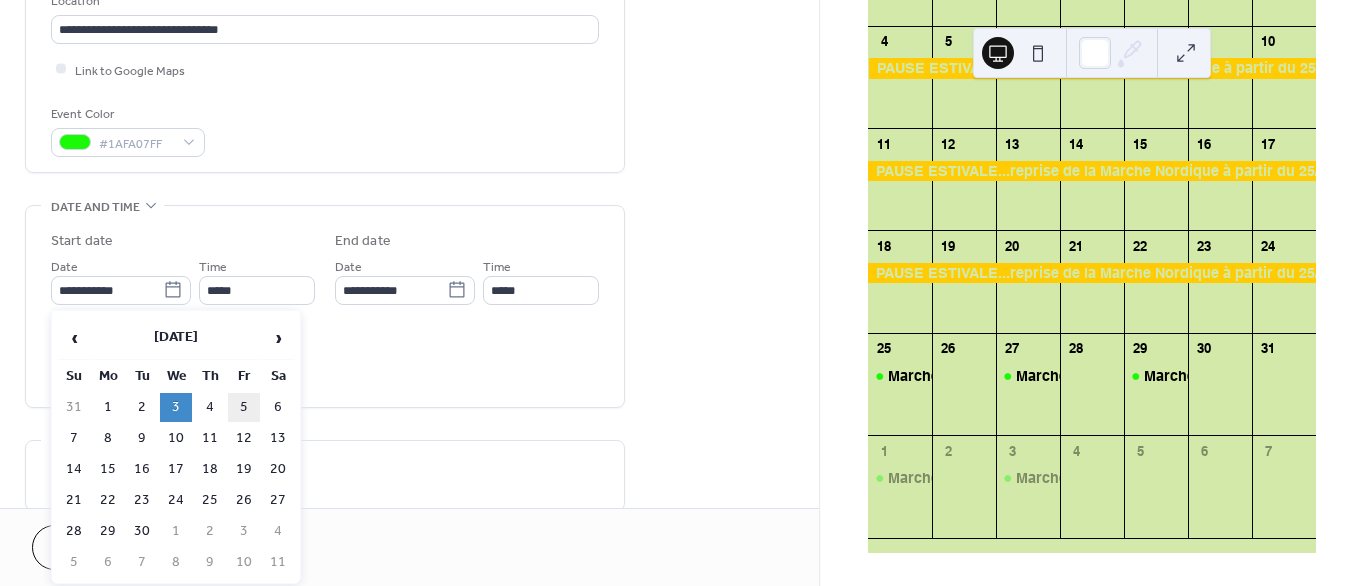 type on "**********" 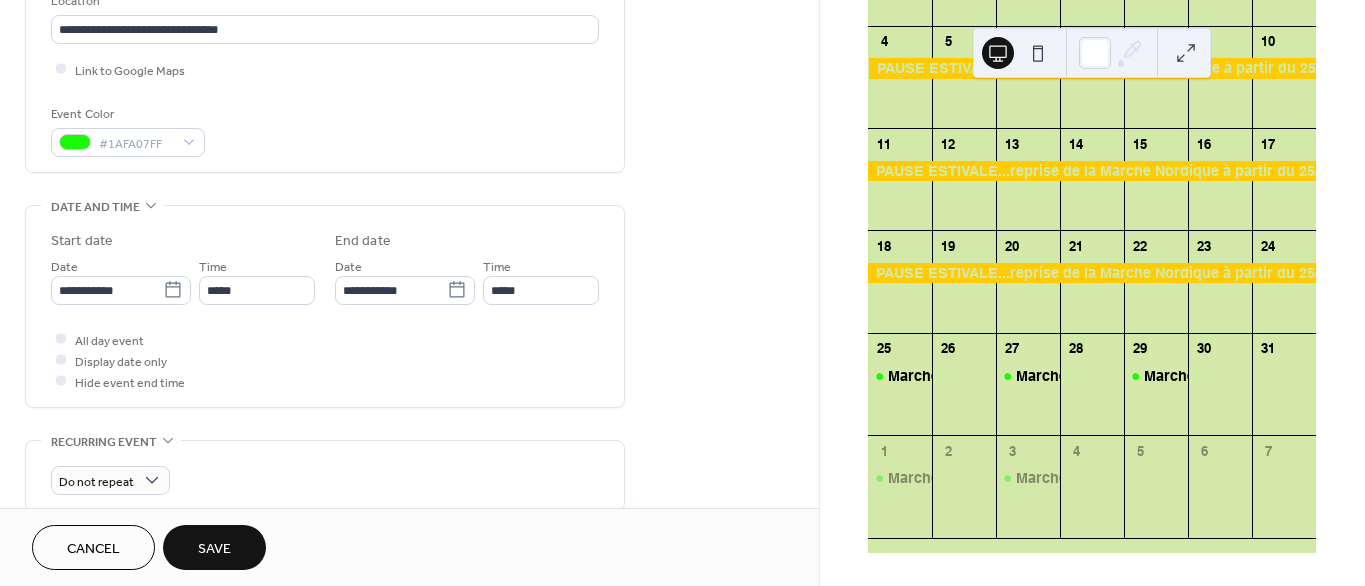 click on "Save" at bounding box center (214, 549) 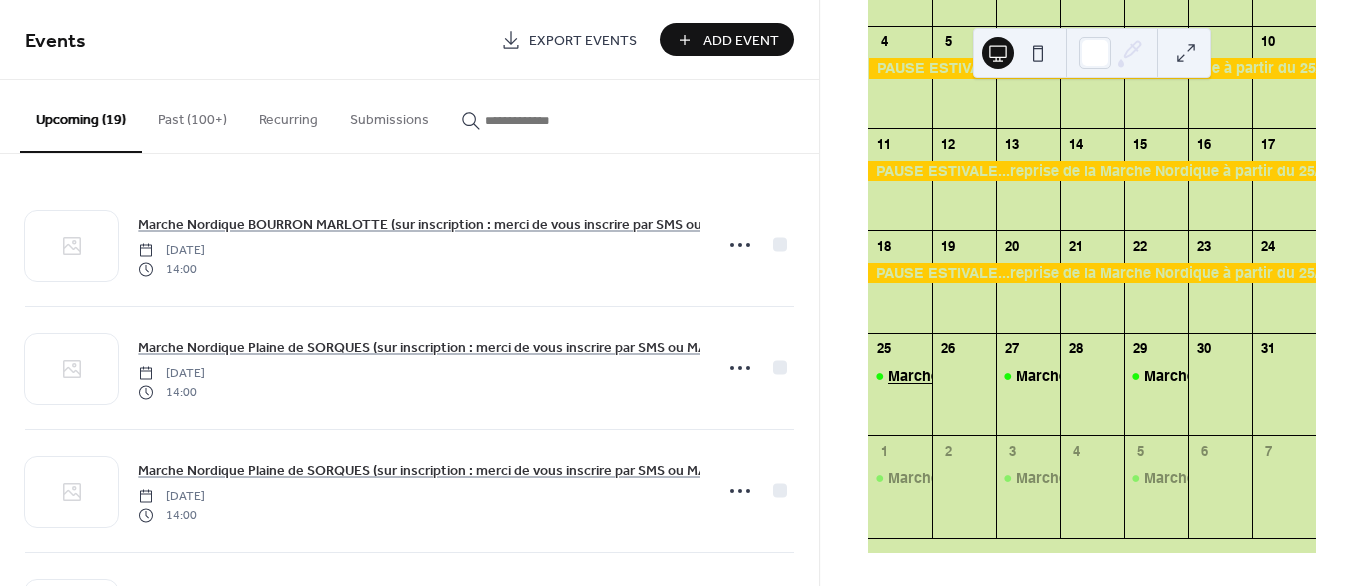 click on "Marche Nordique CROIX DU GRAND MAITRE  (sur inscription : merci de vous inscrire par SMS ou MAIL avant le 24/08 19h)." at bounding box center [1310, 376] 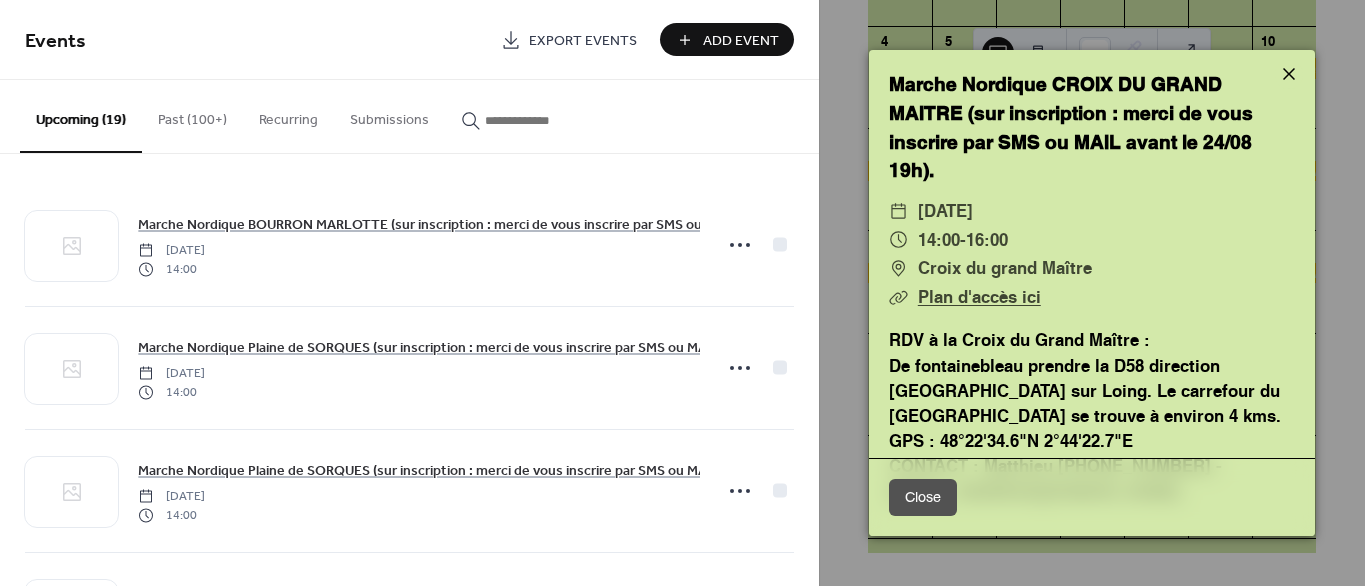 click 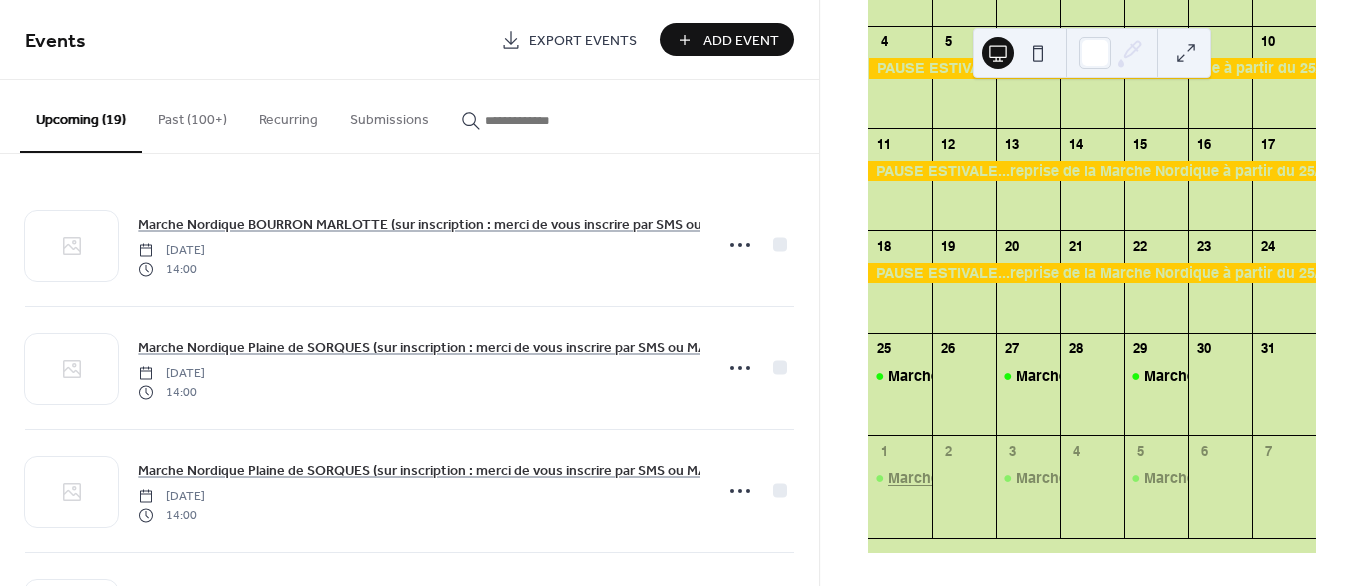 click on "Marche Nordique APREMONT (sur inscription : merci de vous inscrire par SMS ou MAIL avant le 31/08 19h)." at bounding box center [1260, 478] 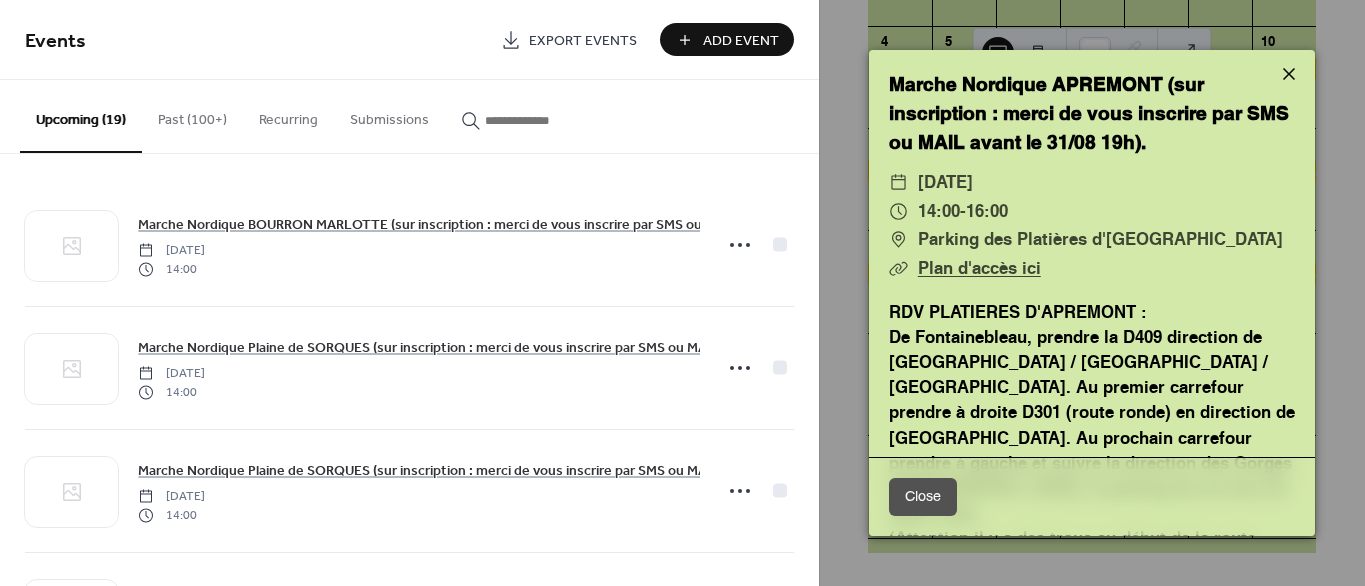 click 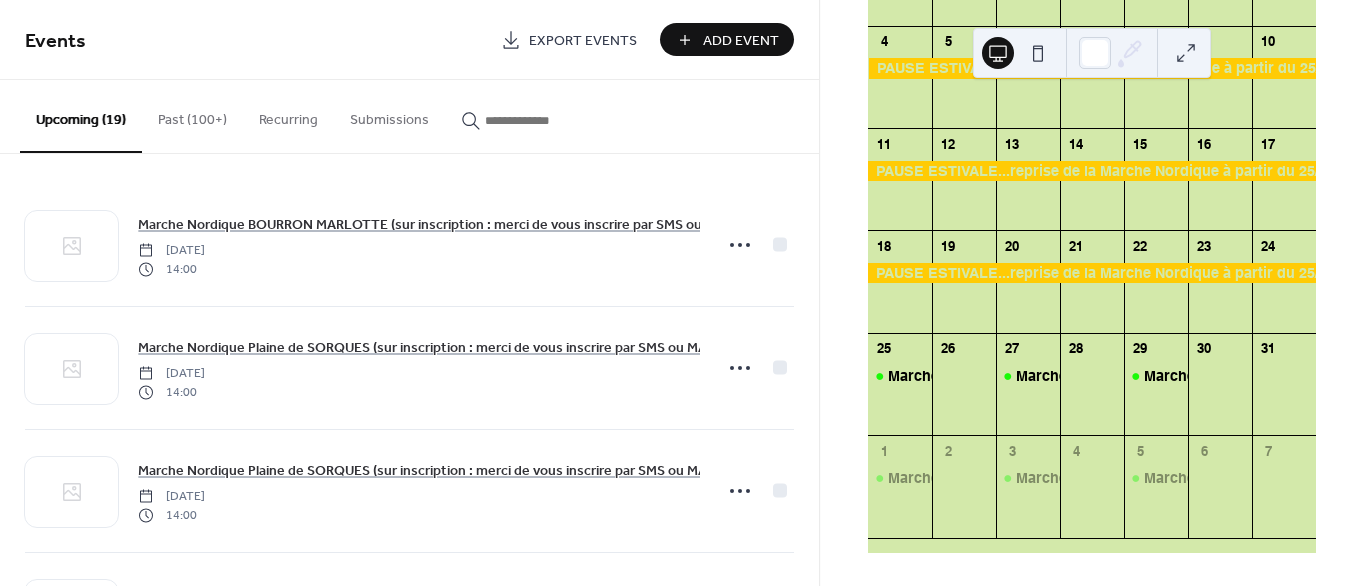 click at bounding box center (535, 120) 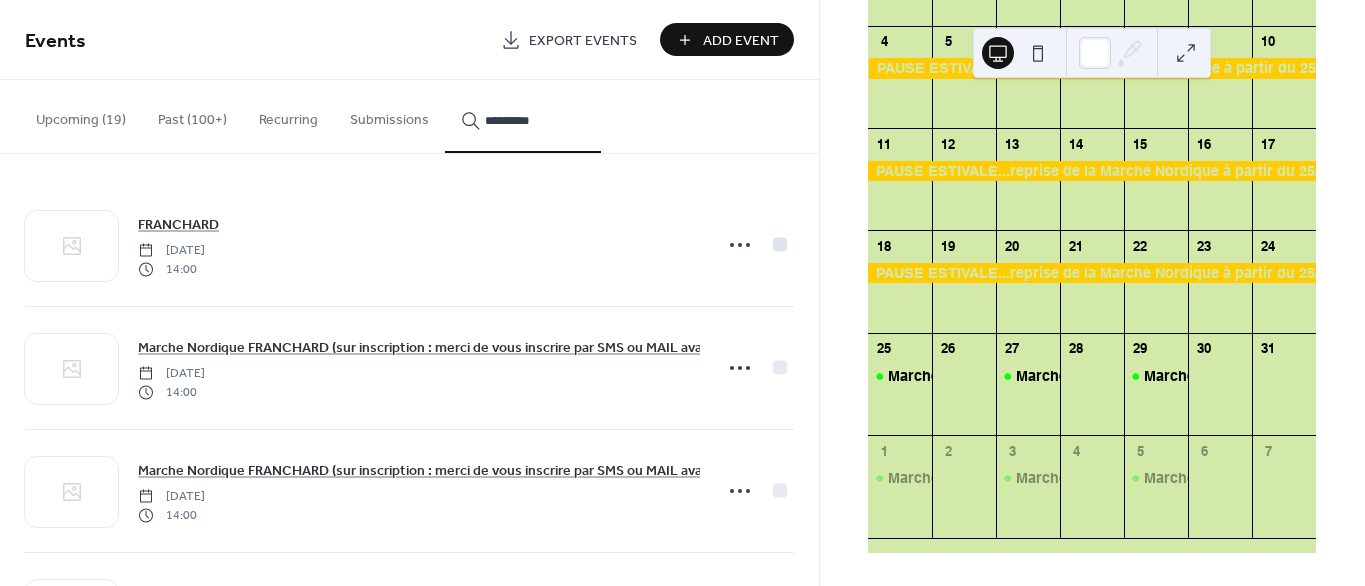 type on "*********" 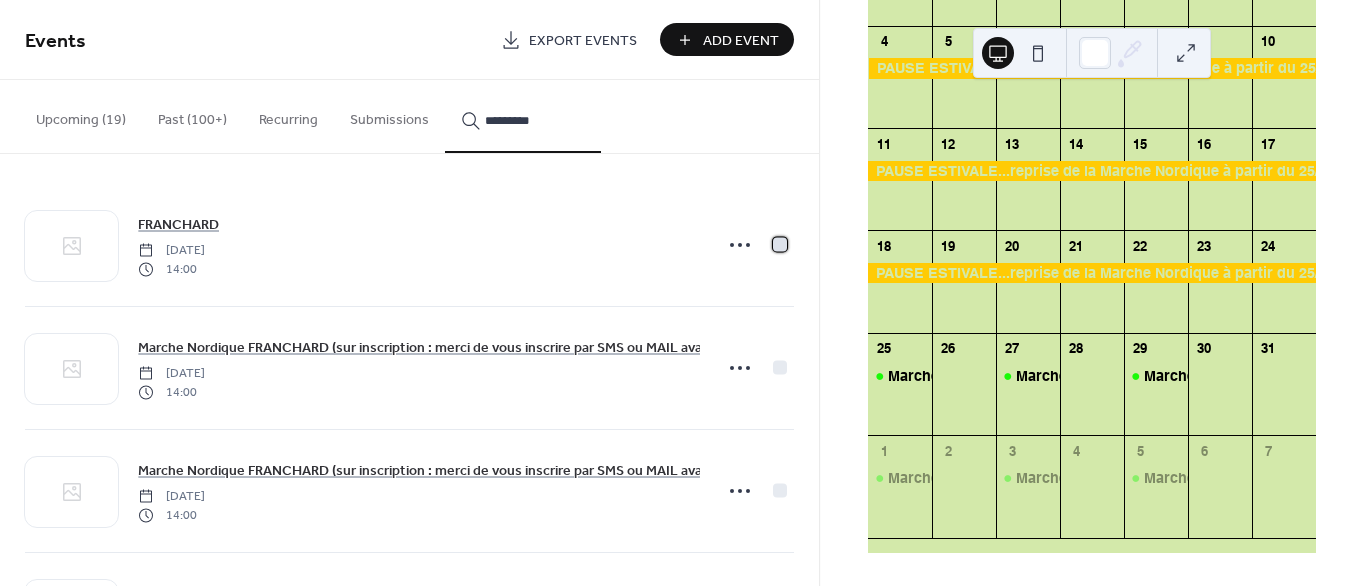 click at bounding box center [780, 244] 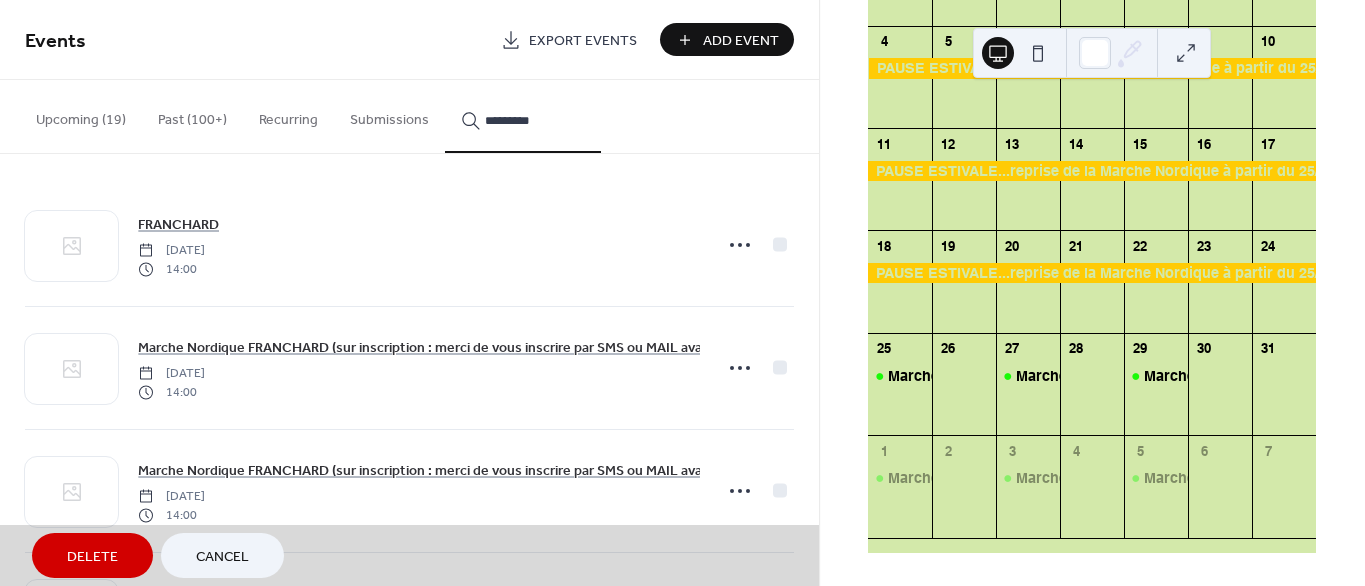 click on "Delete" at bounding box center (92, 557) 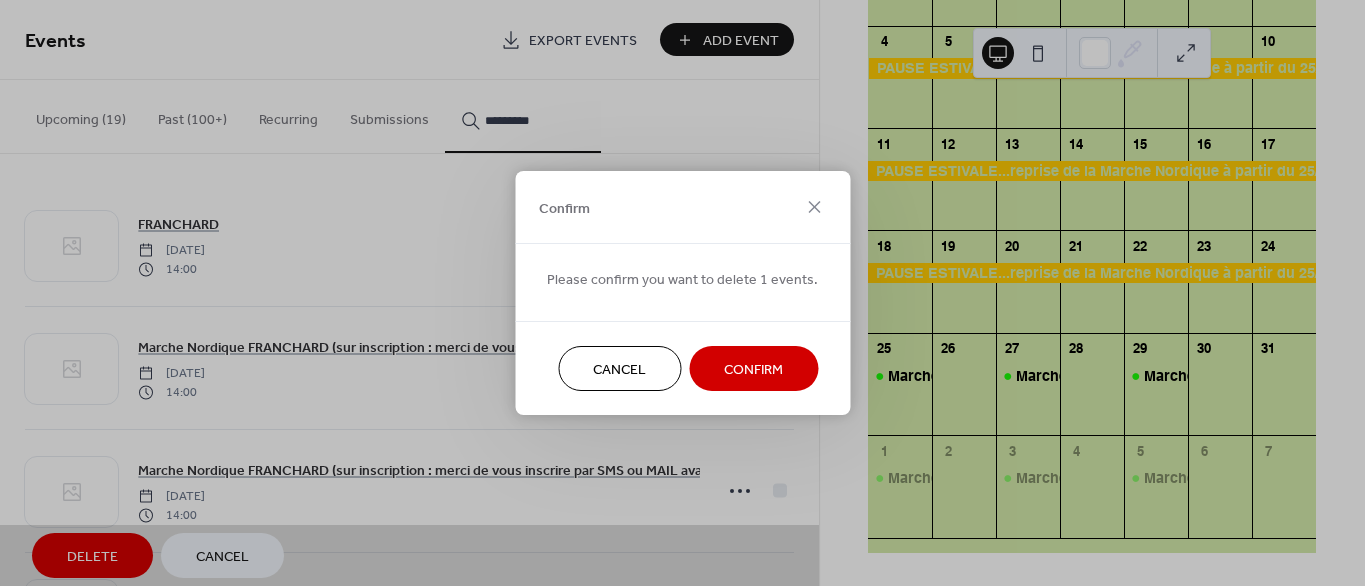 click on "Confirm" at bounding box center [753, 370] 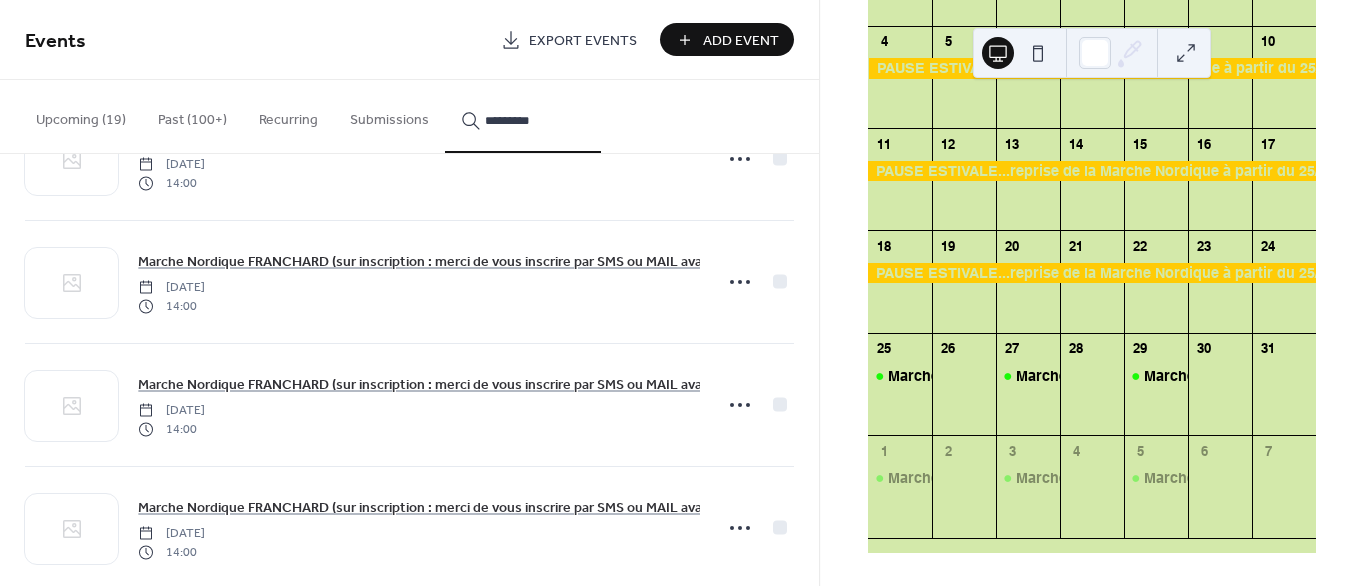 scroll, scrollTop: 3196, scrollLeft: 0, axis: vertical 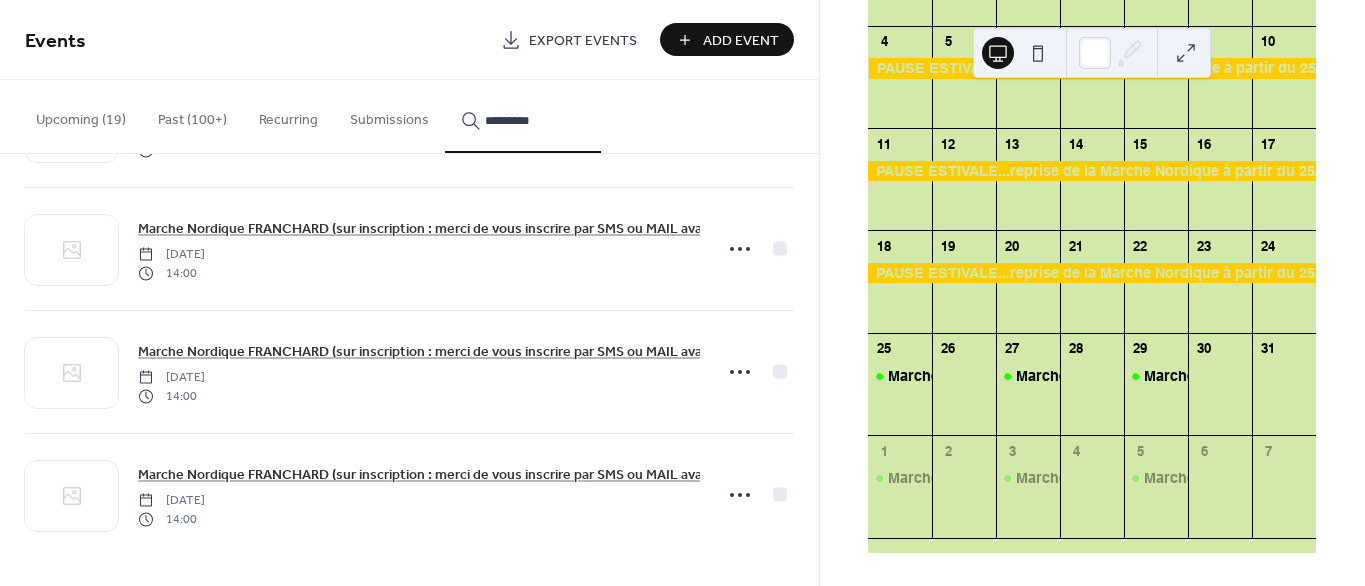 click 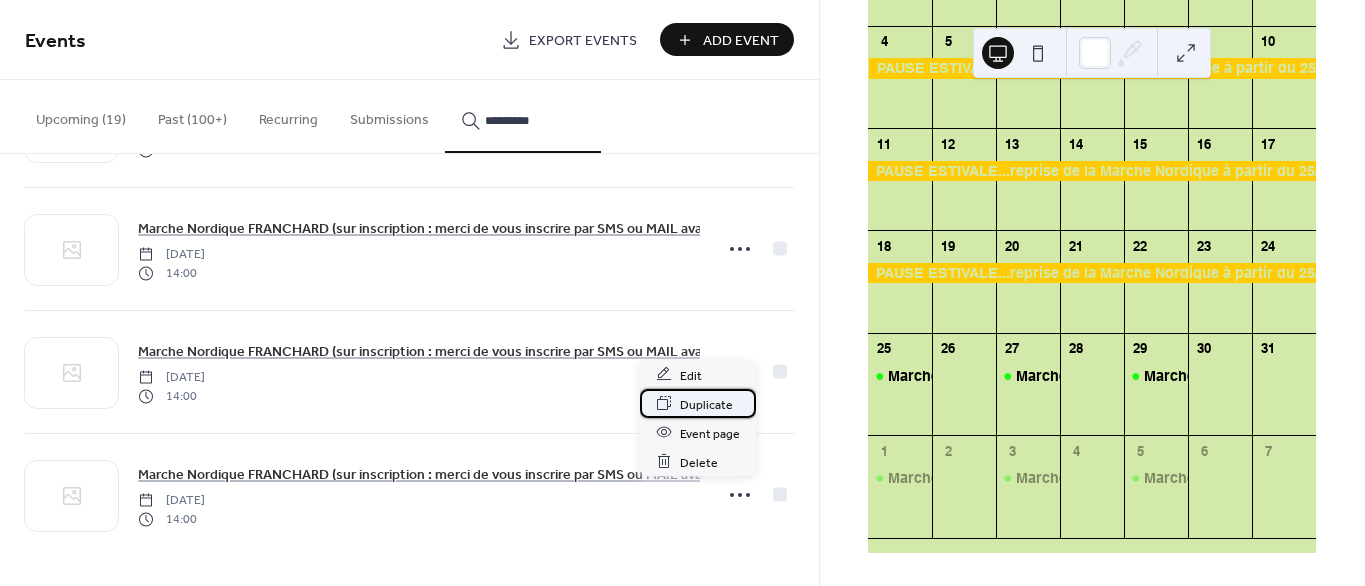 click on "Duplicate" at bounding box center (706, 404) 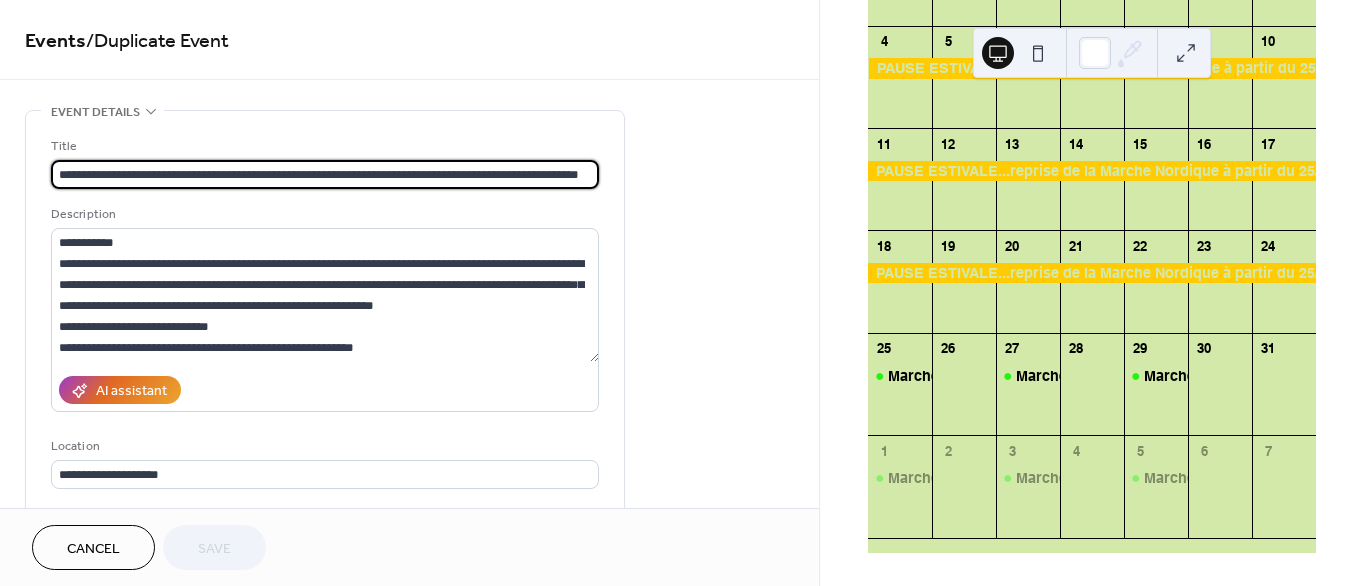 scroll, scrollTop: 0, scrollLeft: 31, axis: horizontal 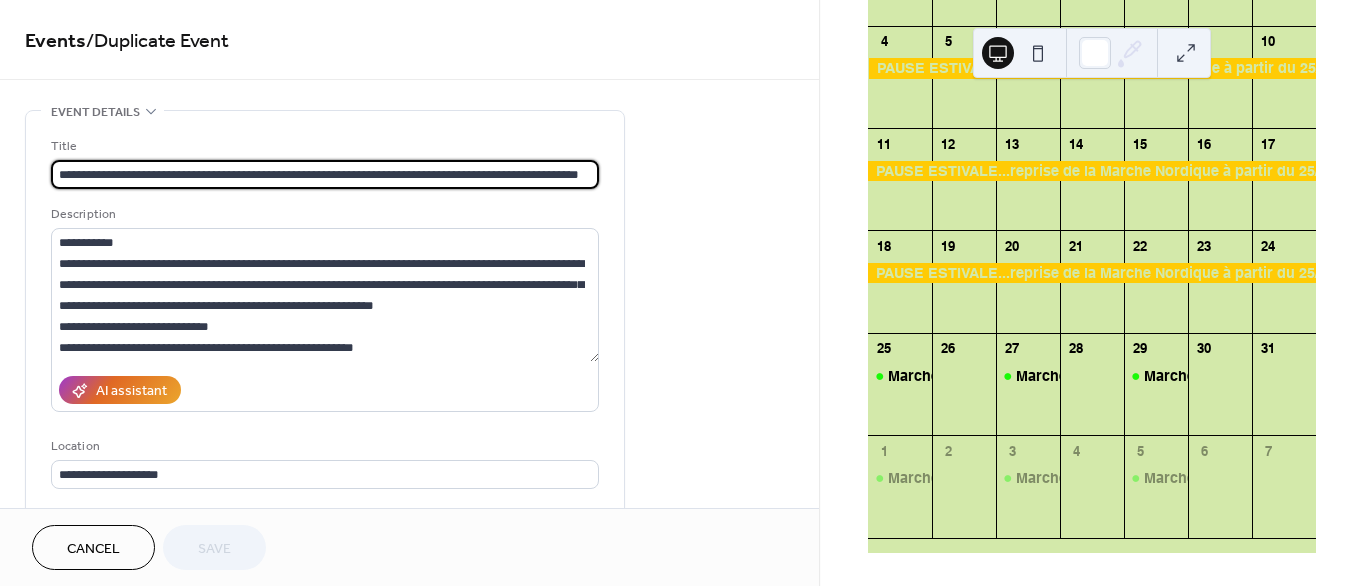 click on "**********" at bounding box center [325, 174] 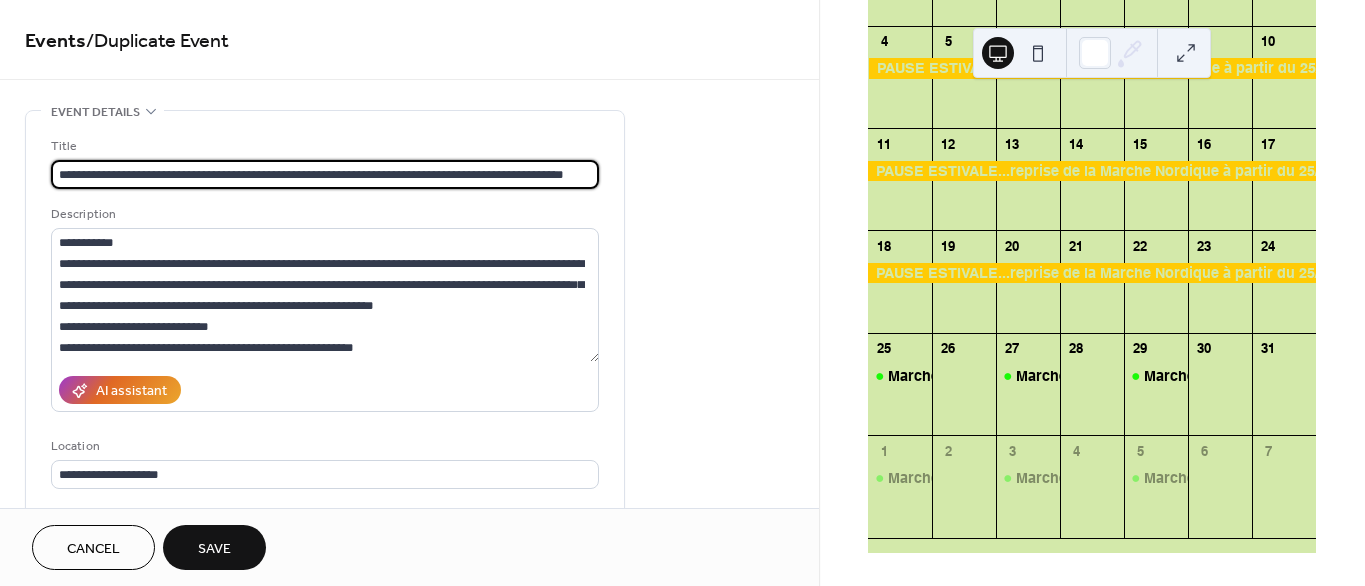 scroll, scrollTop: 0, scrollLeft: 15, axis: horizontal 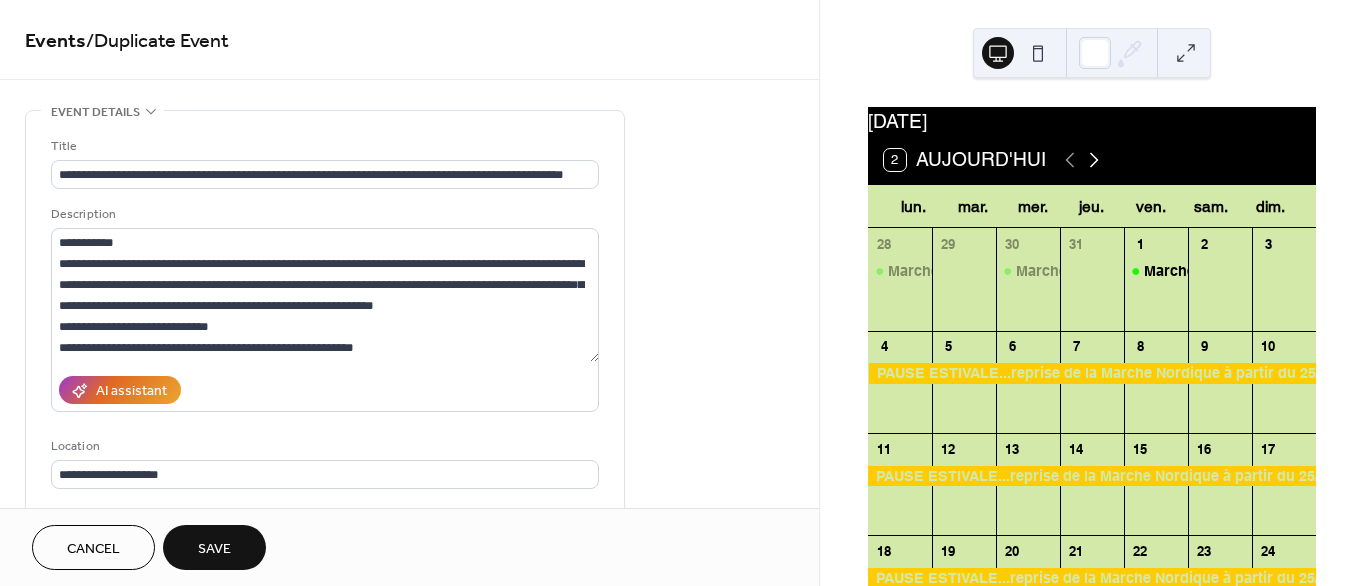 click 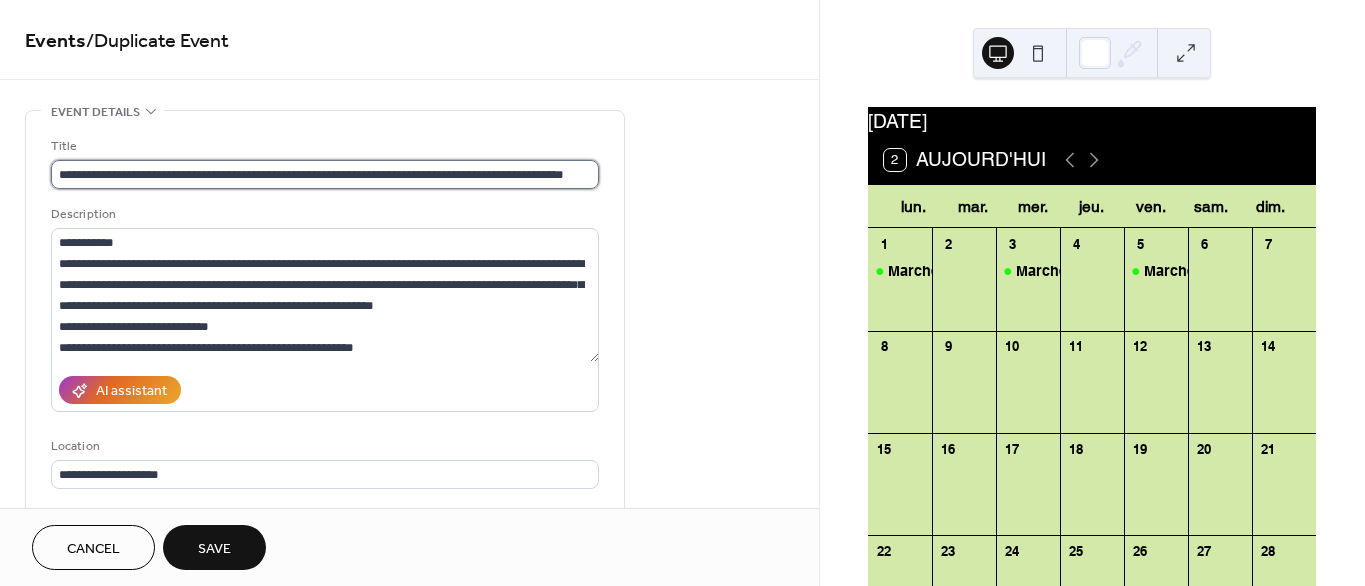 click on "**********" at bounding box center (325, 174) 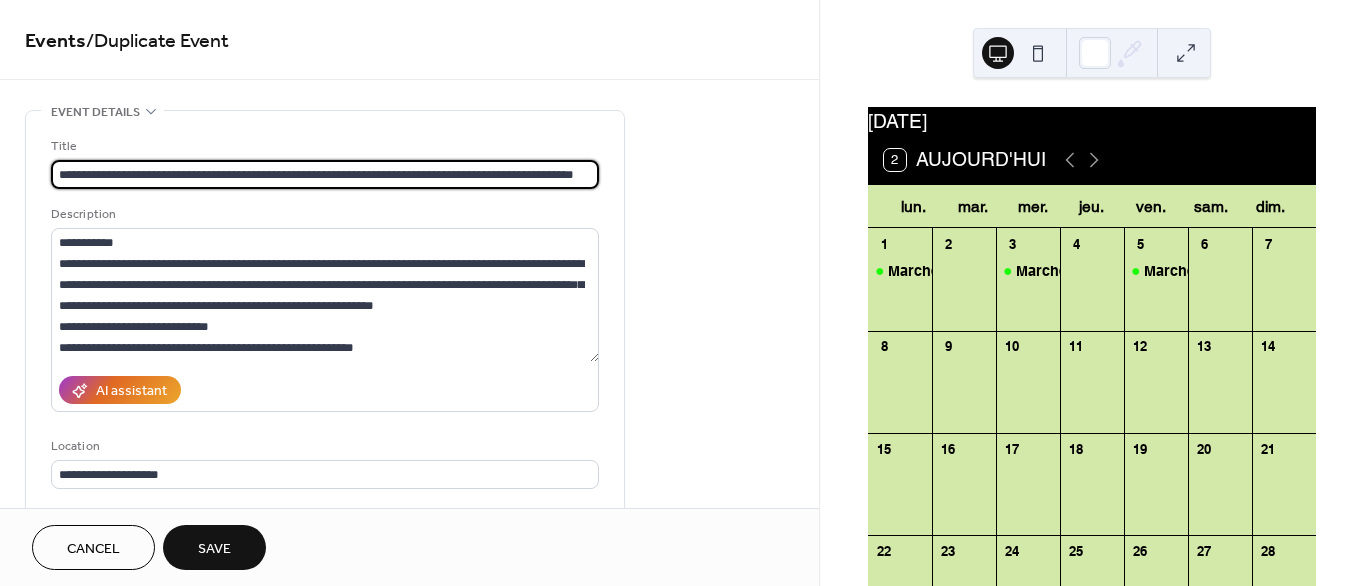 click on "**********" at bounding box center [325, 174] 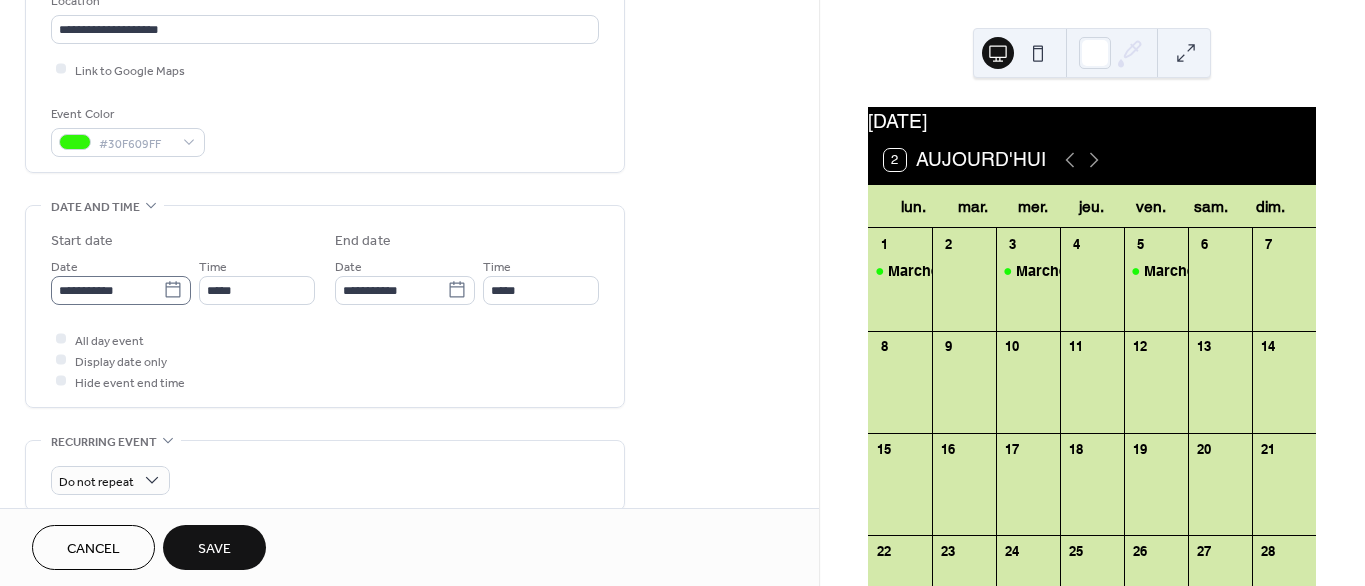 type on "**********" 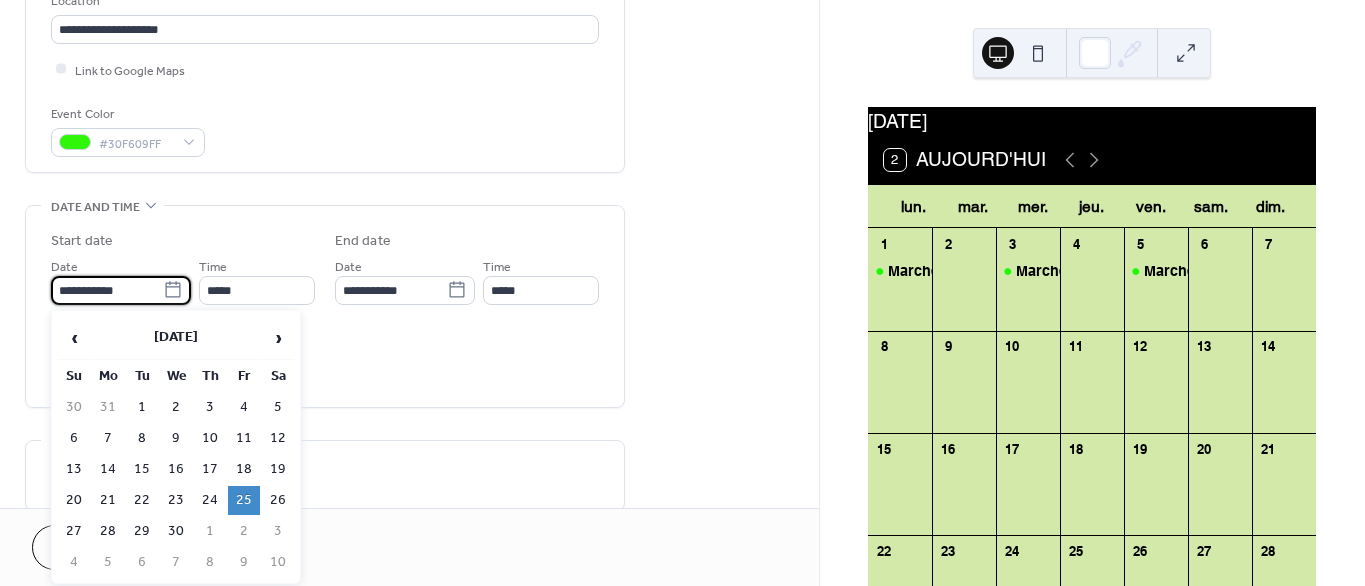 scroll, scrollTop: 0, scrollLeft: 0, axis: both 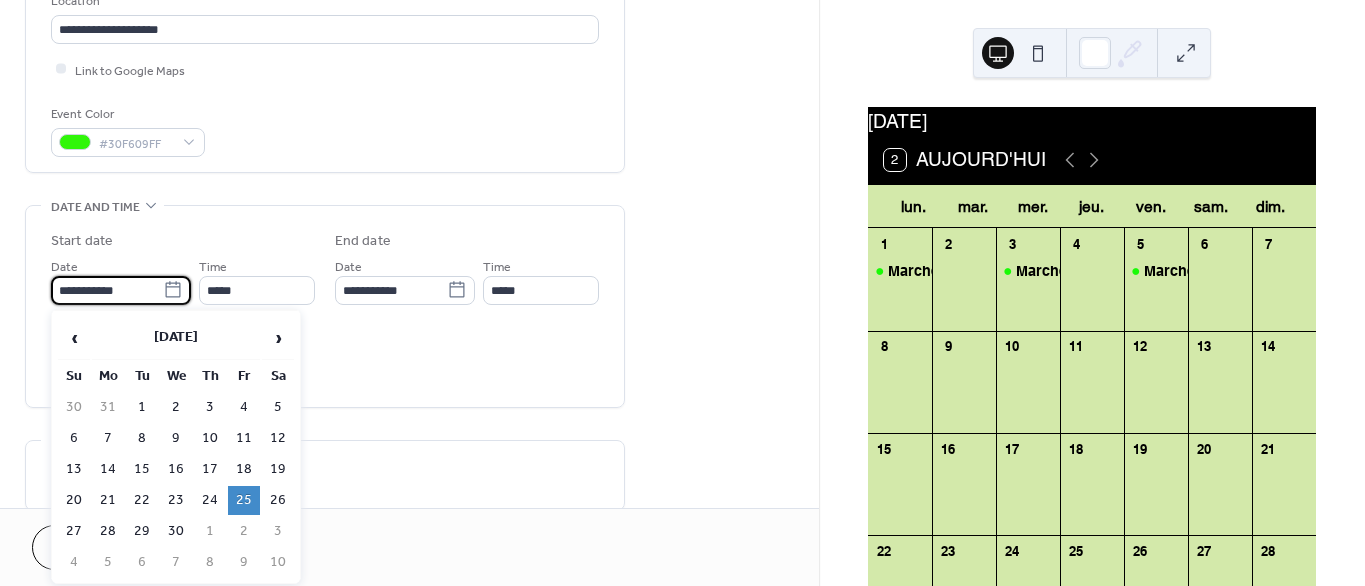 click on "**********" at bounding box center [107, 290] 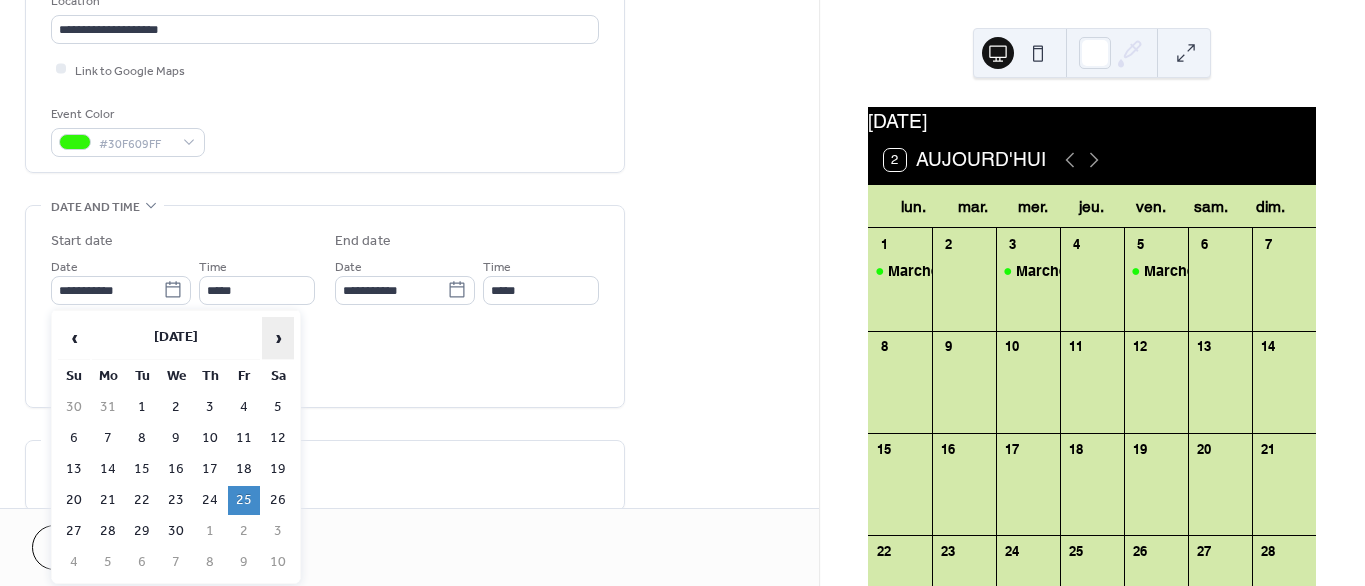 click on "›" at bounding box center [278, 338] 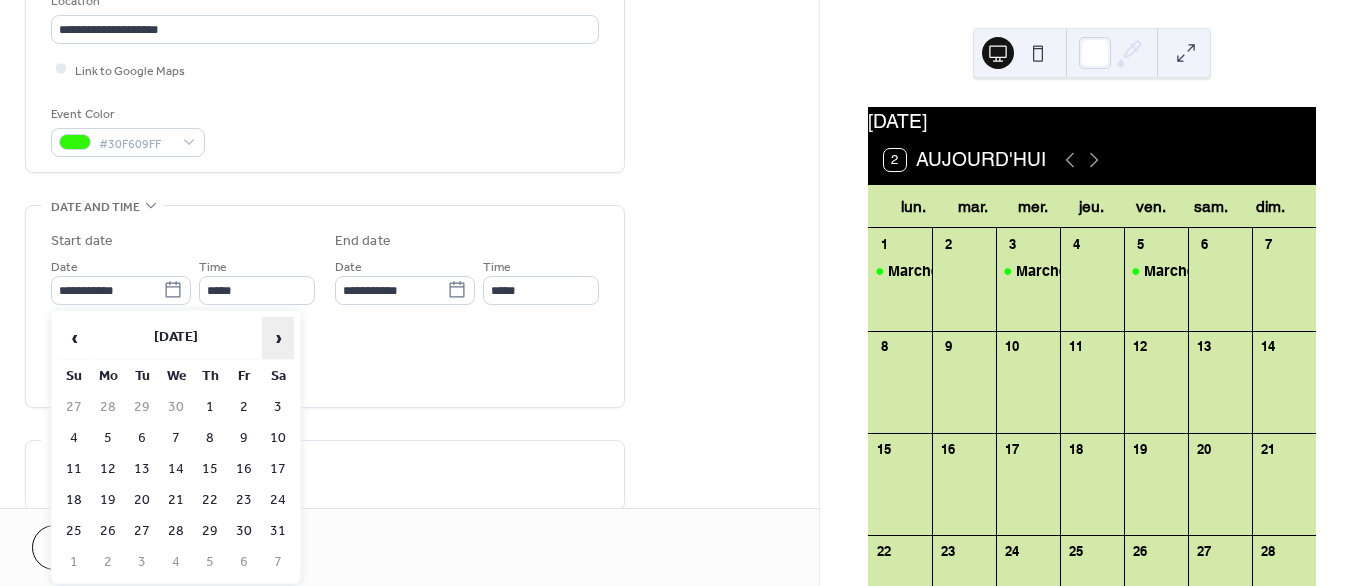 click on "›" at bounding box center (278, 338) 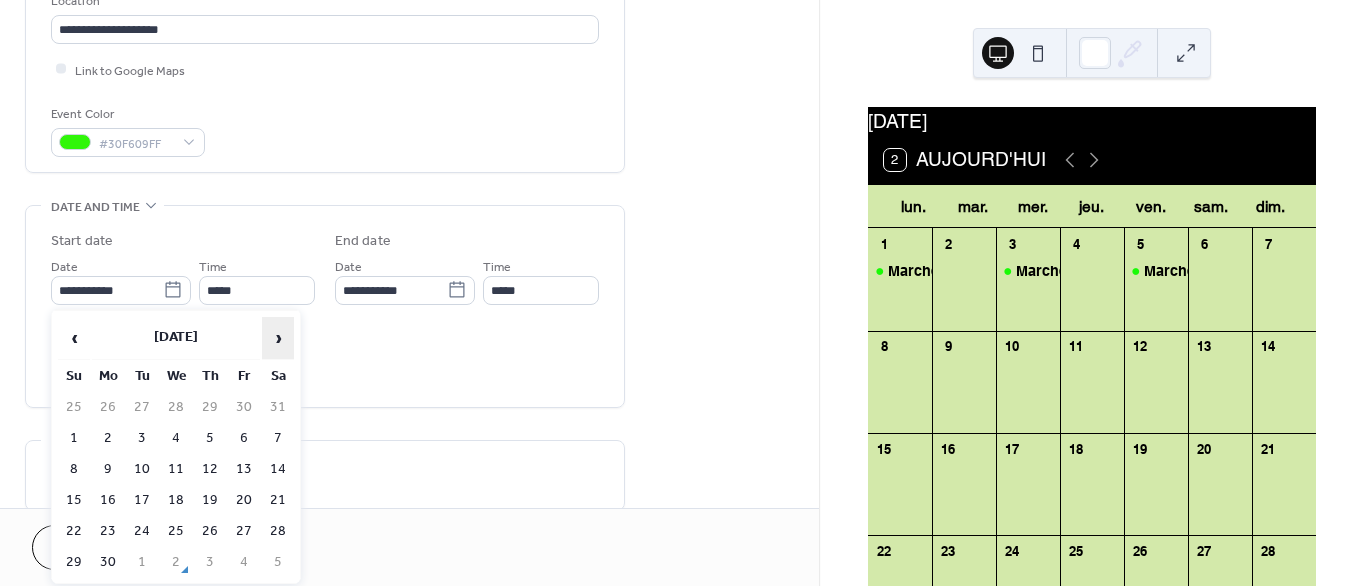 click on "›" at bounding box center [278, 338] 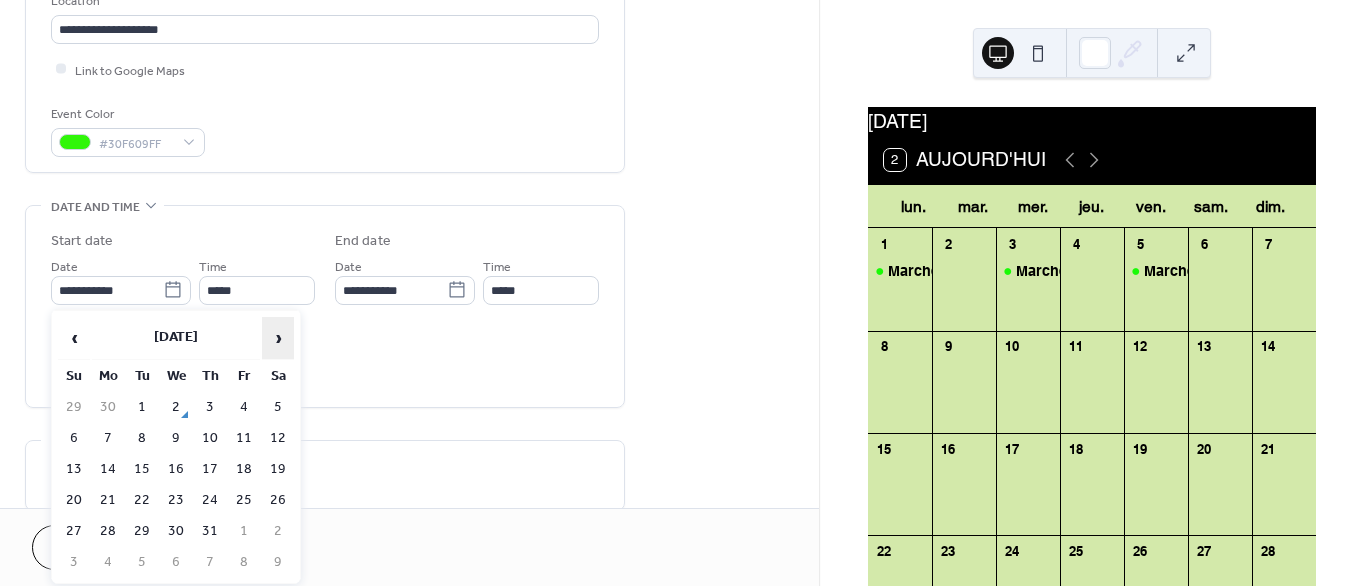 click on "›" at bounding box center (278, 338) 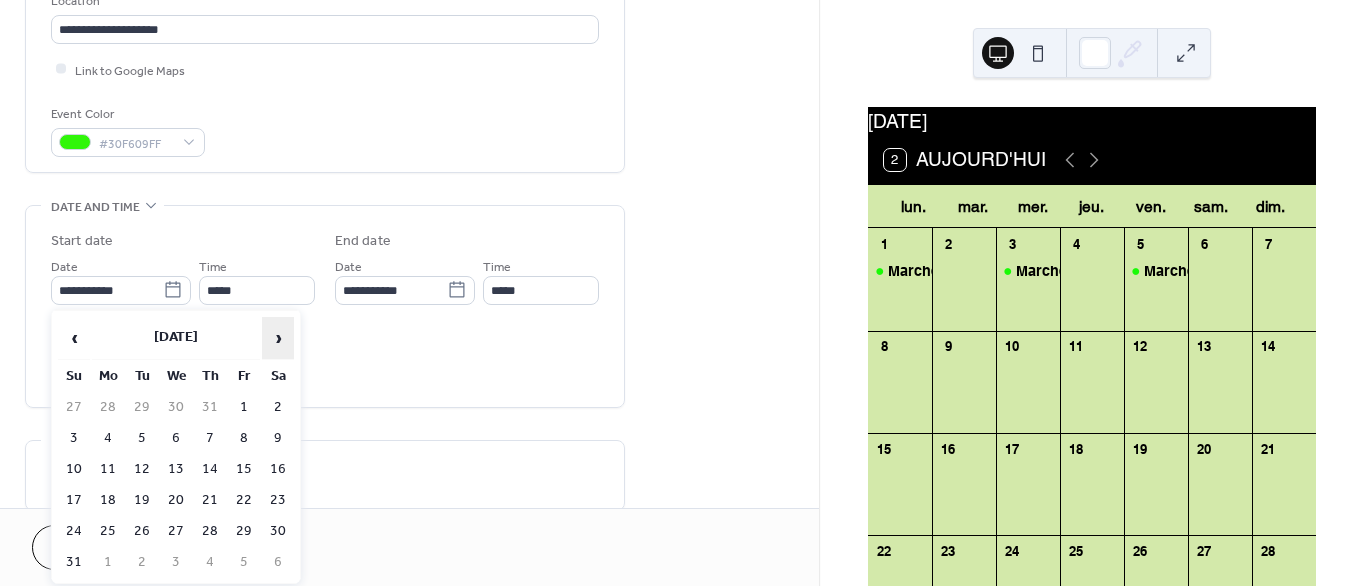 click on "›" at bounding box center (278, 338) 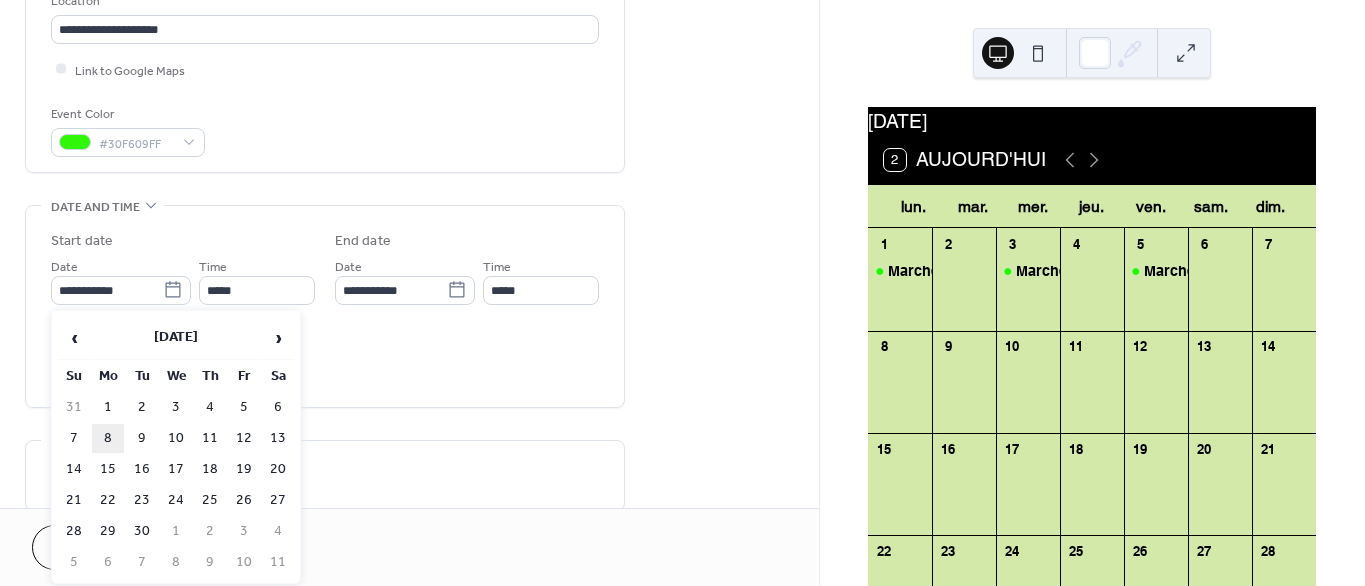 click on "8" at bounding box center (108, 438) 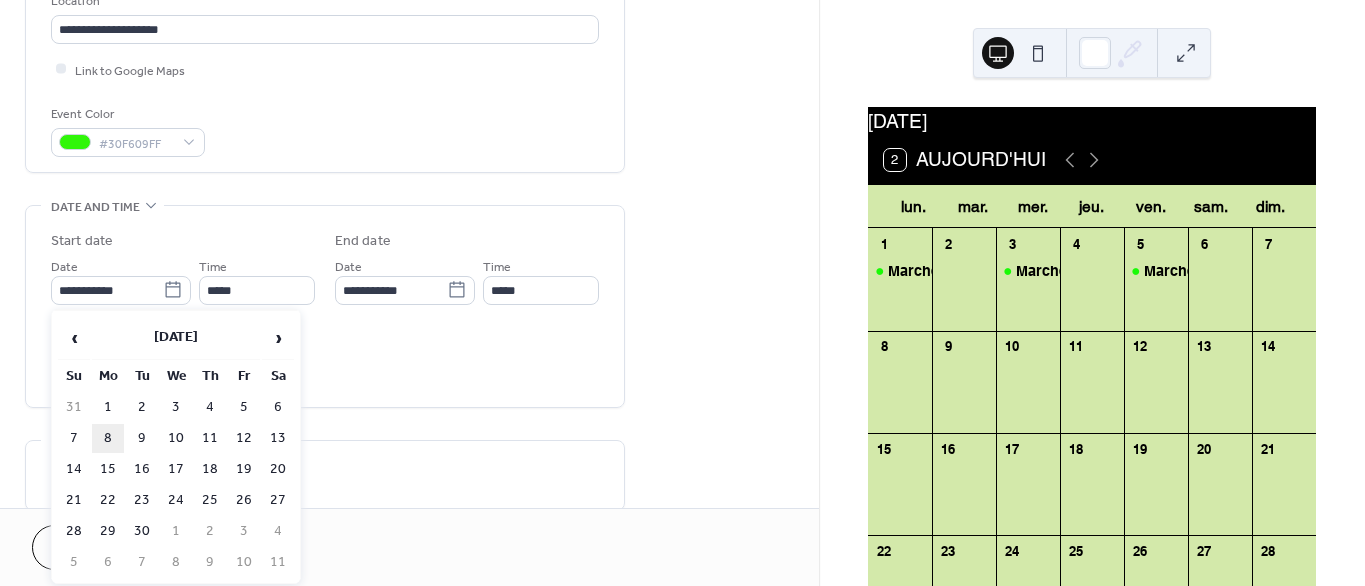 type on "**********" 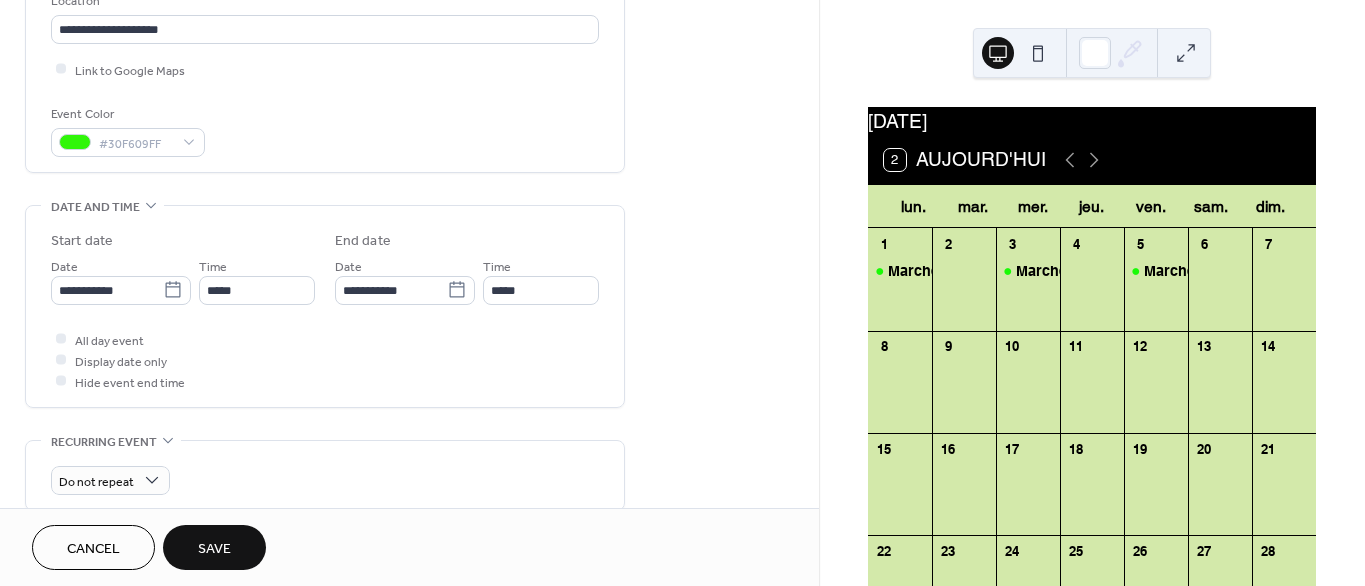 click on "Save" at bounding box center [214, 549] 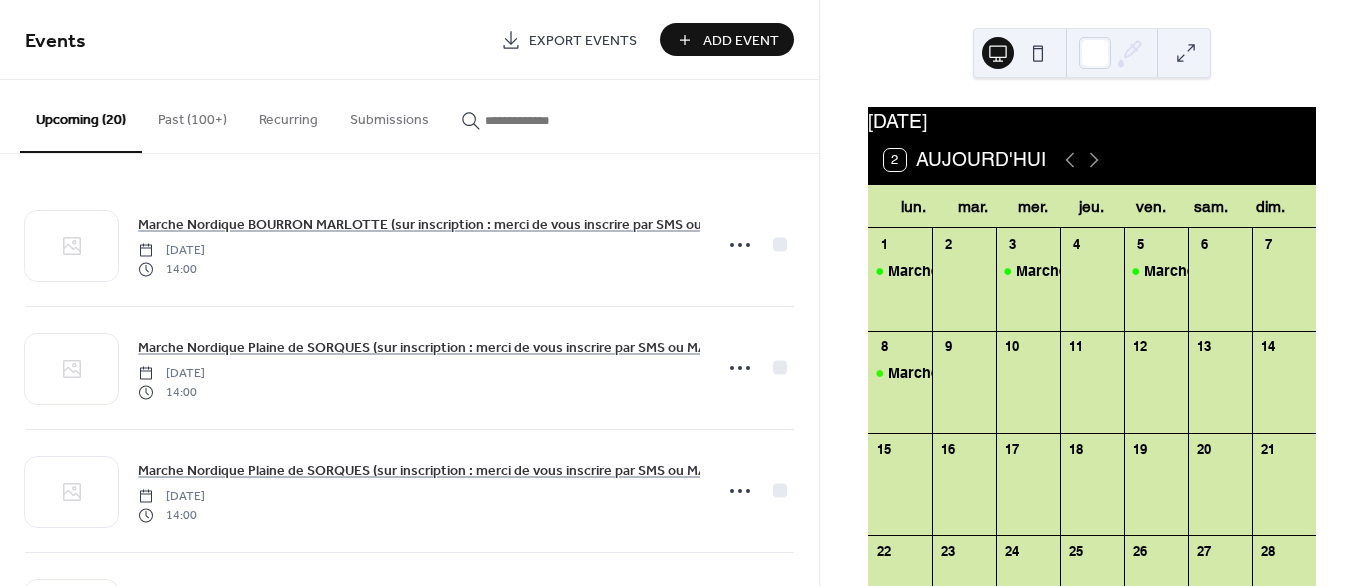 click on "Events Export Events Add Event Upcoming  (20) Past  (100+) Recurring  Submissions  Marche Nordique BOURRON MARLOTTE (sur inscription : merci de vous inscrire par SMS ou MAIL jusqu'au 03/07 19h). [DATE] 14:00 Marche Nordique Plaine de SORQUES (sur inscription : merci de vous inscrire par SMS ou MAIL avant le 06/07 19h). [DATE] 14:00 Marche Nordique Plaine de SORQUES (sur inscription : merci de vous inscrire par SMS ou MAIL avant le 08/07 19h). [DATE] 14:00 Marche Nordique Plaine de SORQUES (sur inscription : merci de vous inscrire par SMS ou MAIL avant le 10/07 19h). [DATE] 14:00 Marche Nordique FAISANDERIE  (sur inscription : merci de vous inscrire par SMS ou MAIL avant le 15/07 19h). [DATE] 14:00 Marche Nordique FAISANDERIE  (sur inscription : merci de vous inscrire par SMS ou MAIL avant le 17/07 19h). [DATE] 14:00 Marche Nordique ISATIS  (sur inscription : merci de vous inscrire par SMS ou MAIL jusqu'au 20/07 19h)." at bounding box center [409, 293] 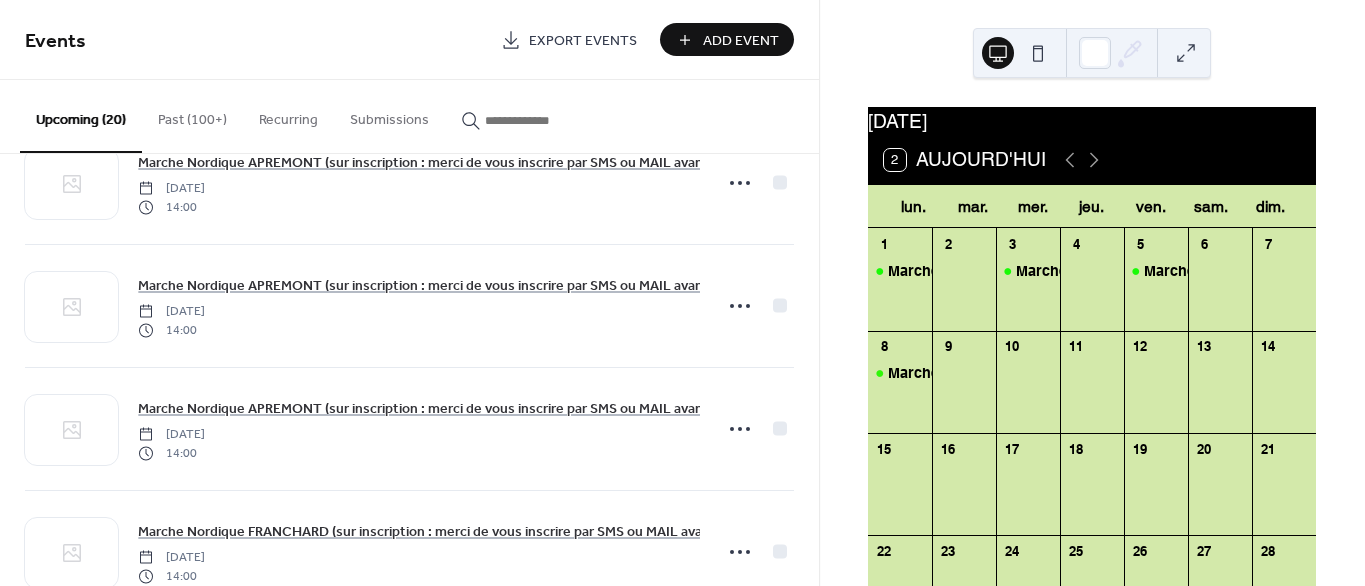 scroll, scrollTop: 2087, scrollLeft: 0, axis: vertical 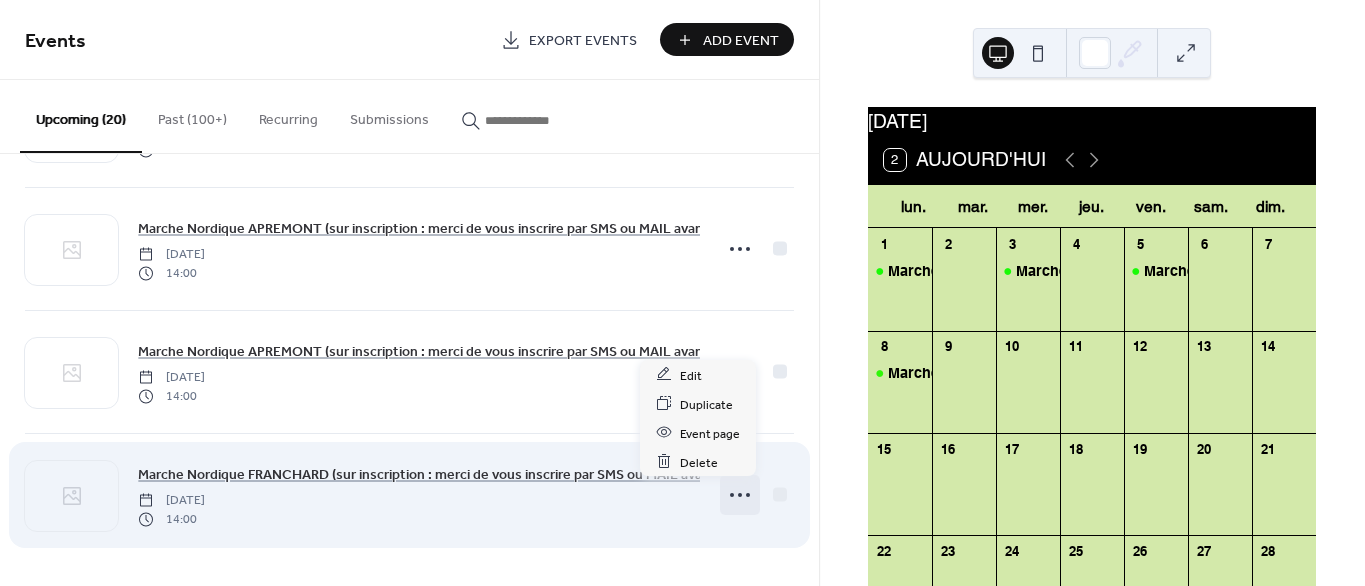 click 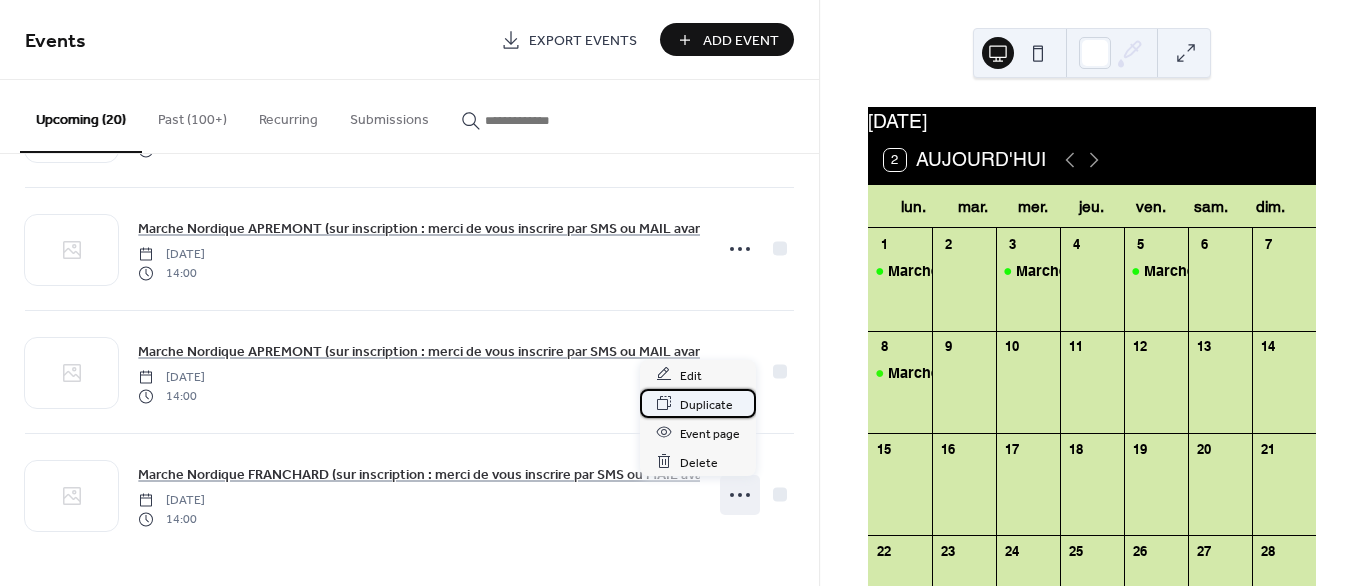 click on "Duplicate" at bounding box center (706, 404) 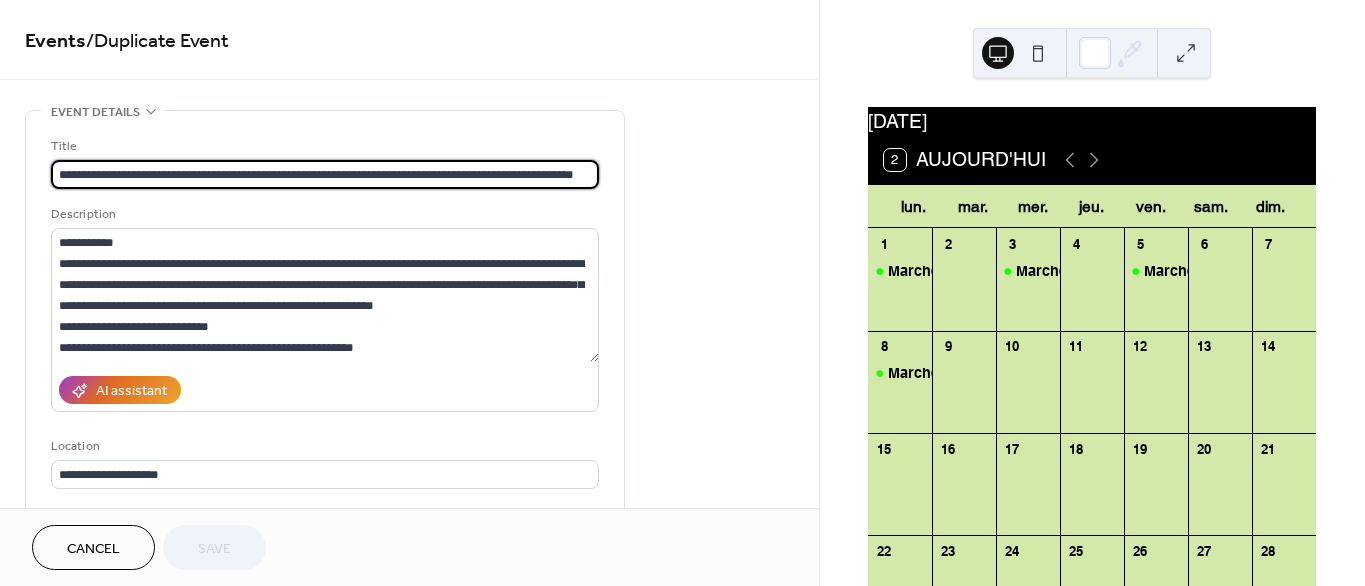 scroll, scrollTop: 0, scrollLeft: 28, axis: horizontal 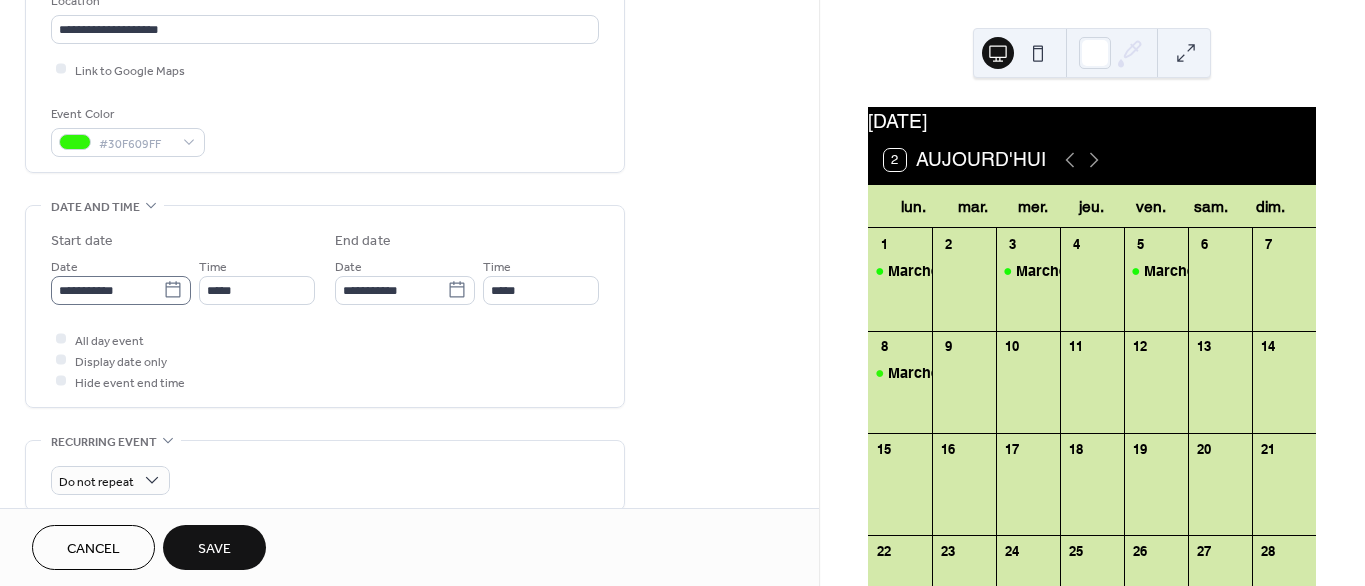 type on "**********" 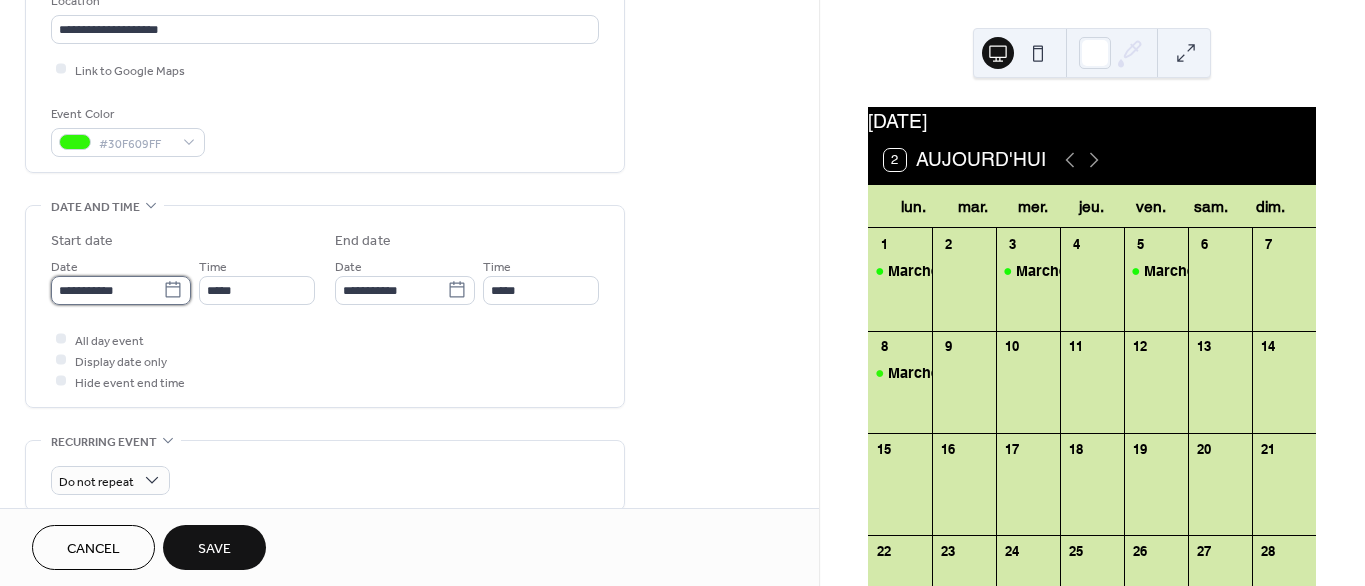 scroll, scrollTop: 0, scrollLeft: 0, axis: both 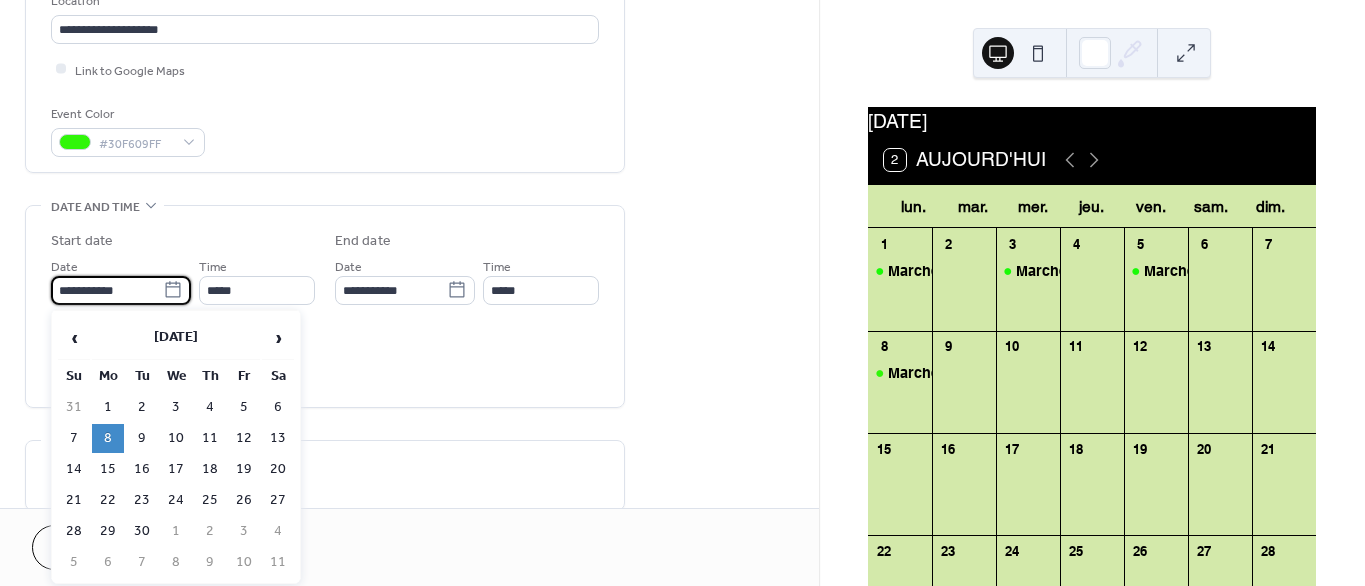 click on "**********" at bounding box center (107, 290) 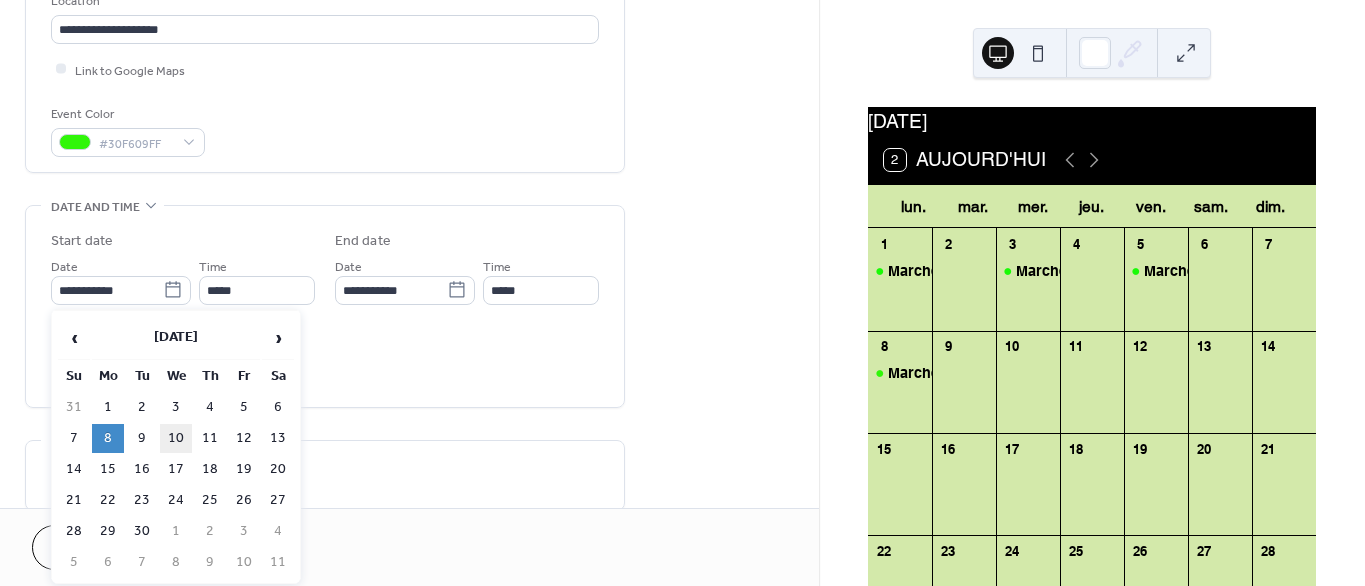 click on "10" at bounding box center [176, 438] 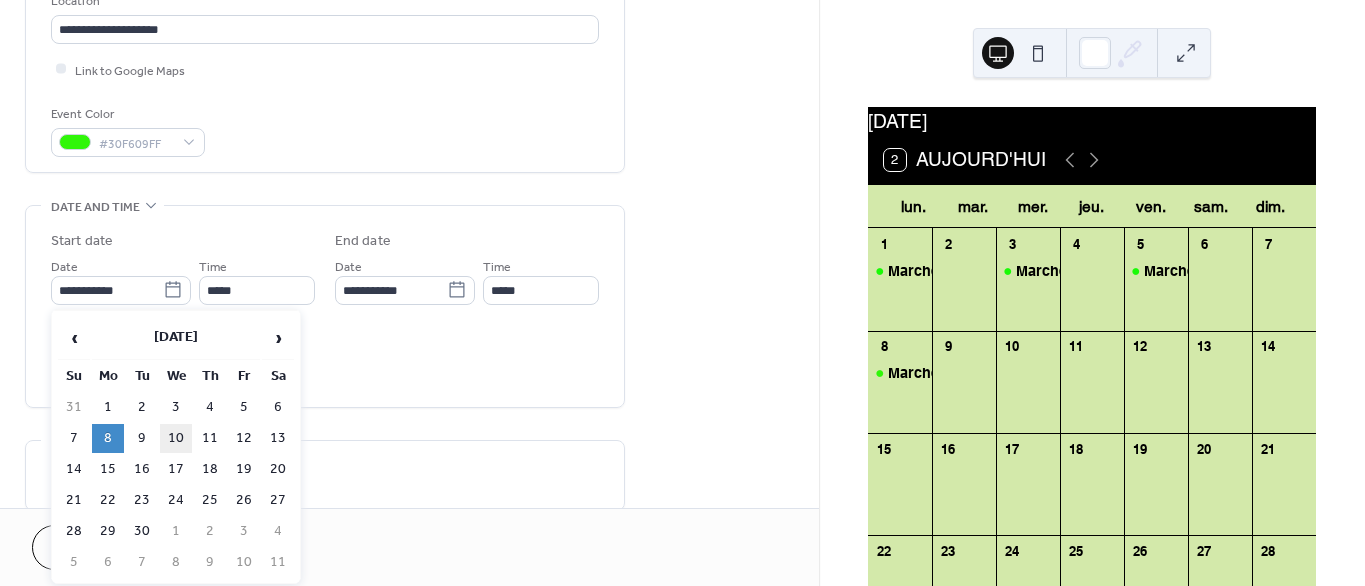 type on "**********" 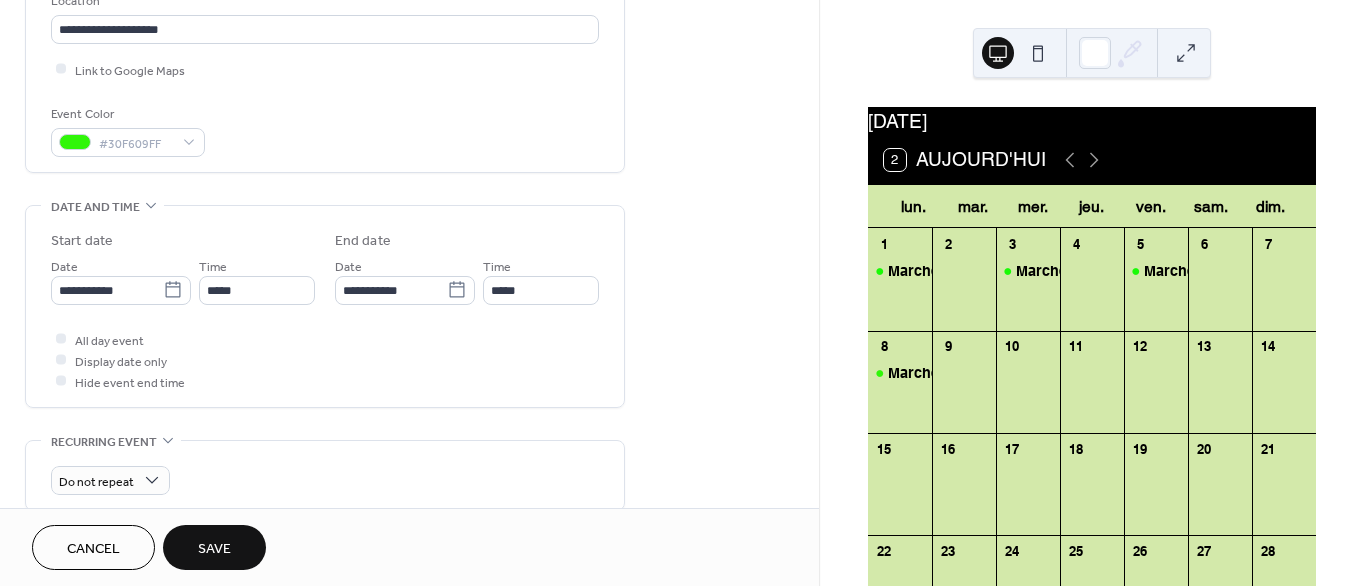 click on "Save" at bounding box center (214, 549) 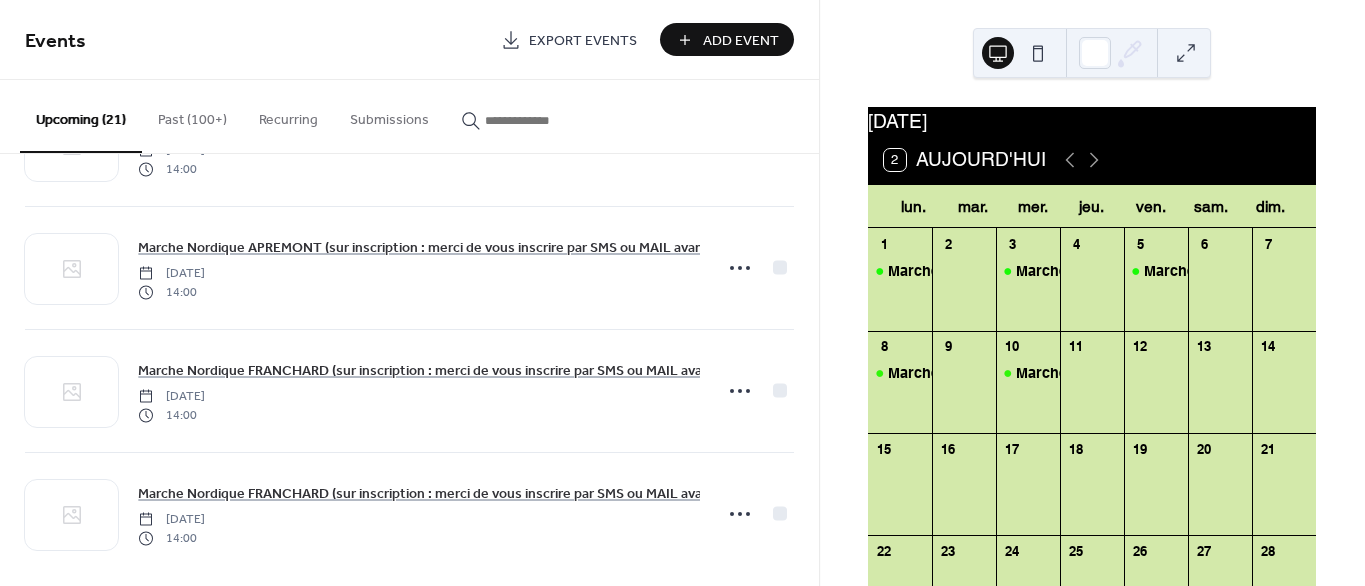 scroll, scrollTop: 2211, scrollLeft: 0, axis: vertical 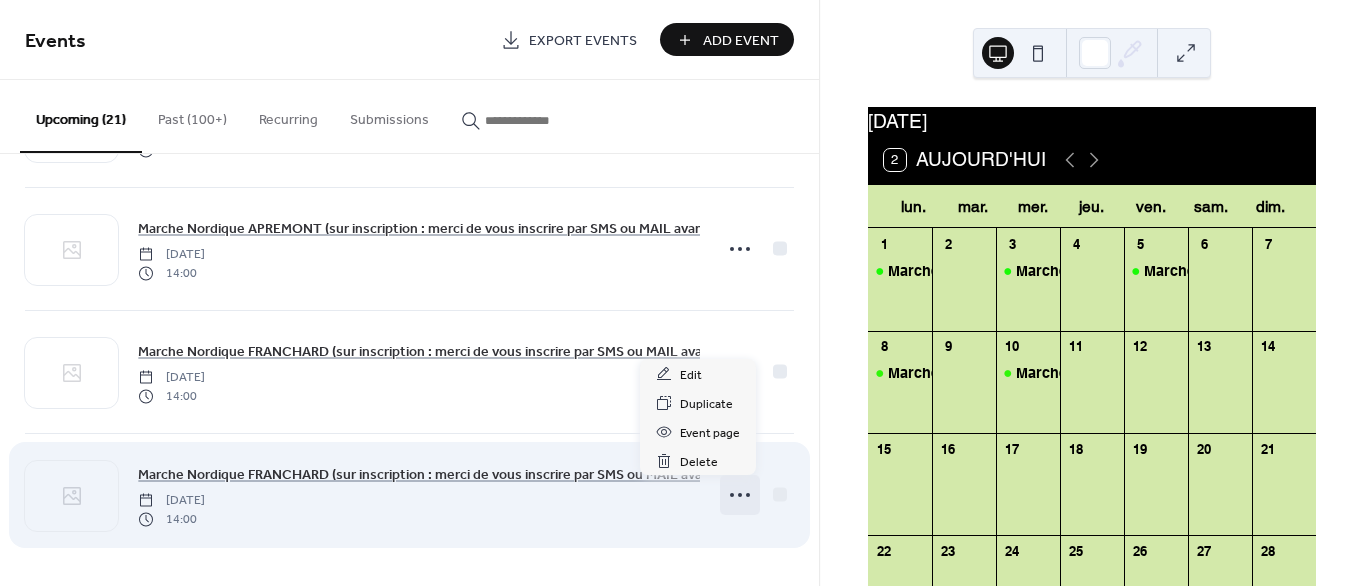 click 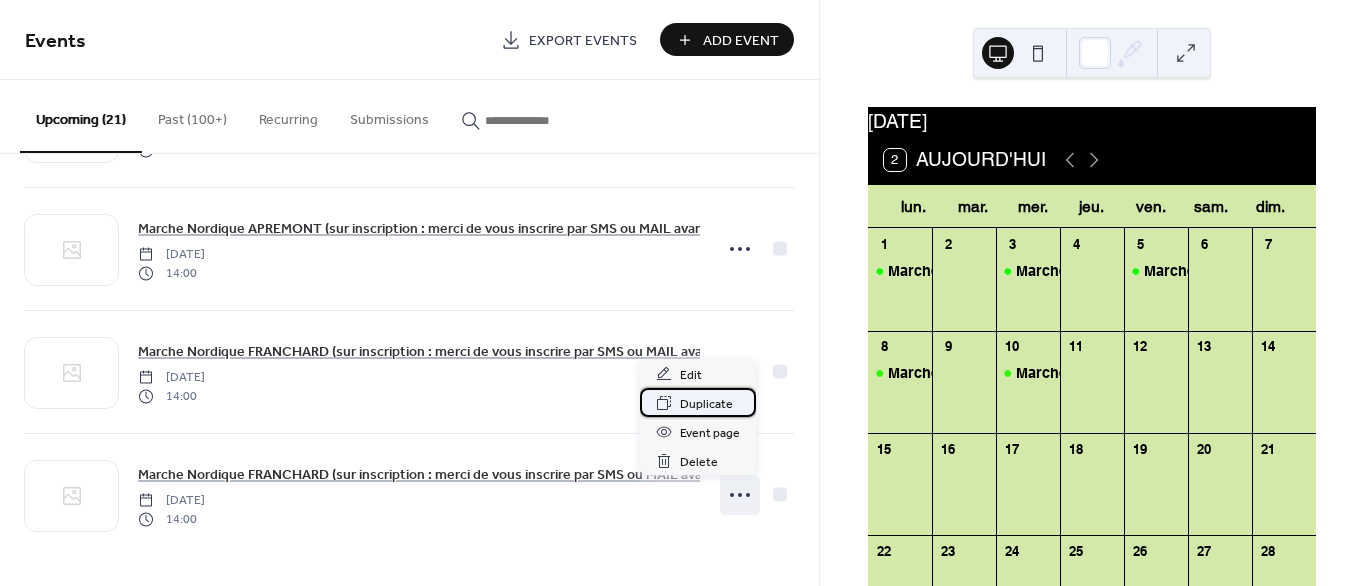 click on "Duplicate" at bounding box center [706, 404] 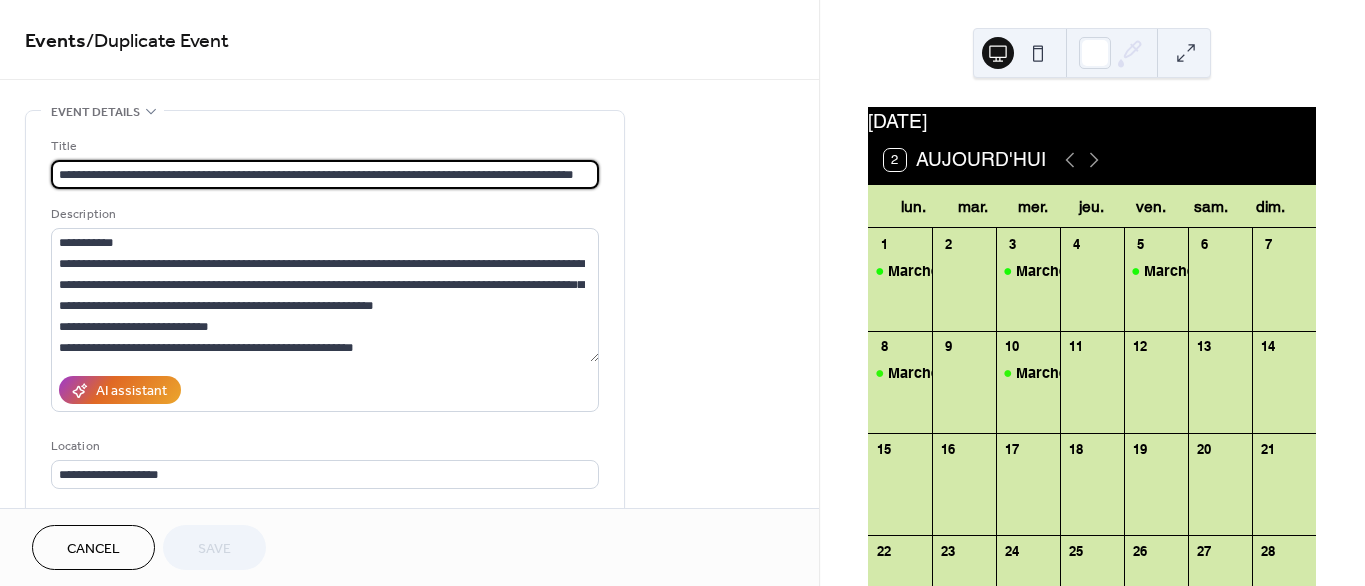 scroll, scrollTop: 0, scrollLeft: 28, axis: horizontal 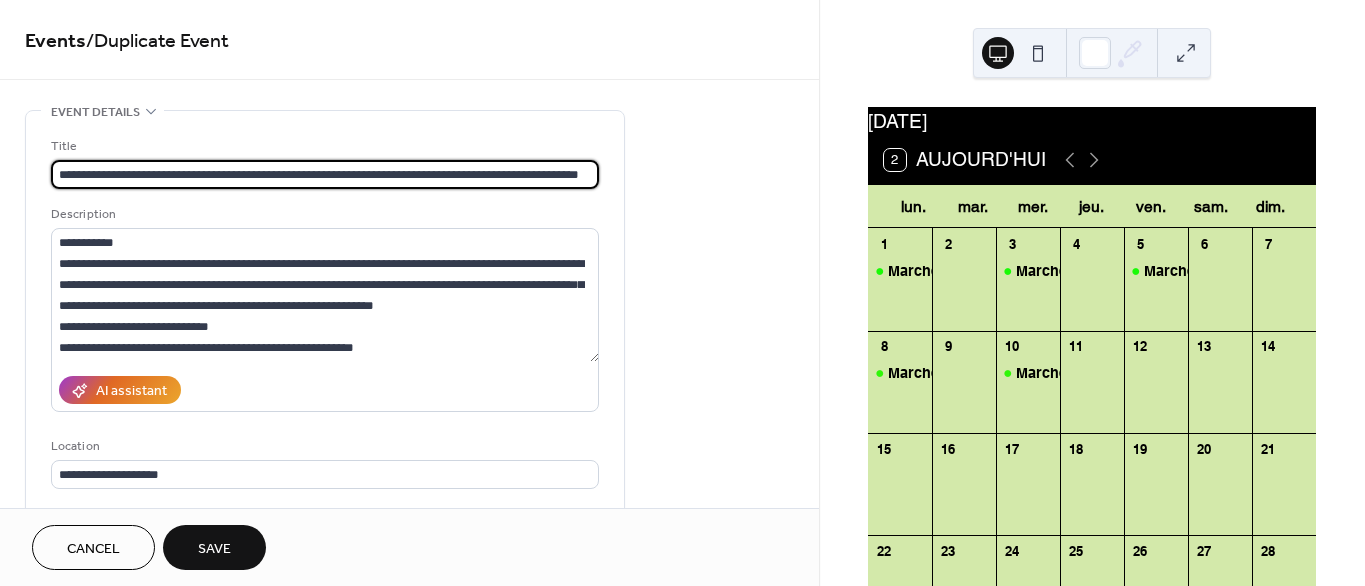 click on "**********" at bounding box center (325, 174) 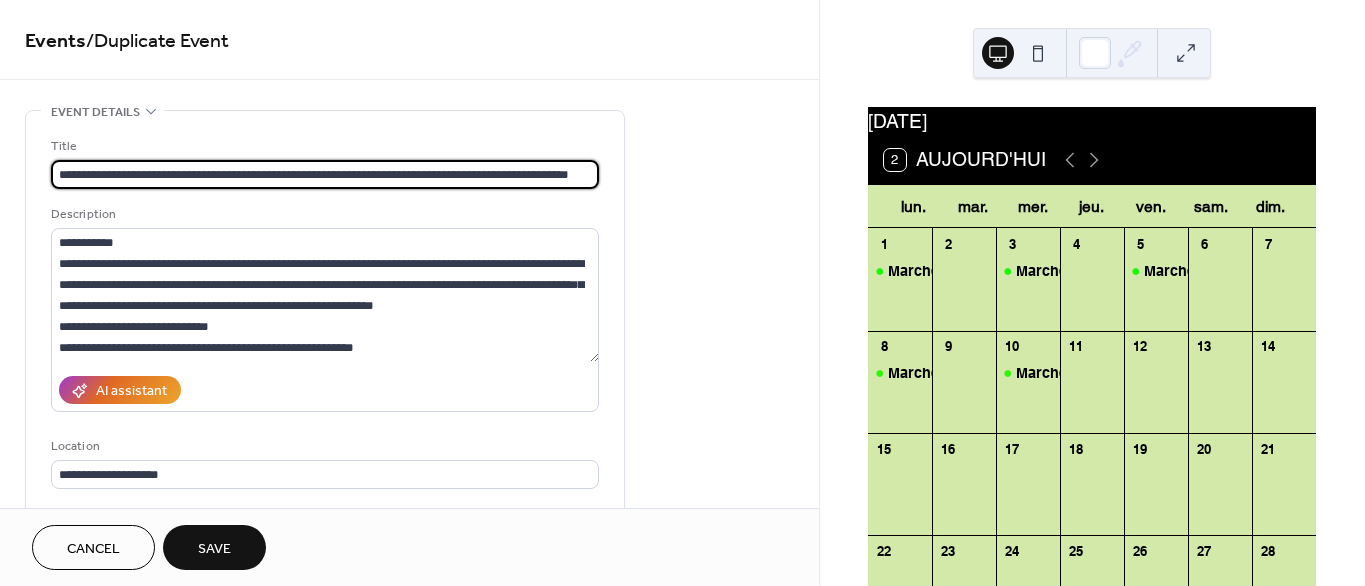 scroll, scrollTop: 0, scrollLeft: 13, axis: horizontal 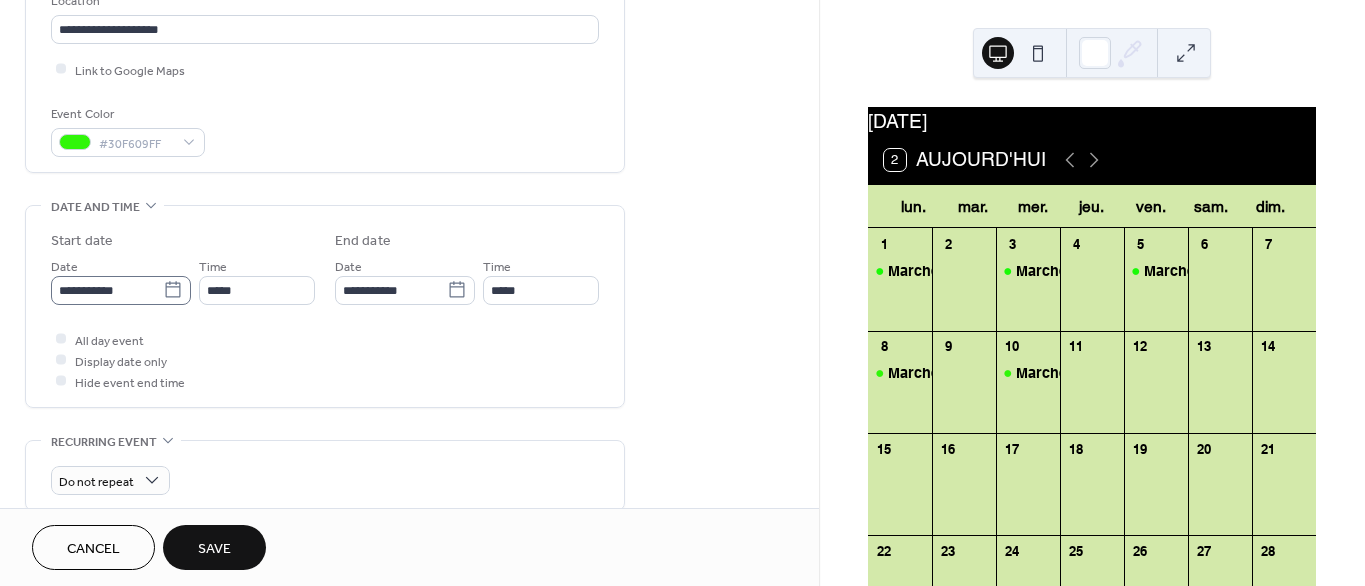 type on "**********" 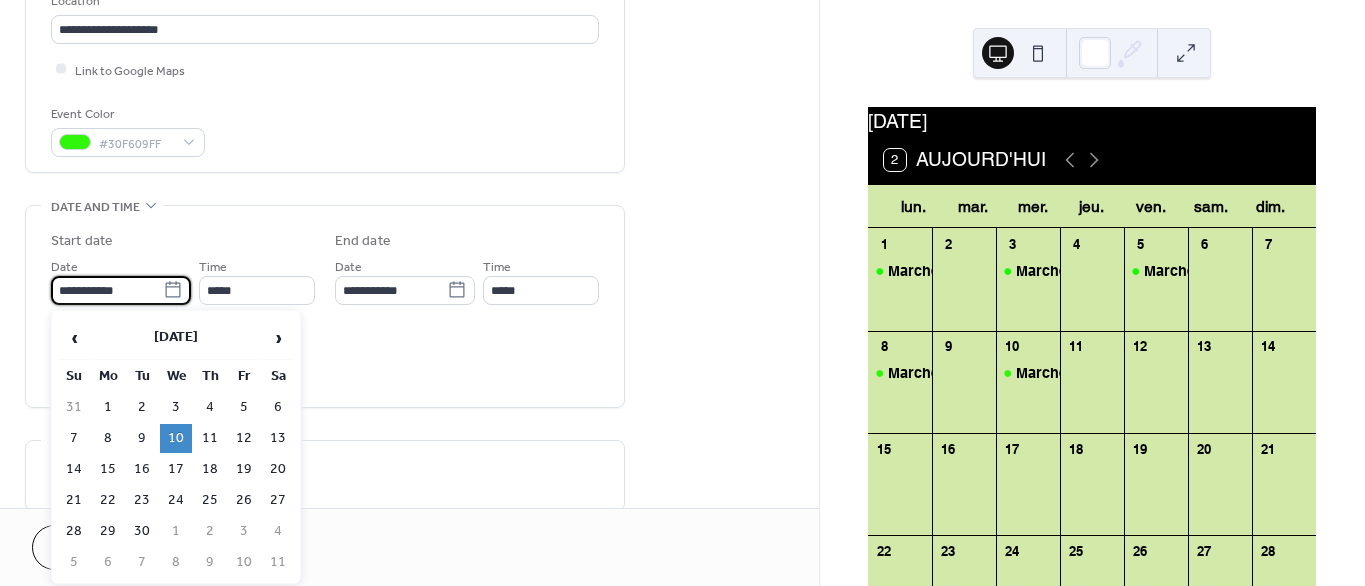 scroll, scrollTop: 0, scrollLeft: 0, axis: both 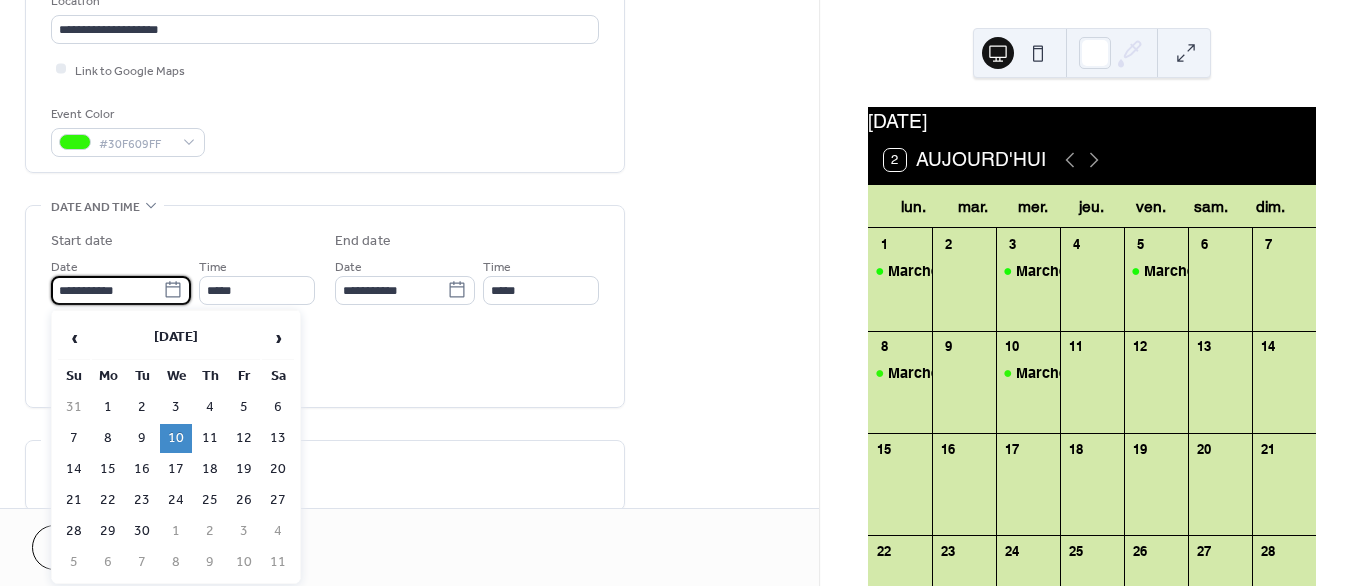 click on "**********" at bounding box center [107, 290] 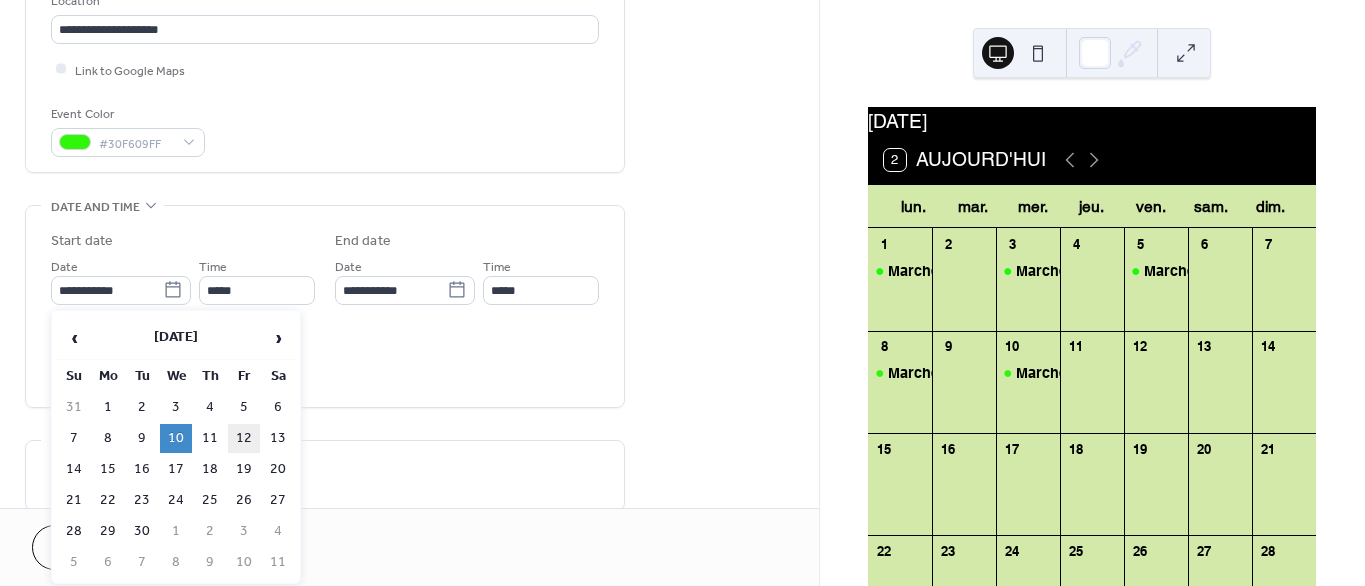 click on "12" at bounding box center (244, 438) 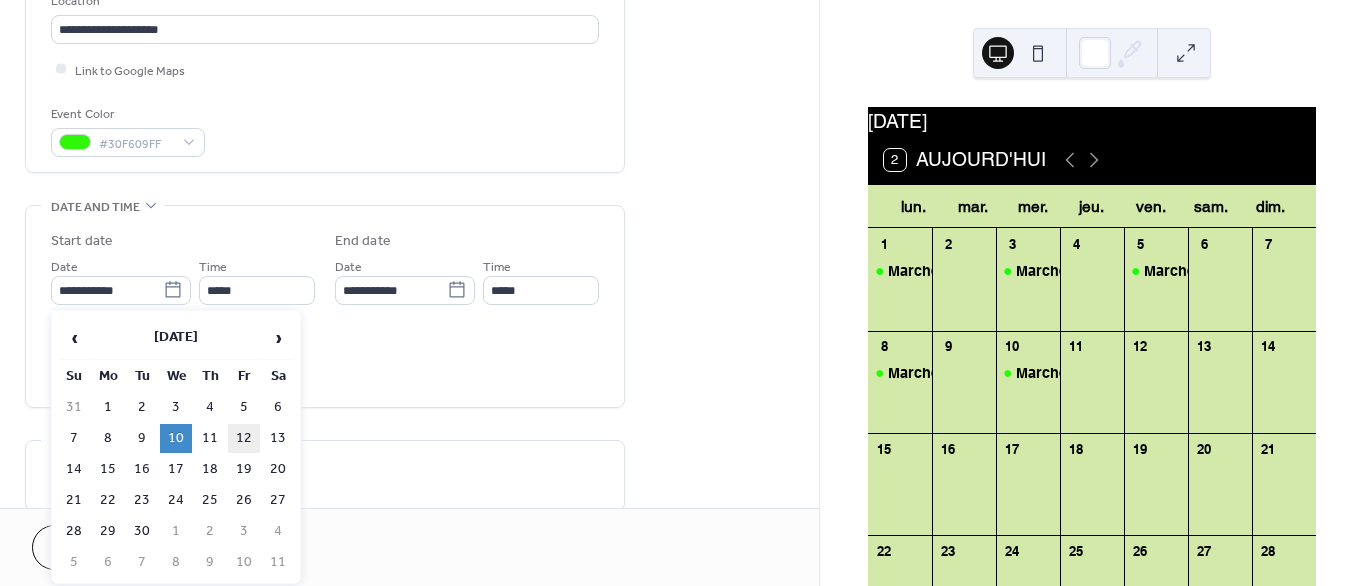 type on "**********" 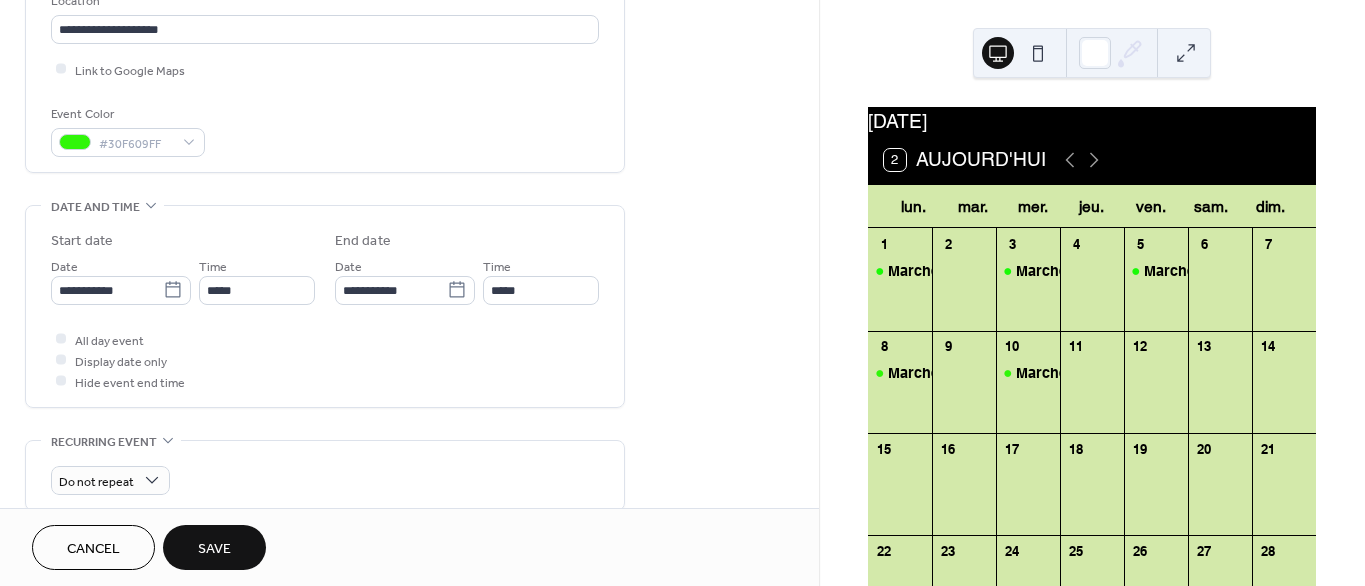 click on "Save" at bounding box center [214, 549] 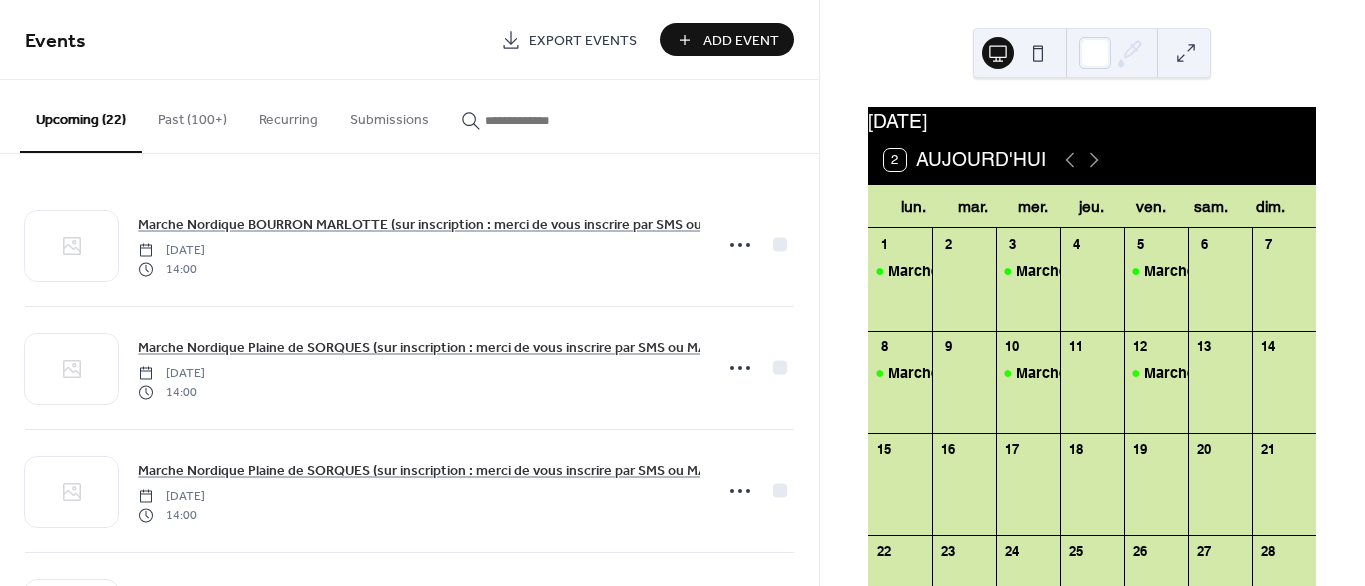 click at bounding box center [535, 120] 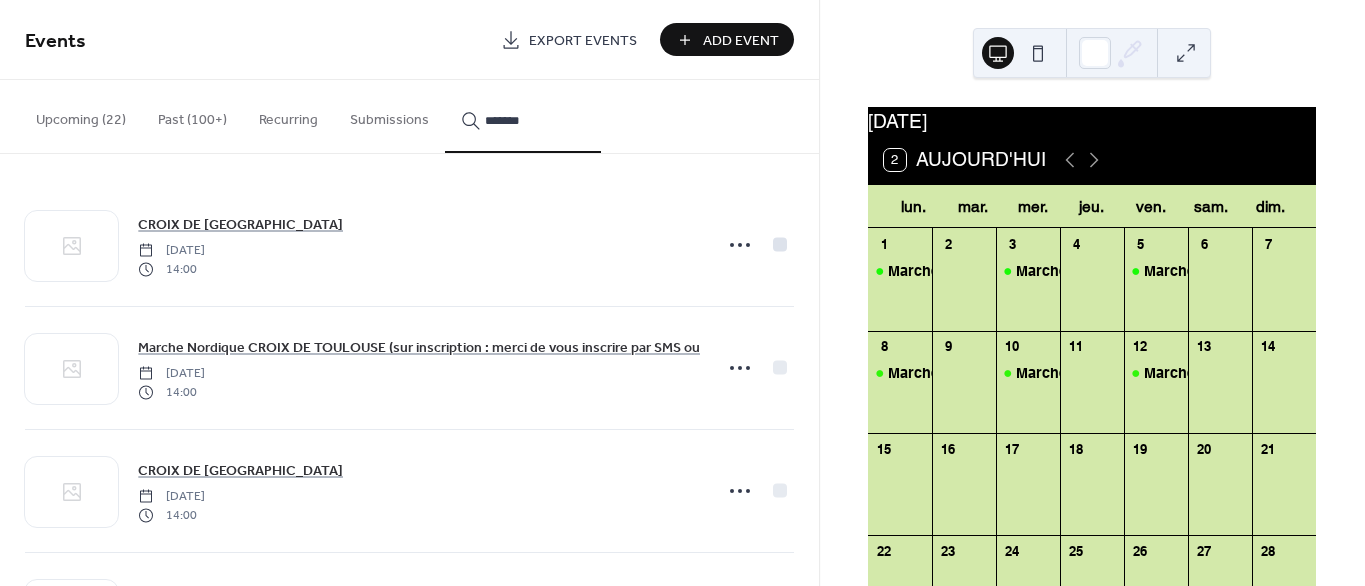 type on "*******" 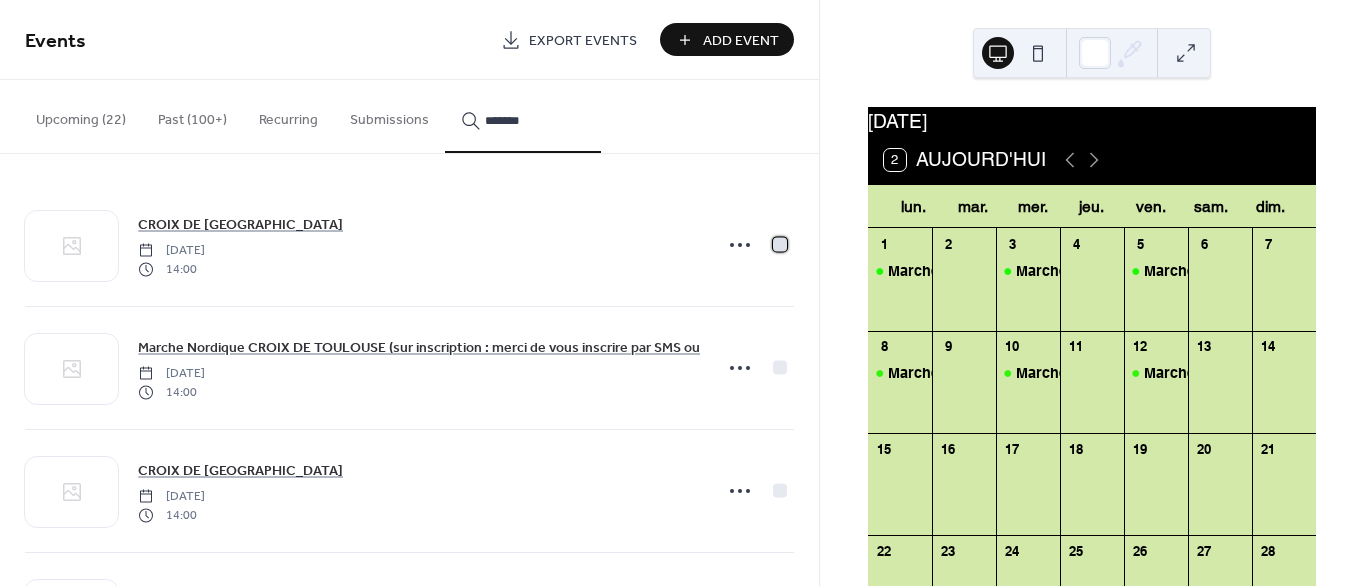 click at bounding box center [780, 244] 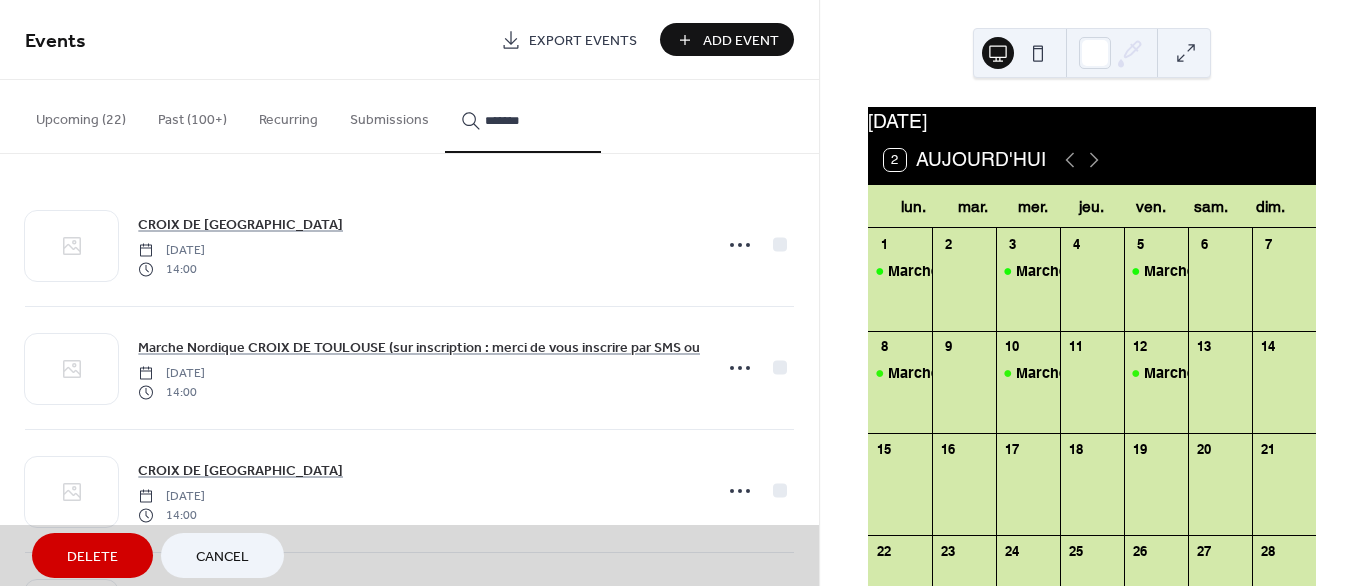 click on "Delete" at bounding box center [92, 557] 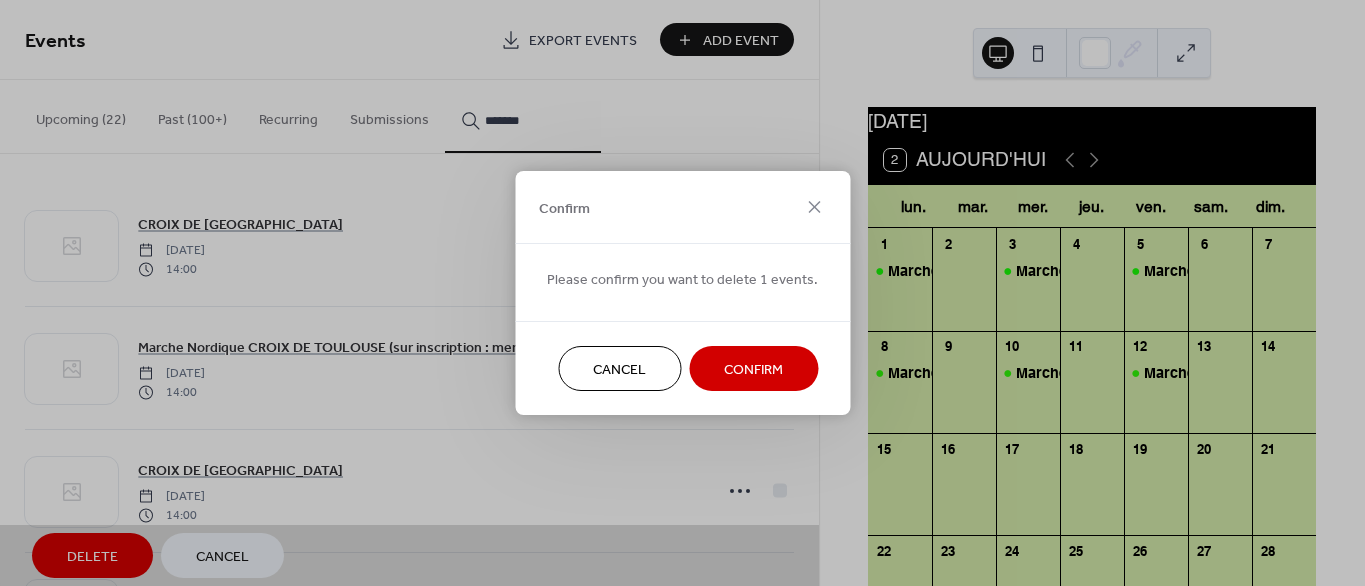 click on "Confirm" at bounding box center (753, 370) 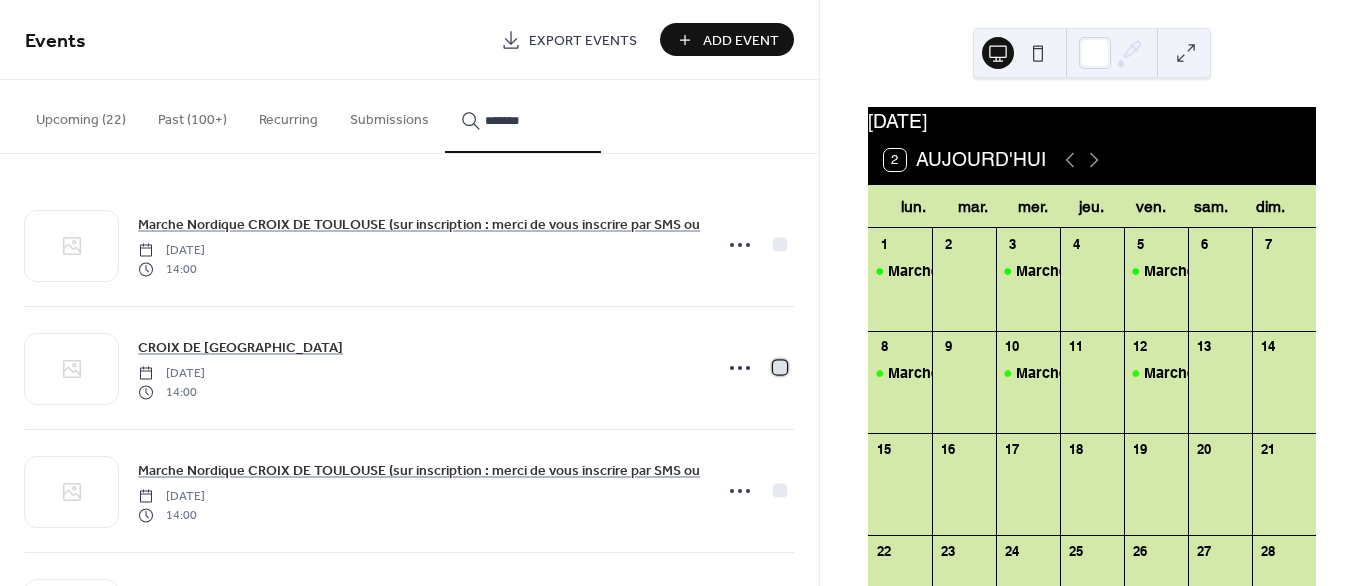 click at bounding box center (780, 367) 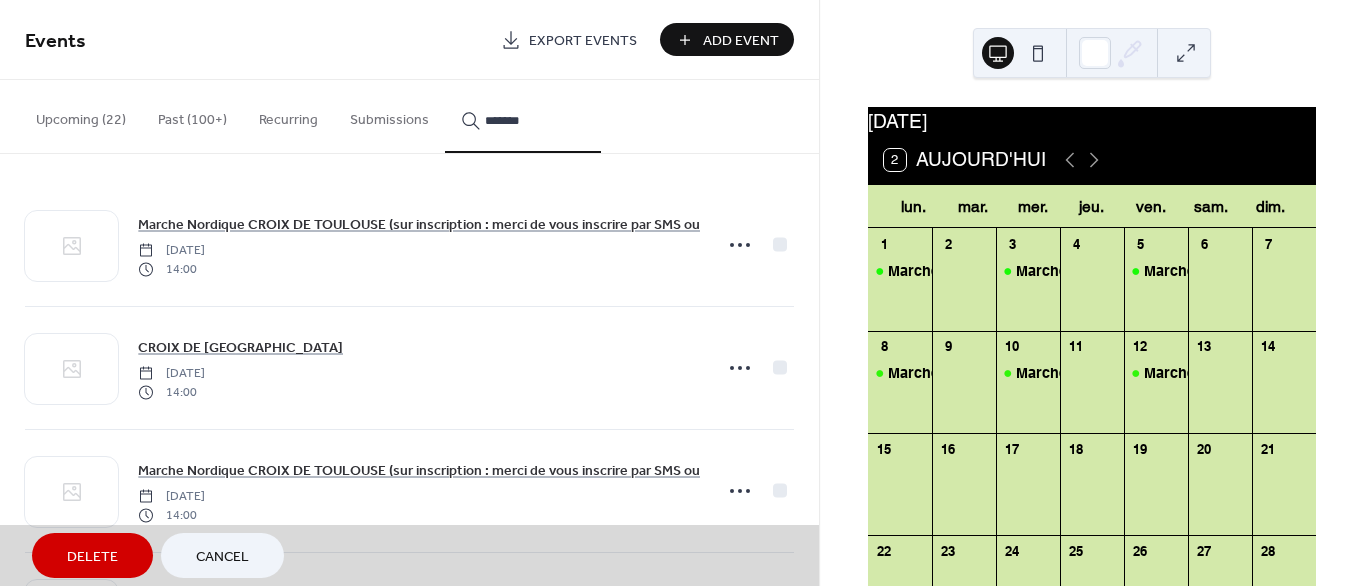click on "Delete" at bounding box center (92, 557) 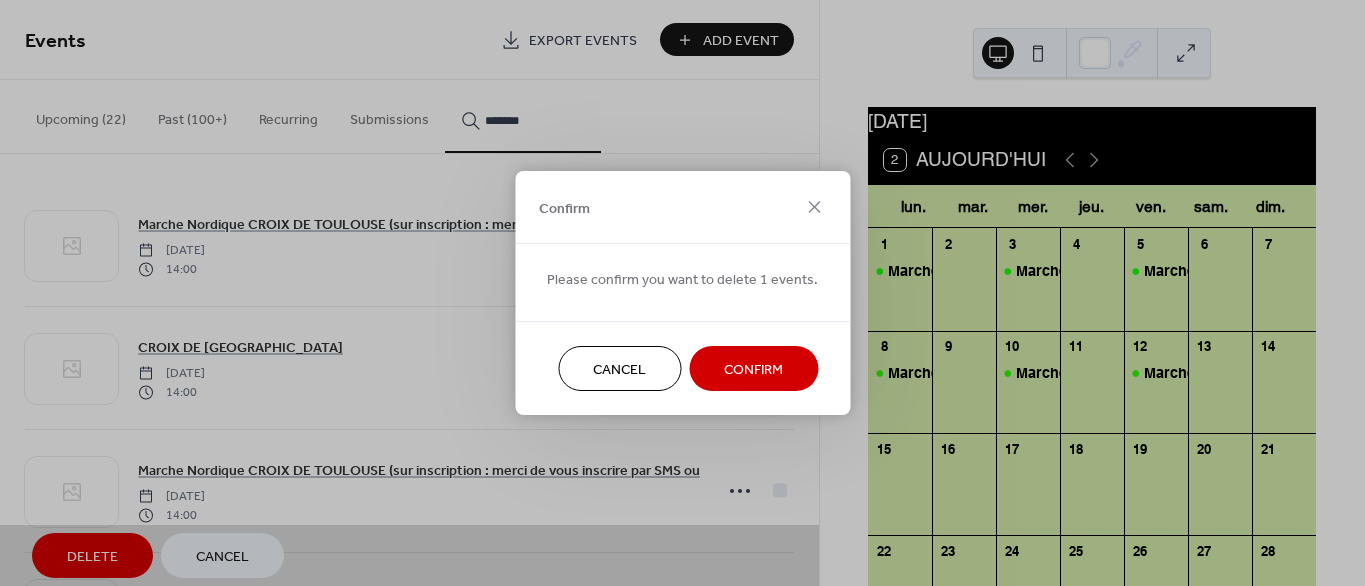 click on "Confirm" at bounding box center [753, 370] 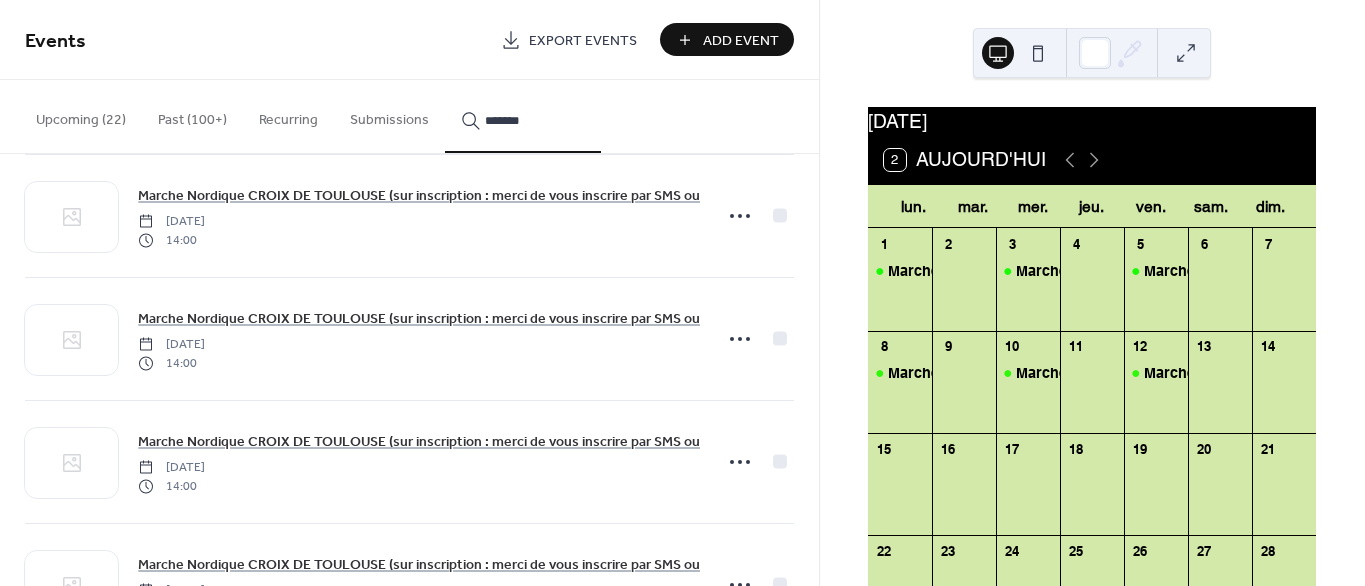 scroll, scrollTop: 1891, scrollLeft: 0, axis: vertical 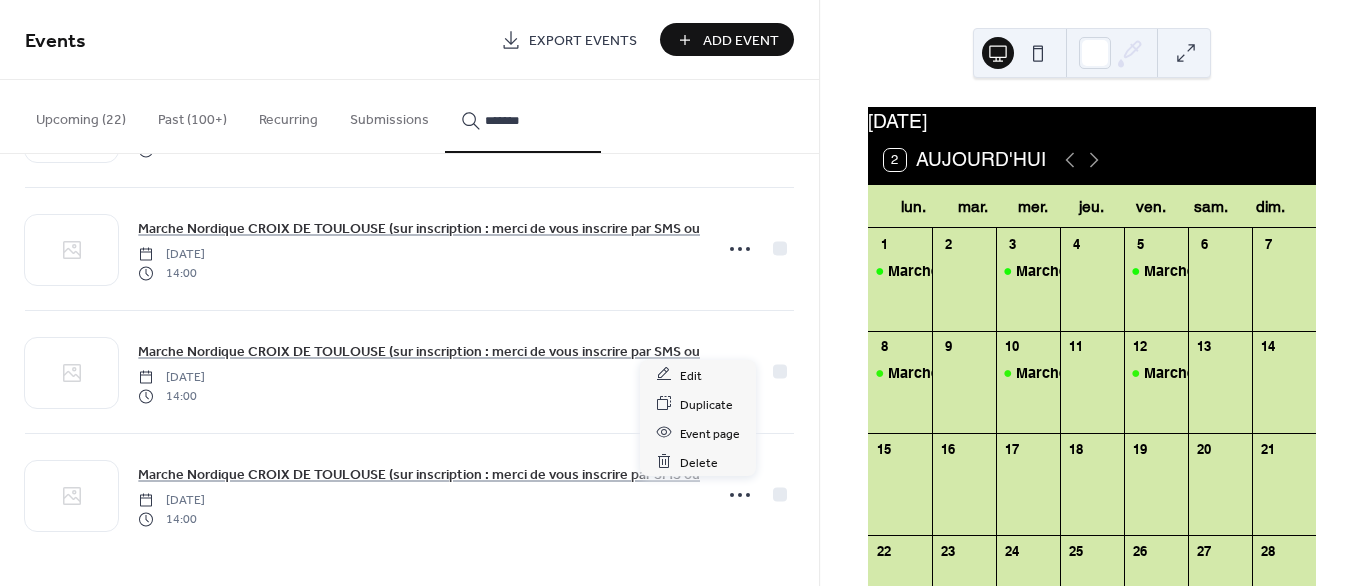 click 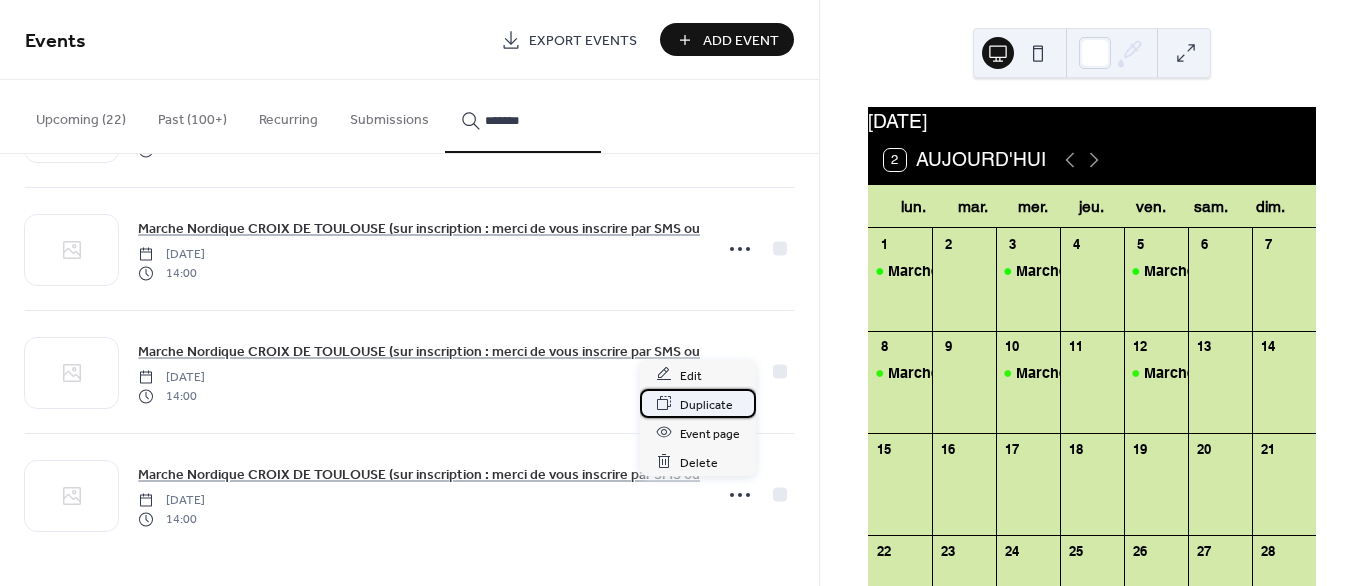 click on "Duplicate" at bounding box center [706, 404] 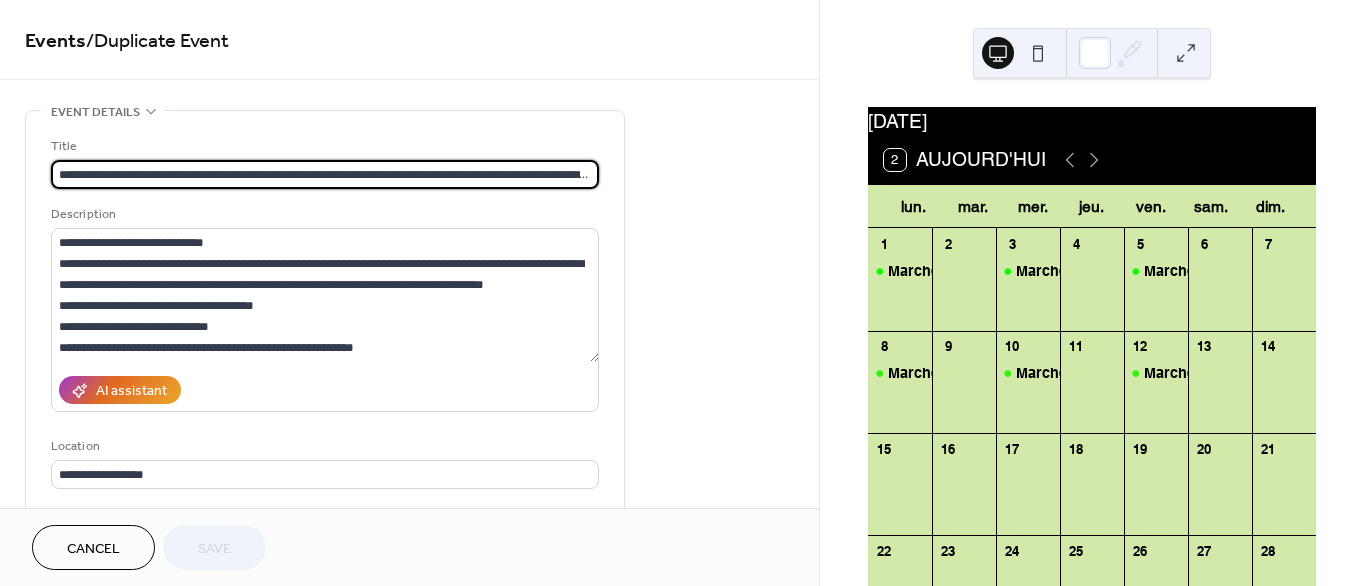 scroll, scrollTop: 0, scrollLeft: 77, axis: horizontal 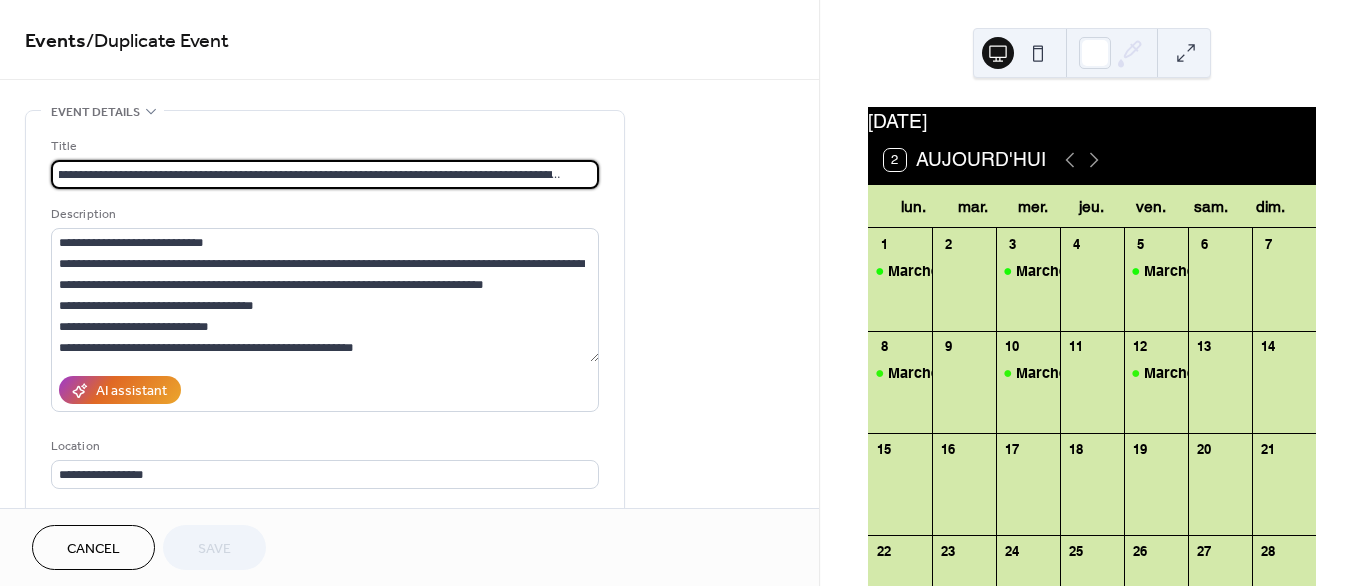 click on "**********" at bounding box center [325, 174] 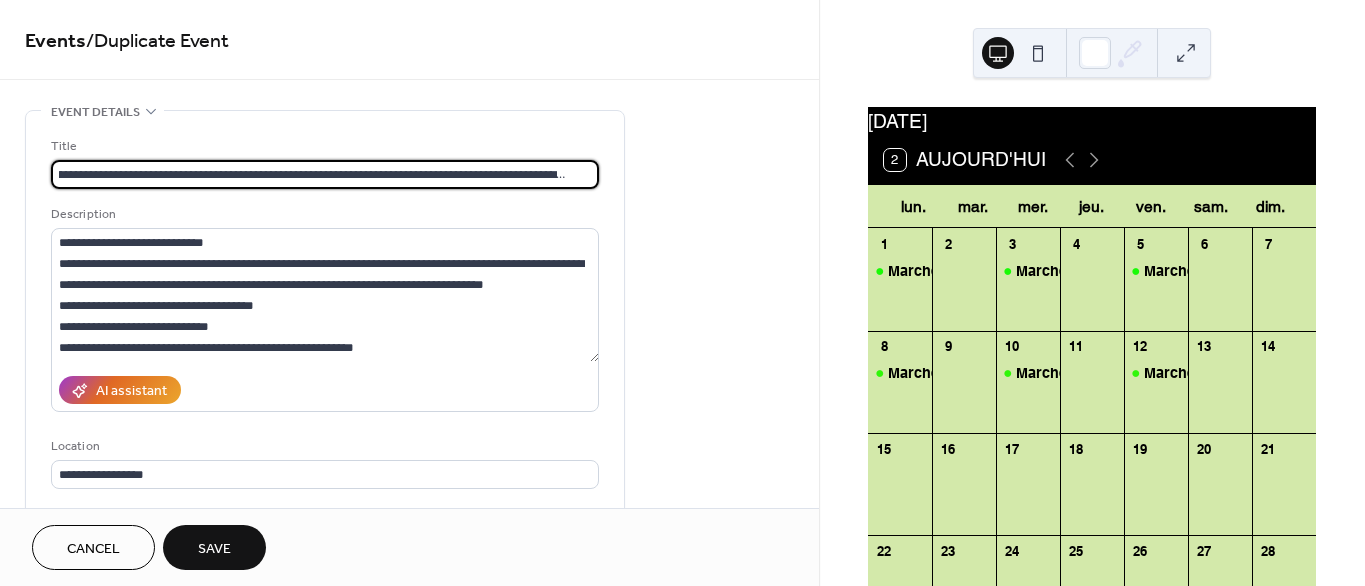 scroll, scrollTop: 0, scrollLeft: 71, axis: horizontal 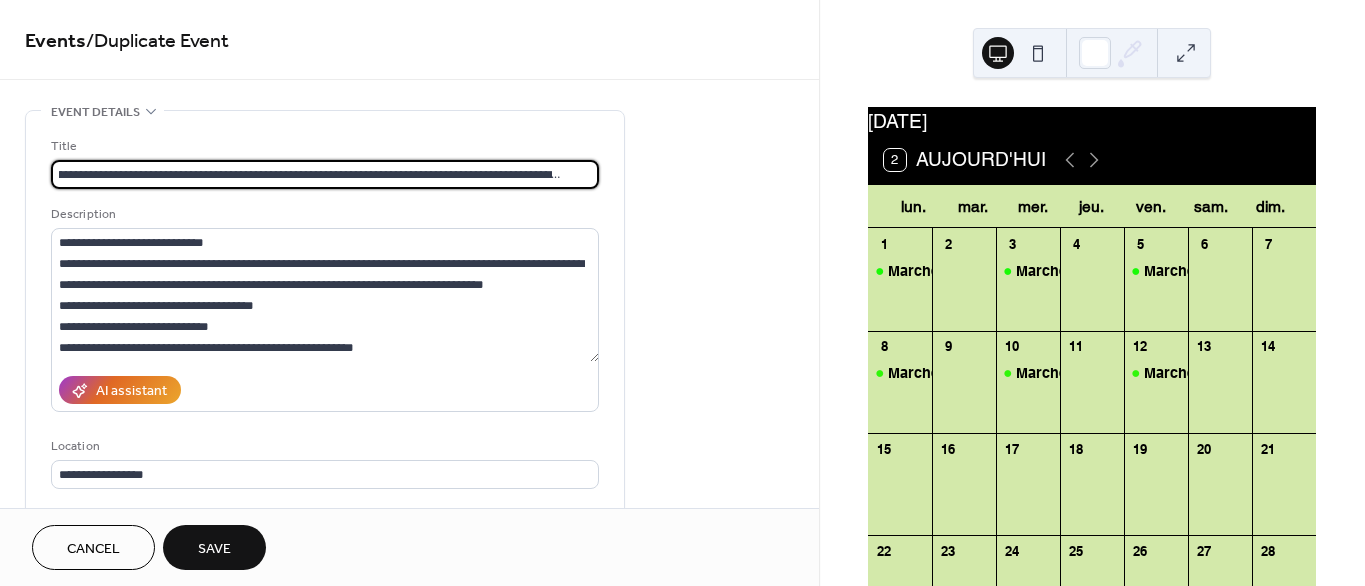 click on "**********" at bounding box center [325, 174] 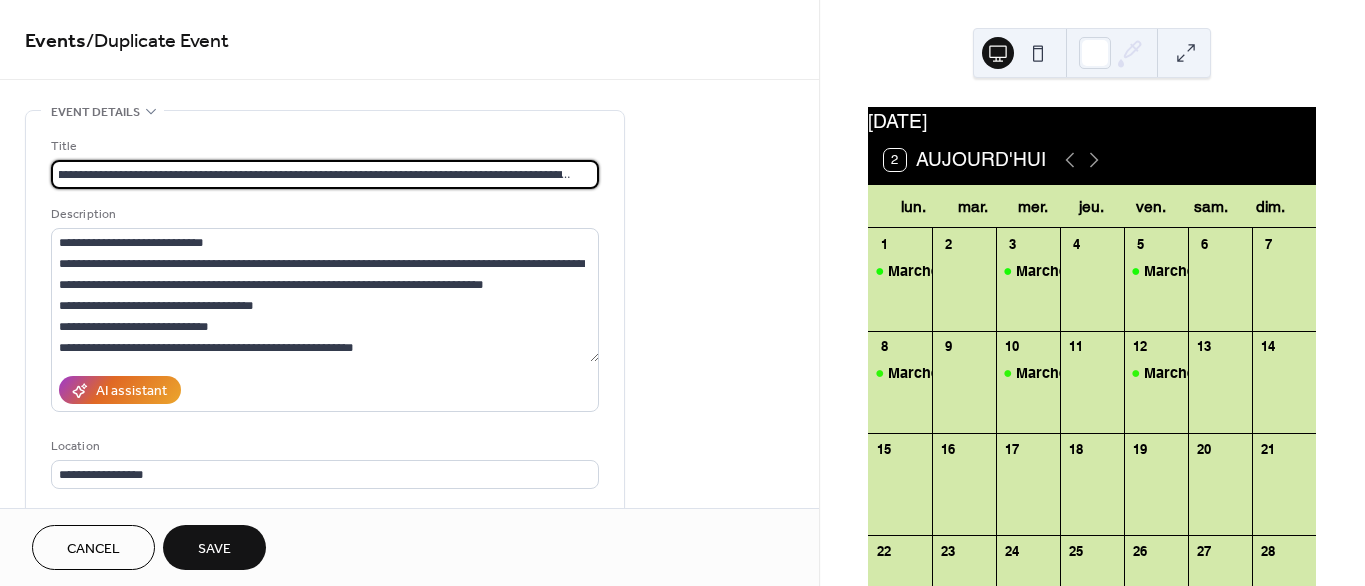 scroll, scrollTop: 0, scrollLeft: 64, axis: horizontal 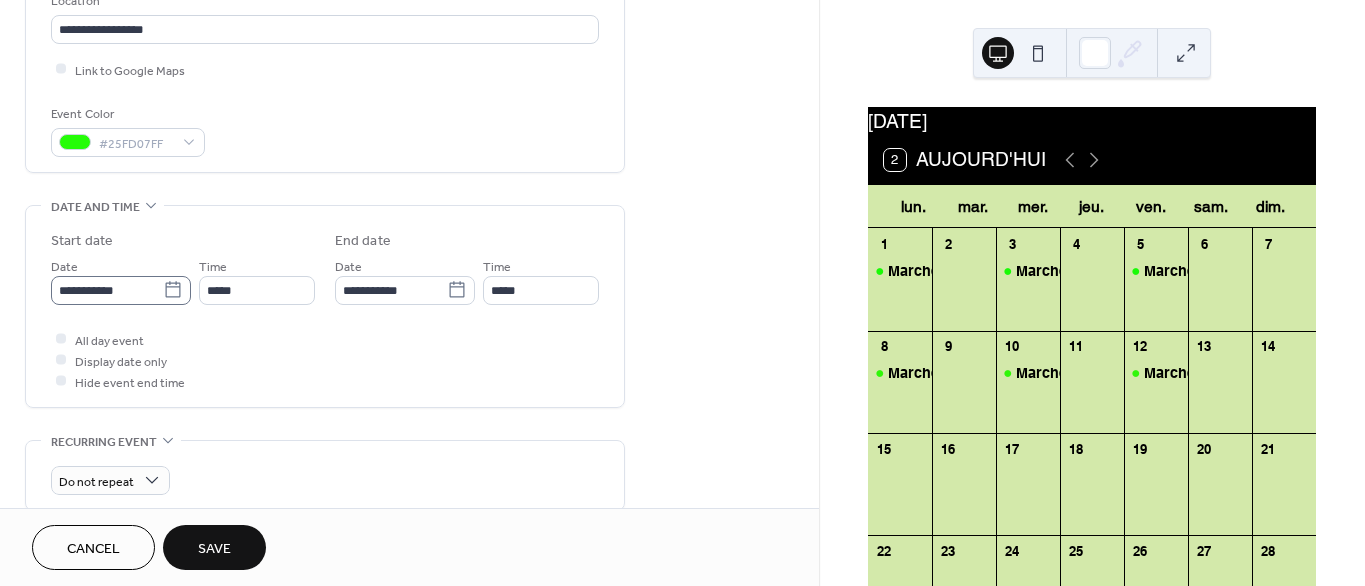 type on "**********" 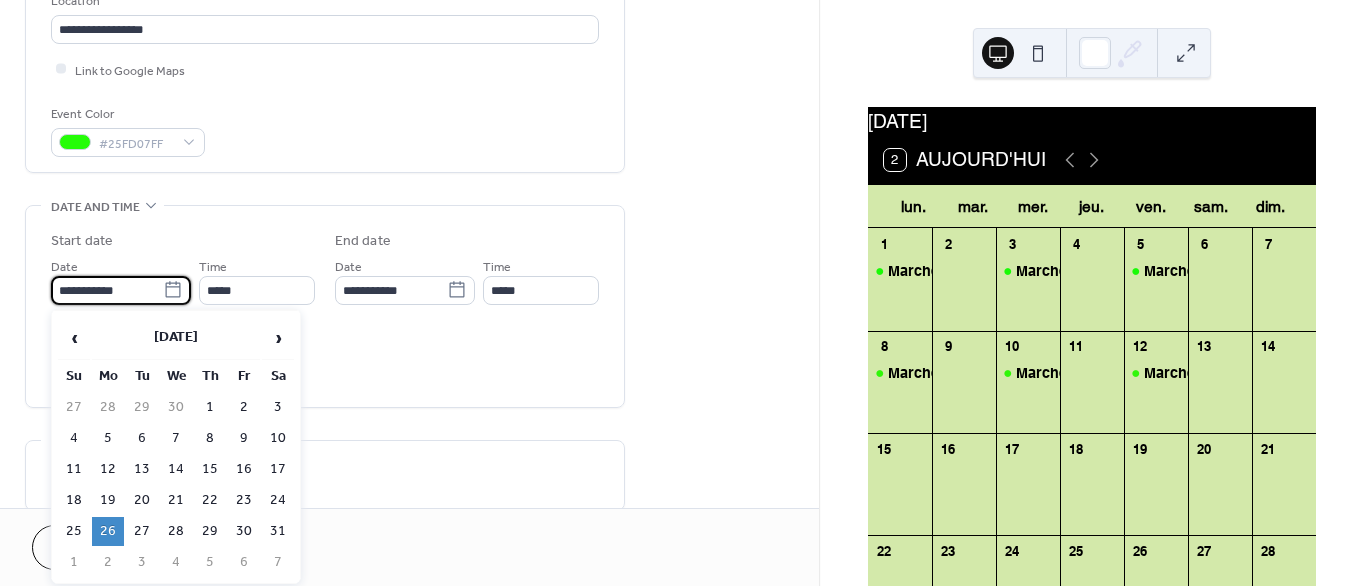 scroll, scrollTop: 0, scrollLeft: 0, axis: both 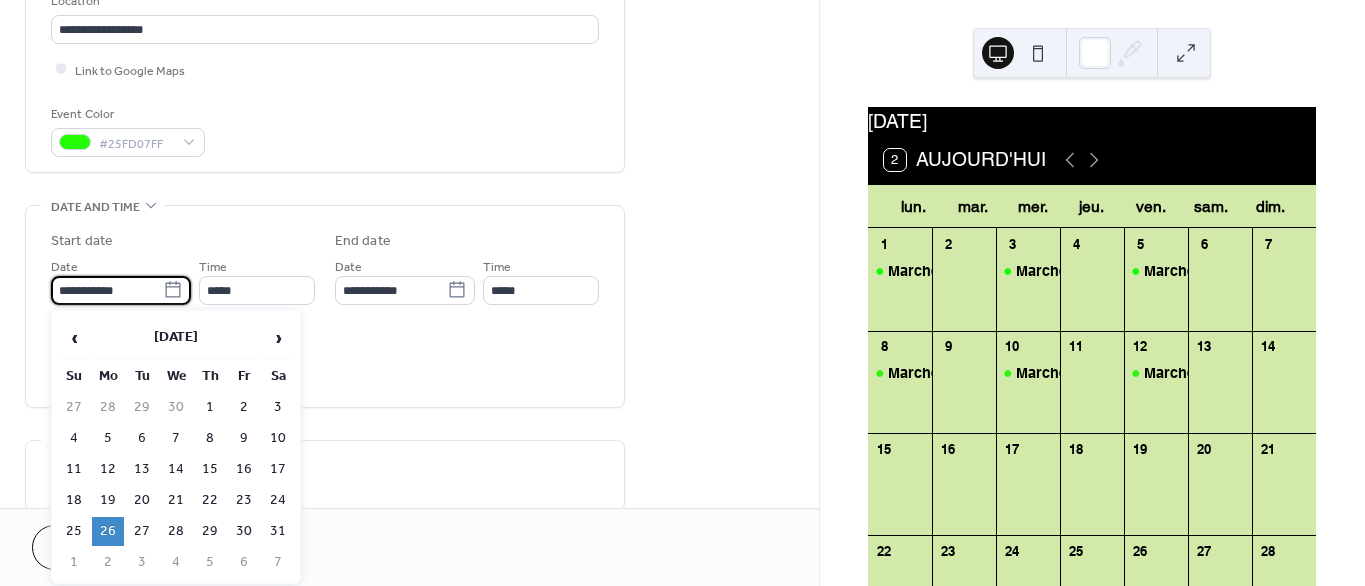 click on "**********" at bounding box center [107, 290] 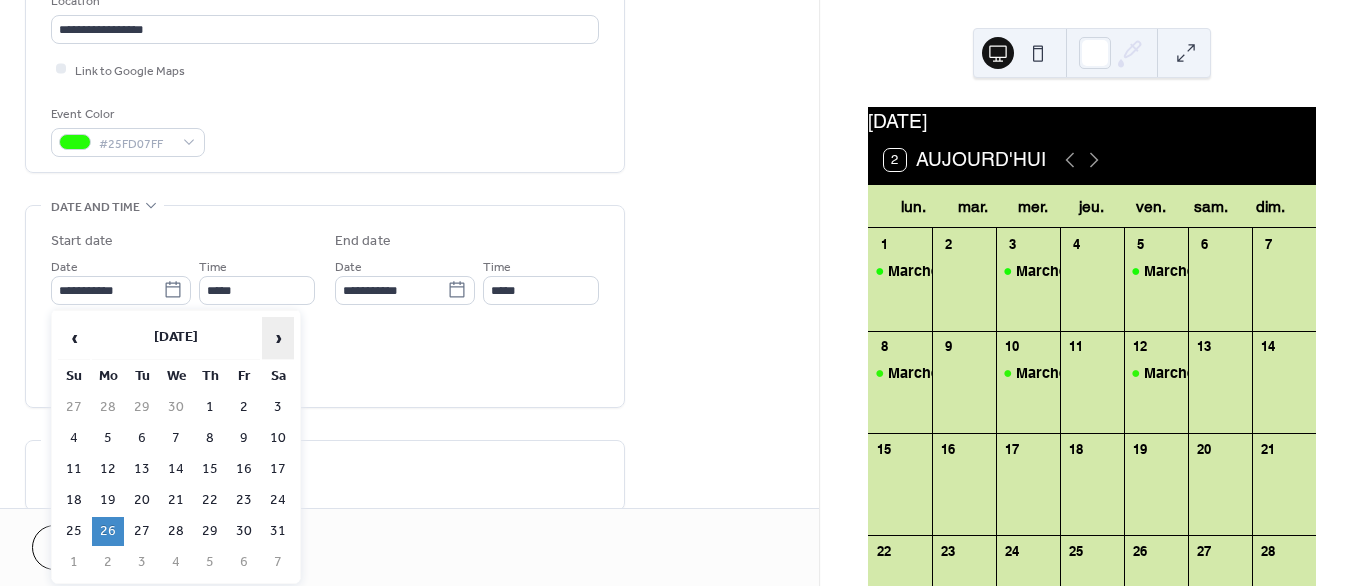 click on "›" at bounding box center (278, 338) 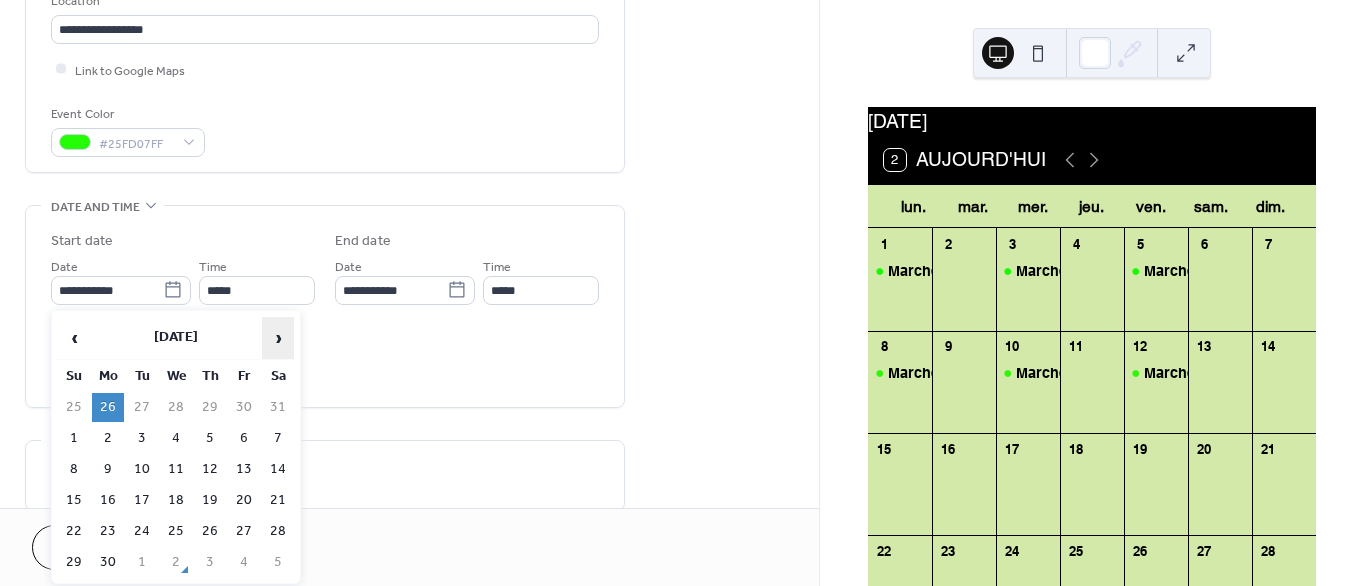 click on "›" at bounding box center (278, 338) 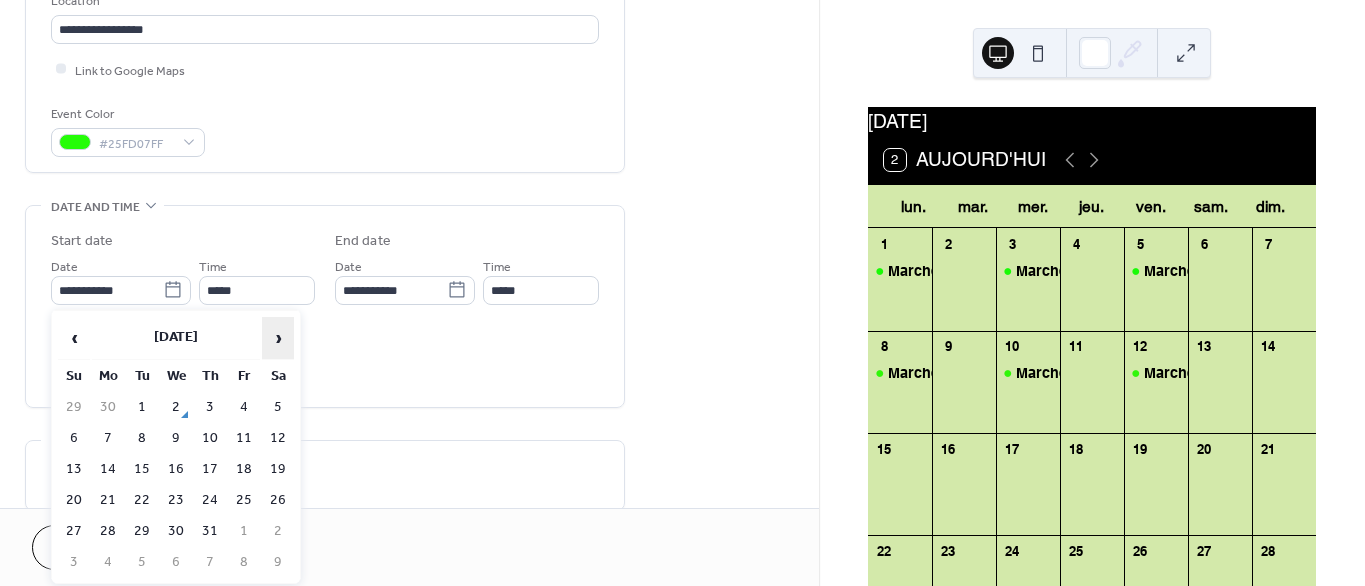 click on "›" at bounding box center [278, 338] 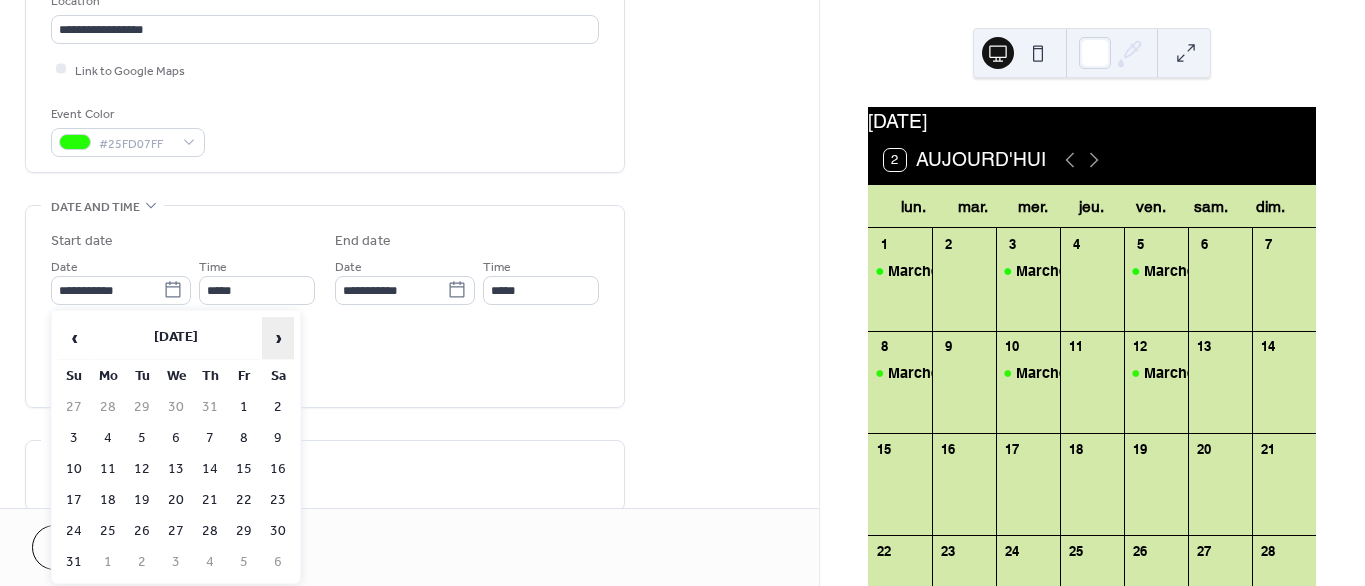 click on "›" at bounding box center (278, 338) 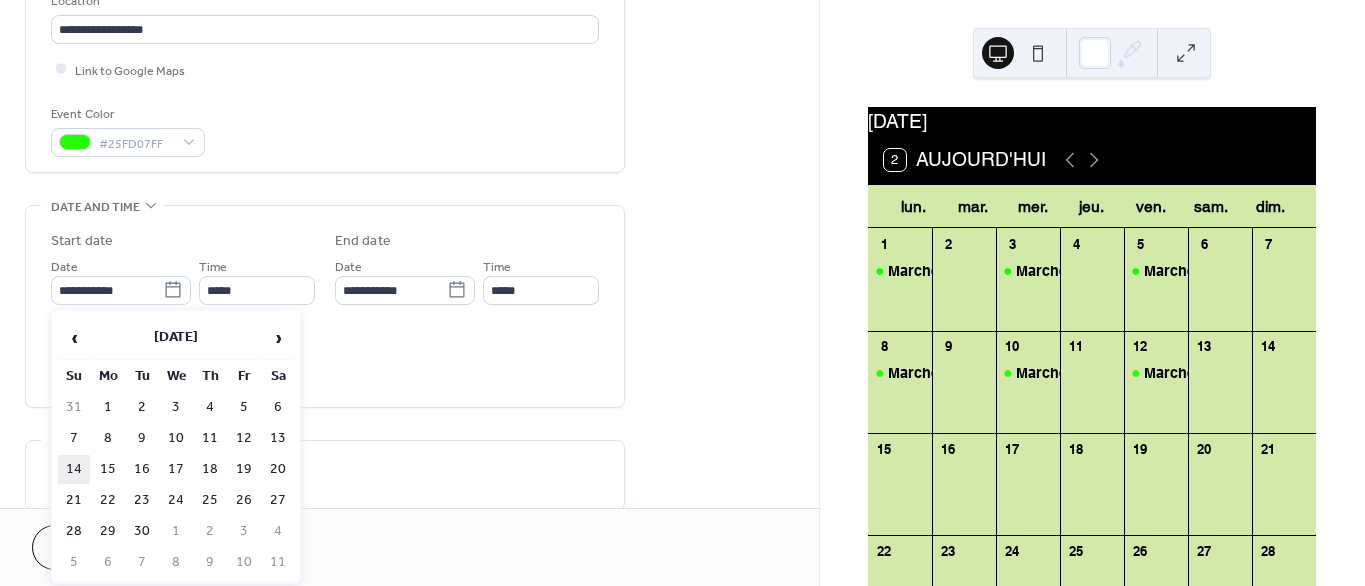 click on "14" at bounding box center [74, 469] 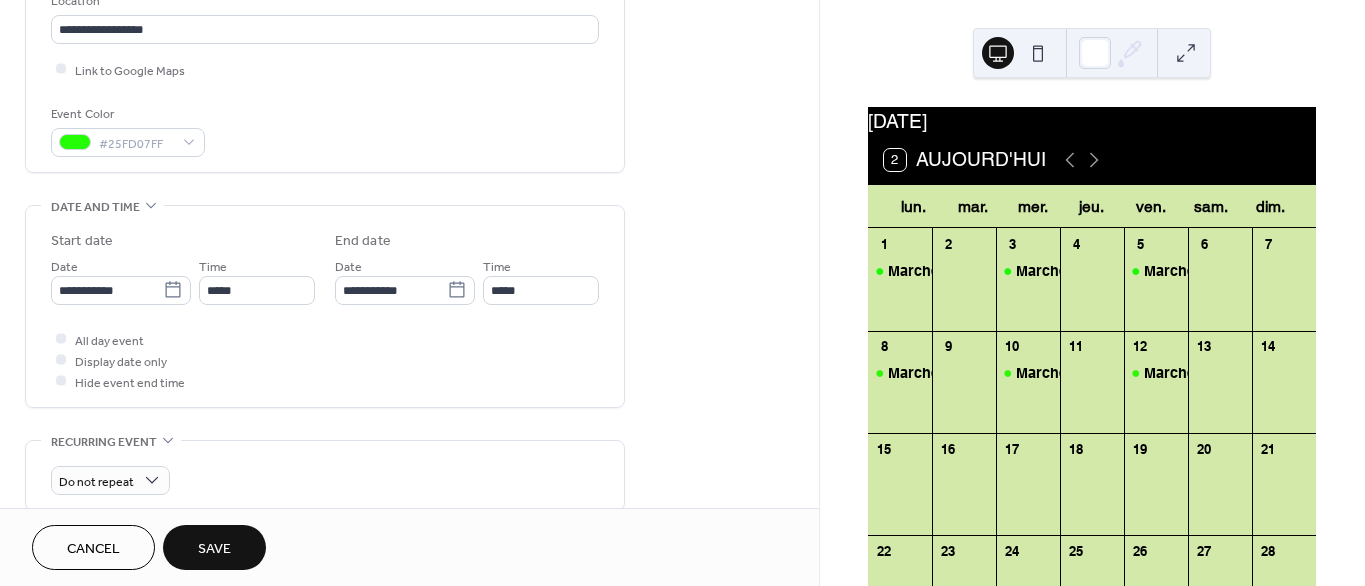 click on "Save" at bounding box center (214, 549) 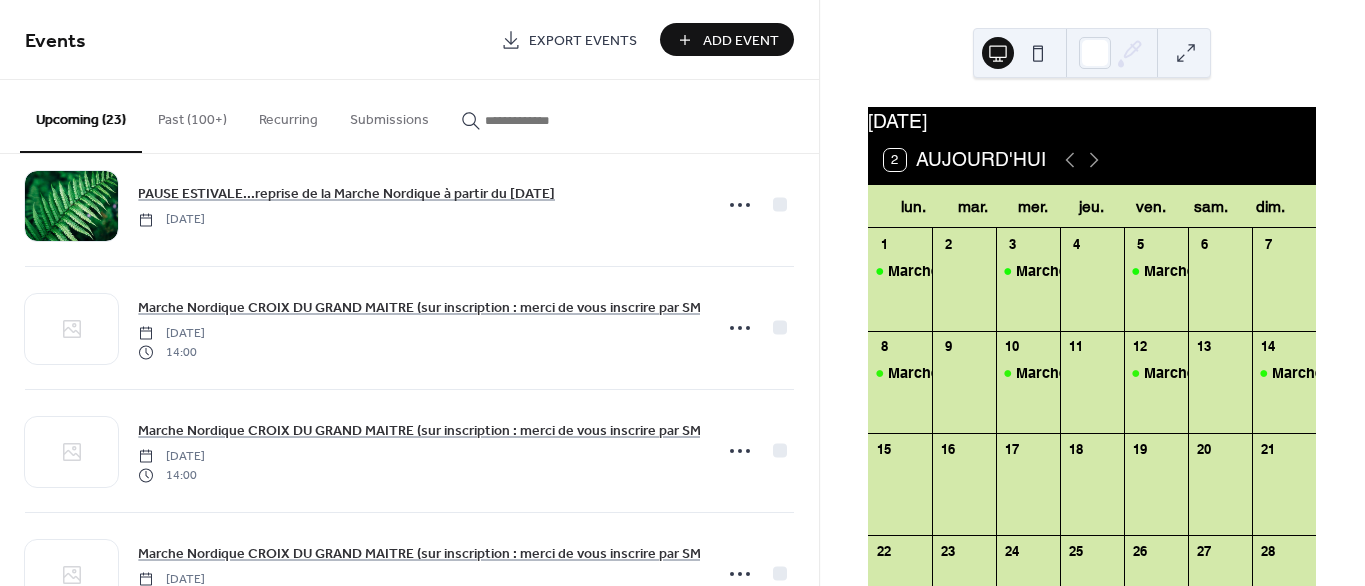 scroll, scrollTop: 2456, scrollLeft: 0, axis: vertical 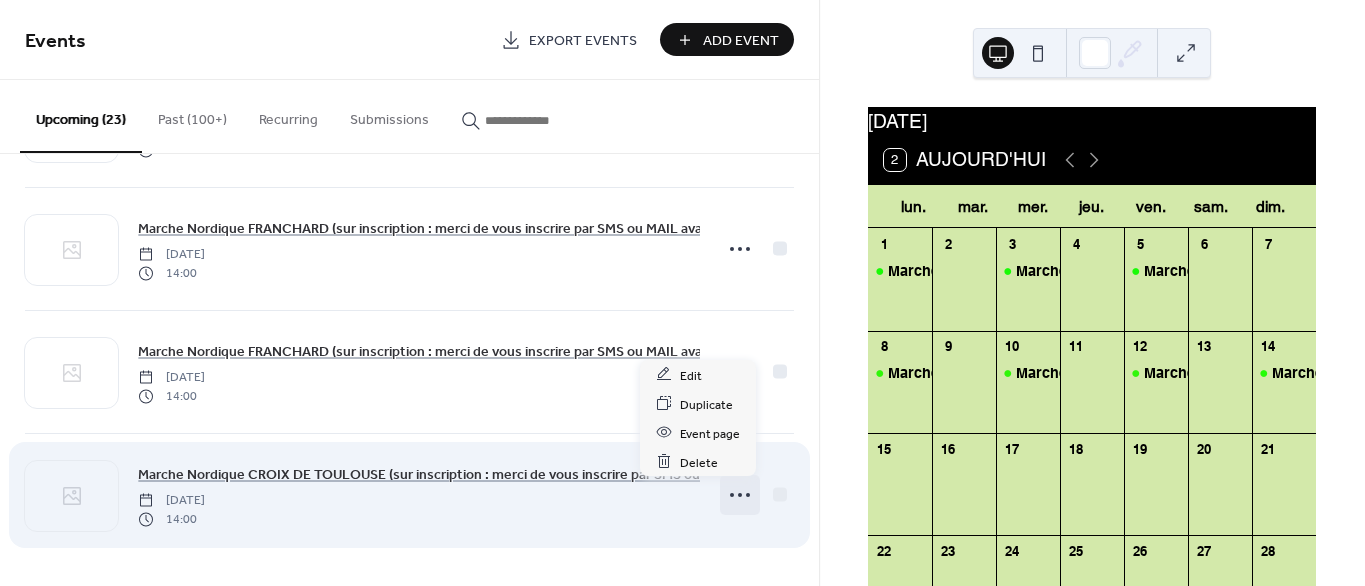 click 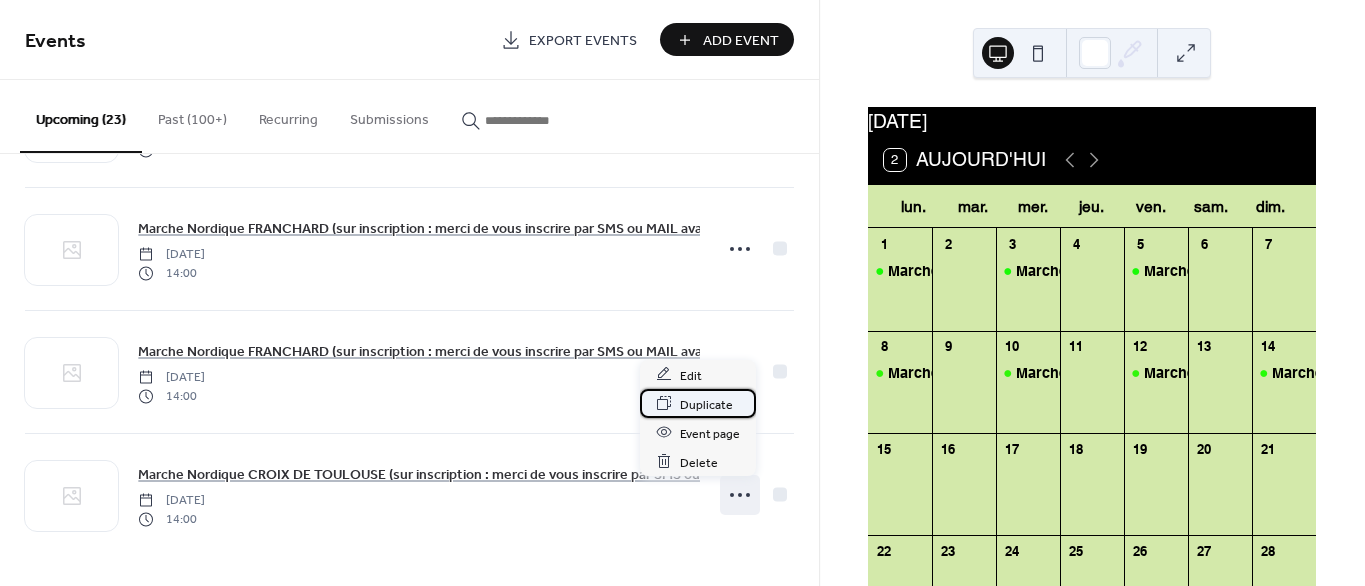 click on "Duplicate" at bounding box center (706, 404) 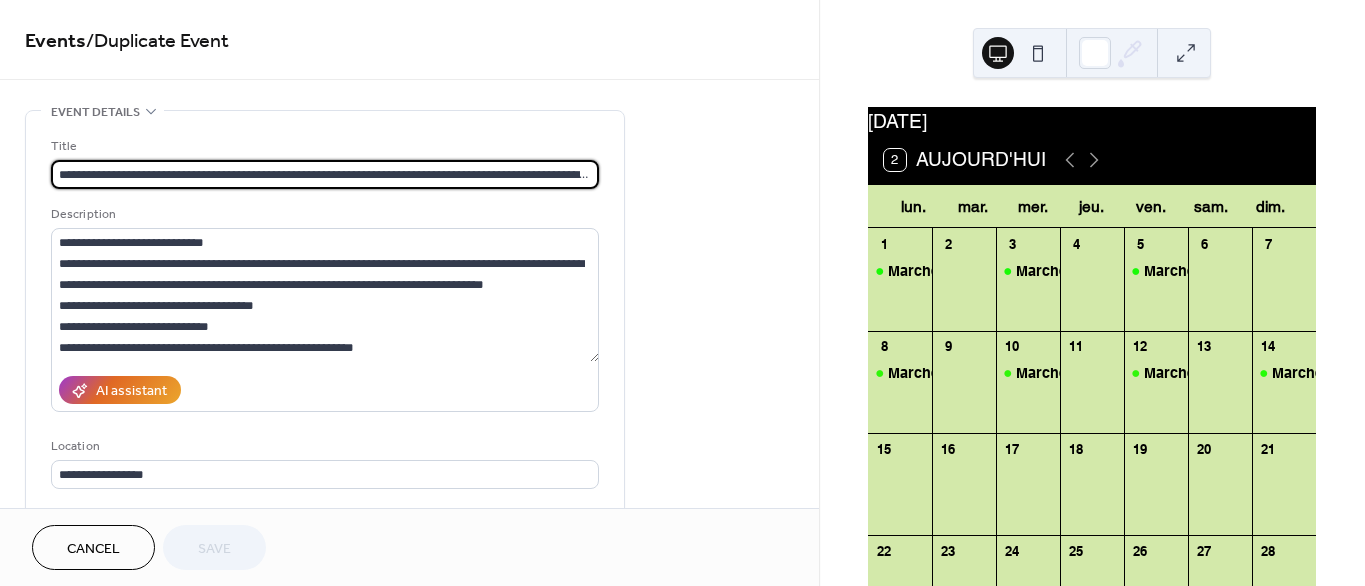 scroll, scrollTop: 0, scrollLeft: 77, axis: horizontal 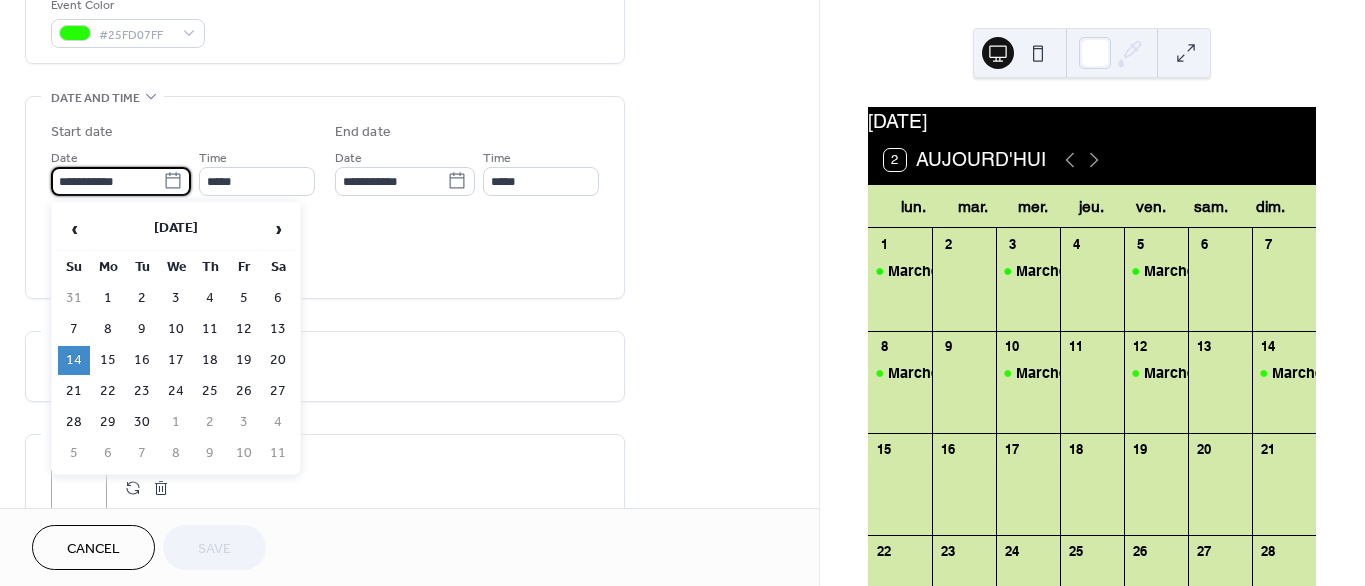 click on "**********" at bounding box center (107, 181) 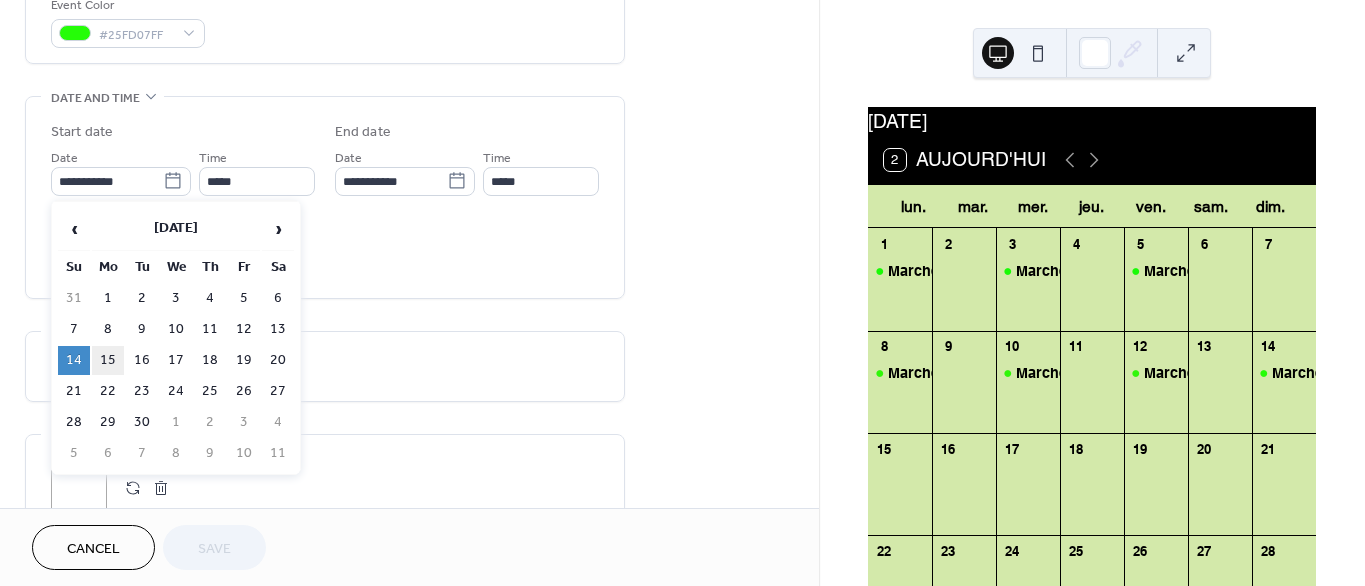 click on "15" at bounding box center (108, 360) 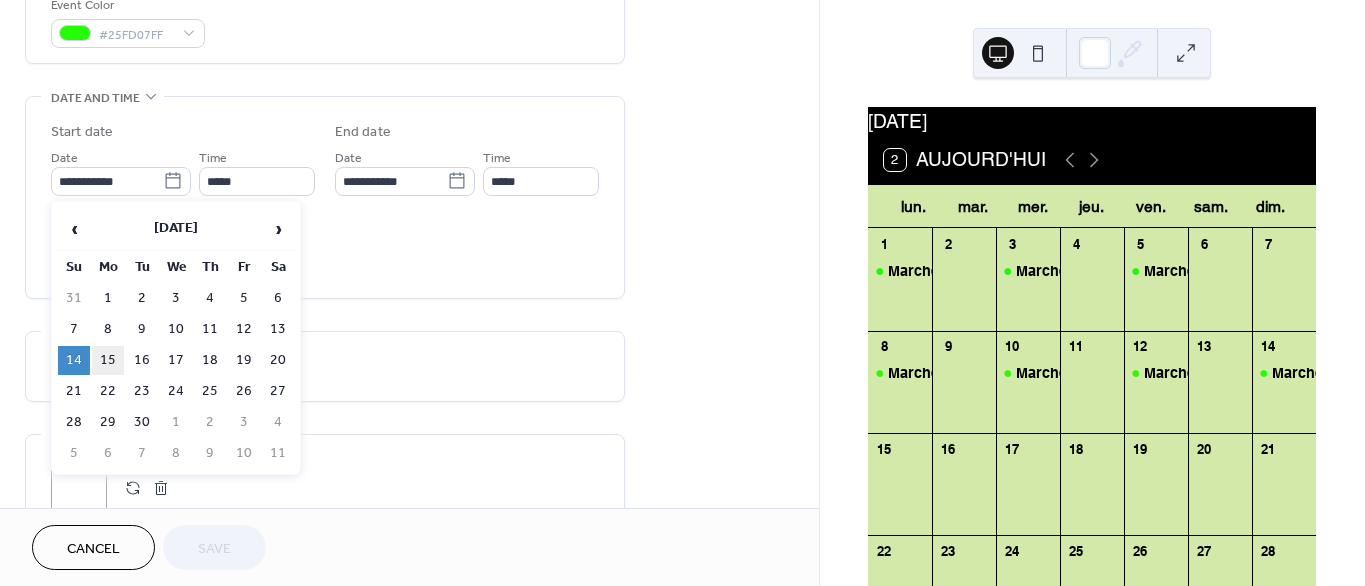 type on "**********" 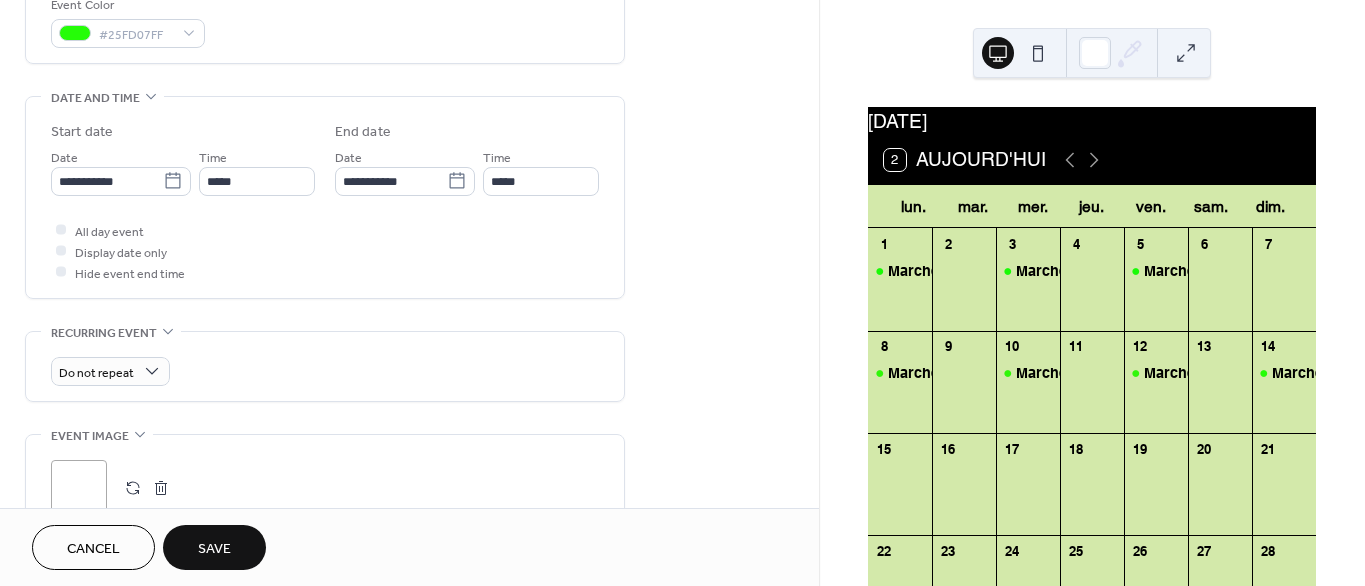 click on "Save" at bounding box center (214, 547) 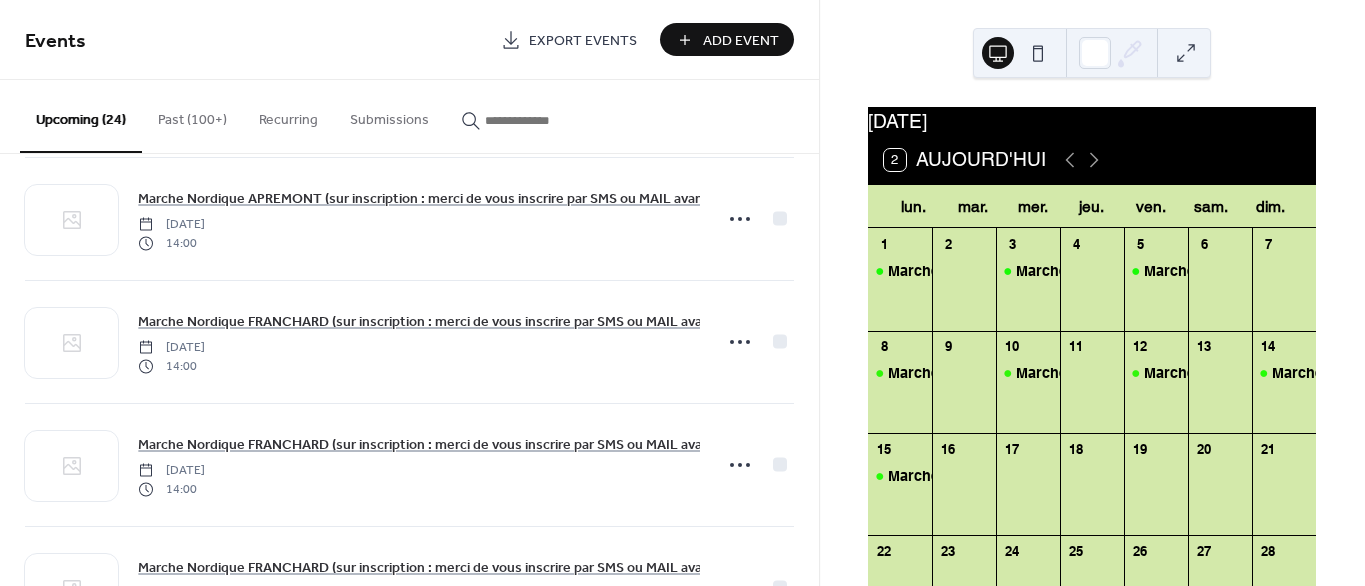 scroll, scrollTop: 2580, scrollLeft: 0, axis: vertical 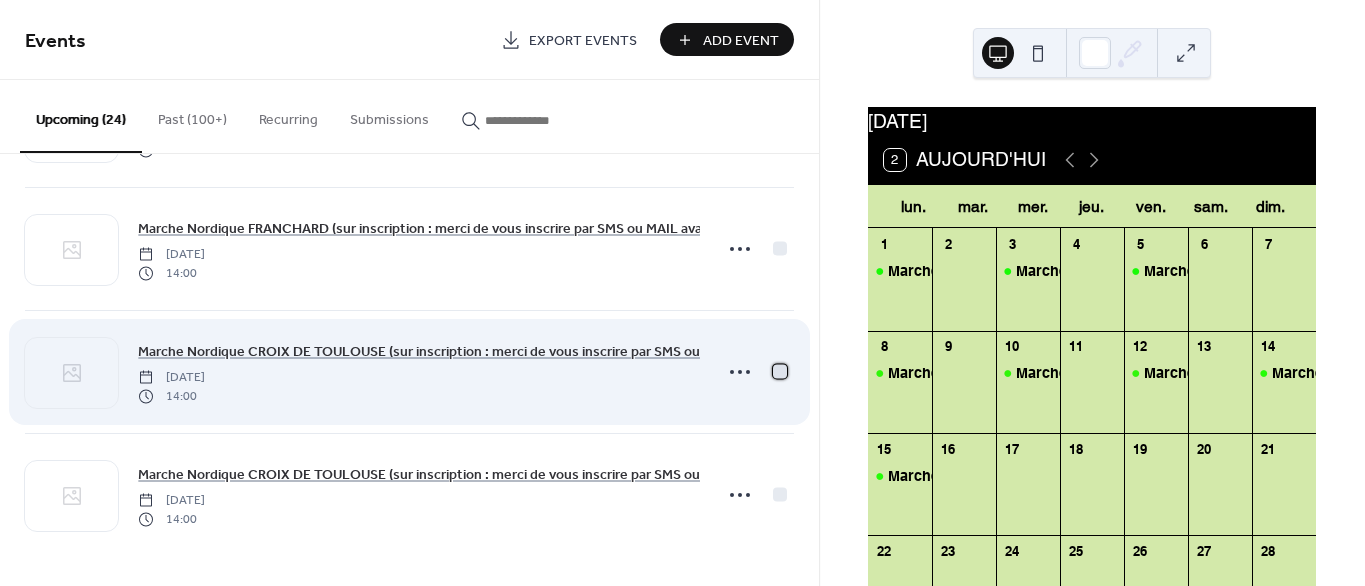 click at bounding box center [780, 371] 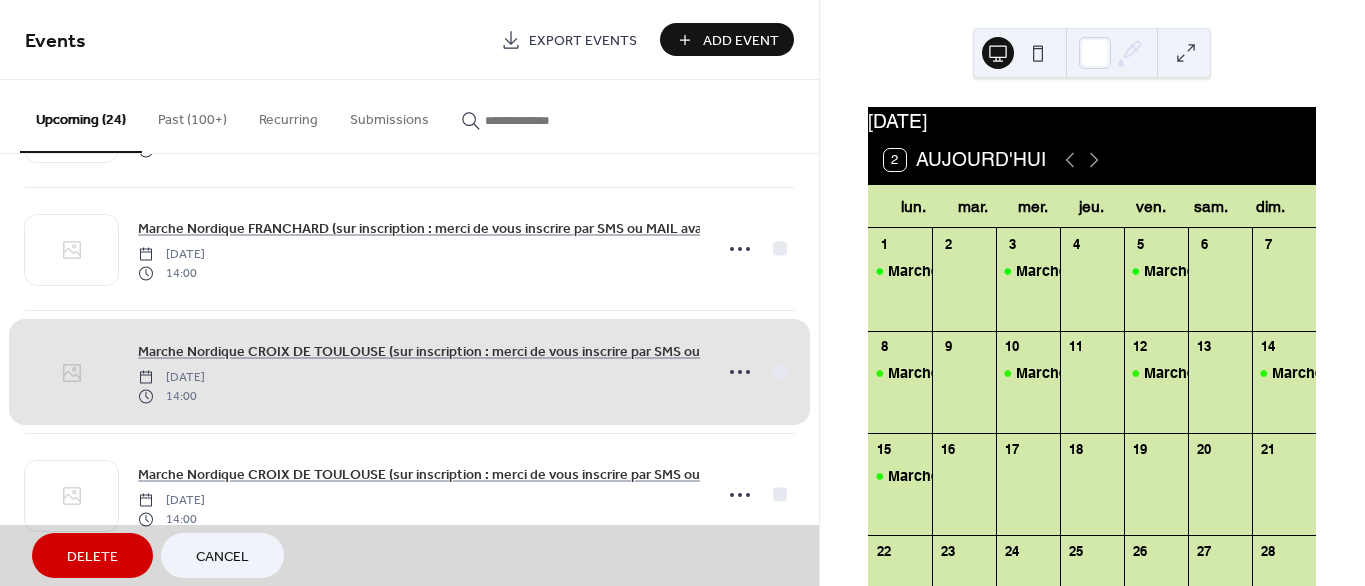 click on "Delete" at bounding box center [92, 557] 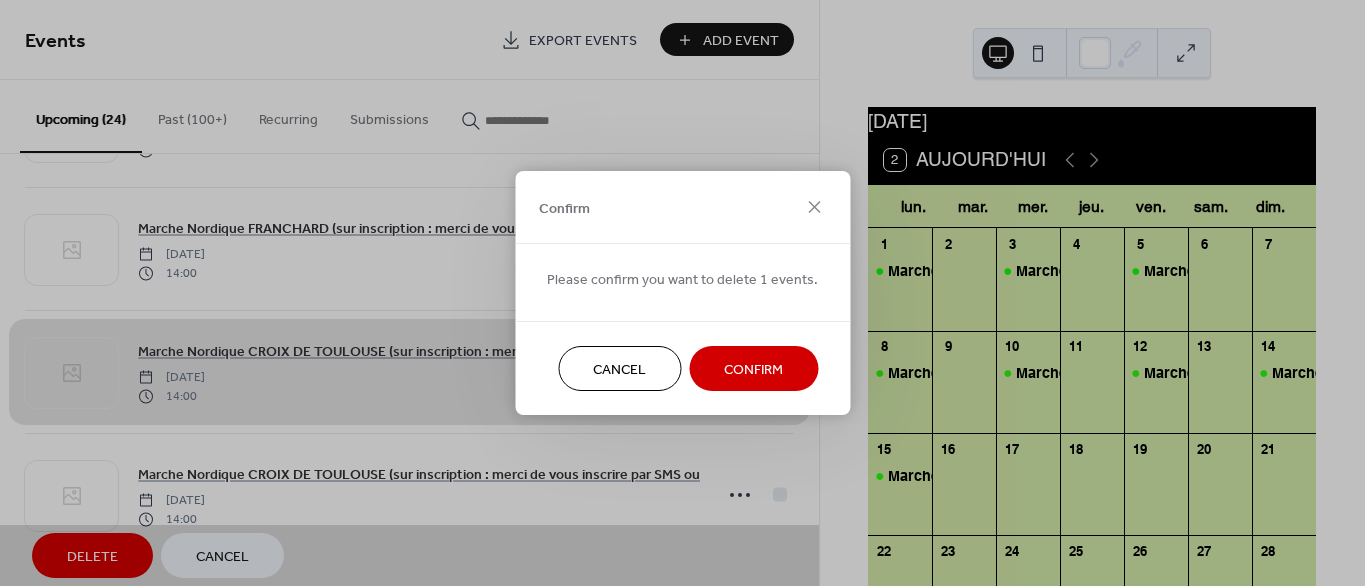 click on "Confirm" at bounding box center (753, 370) 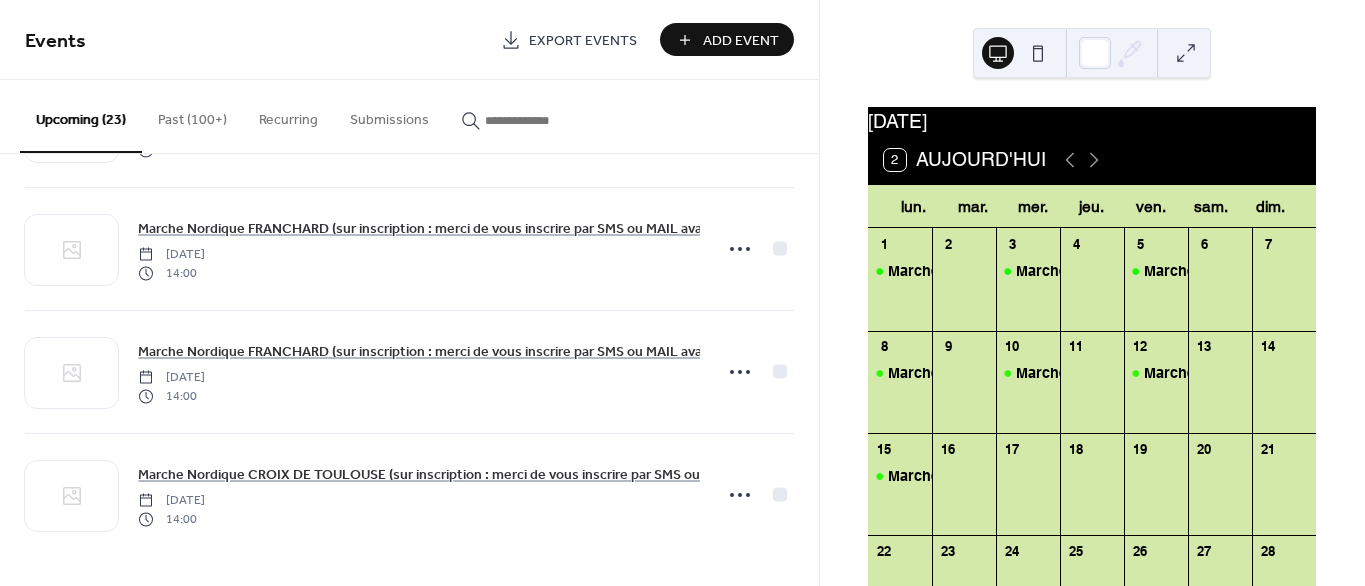 scroll, scrollTop: 2456, scrollLeft: 0, axis: vertical 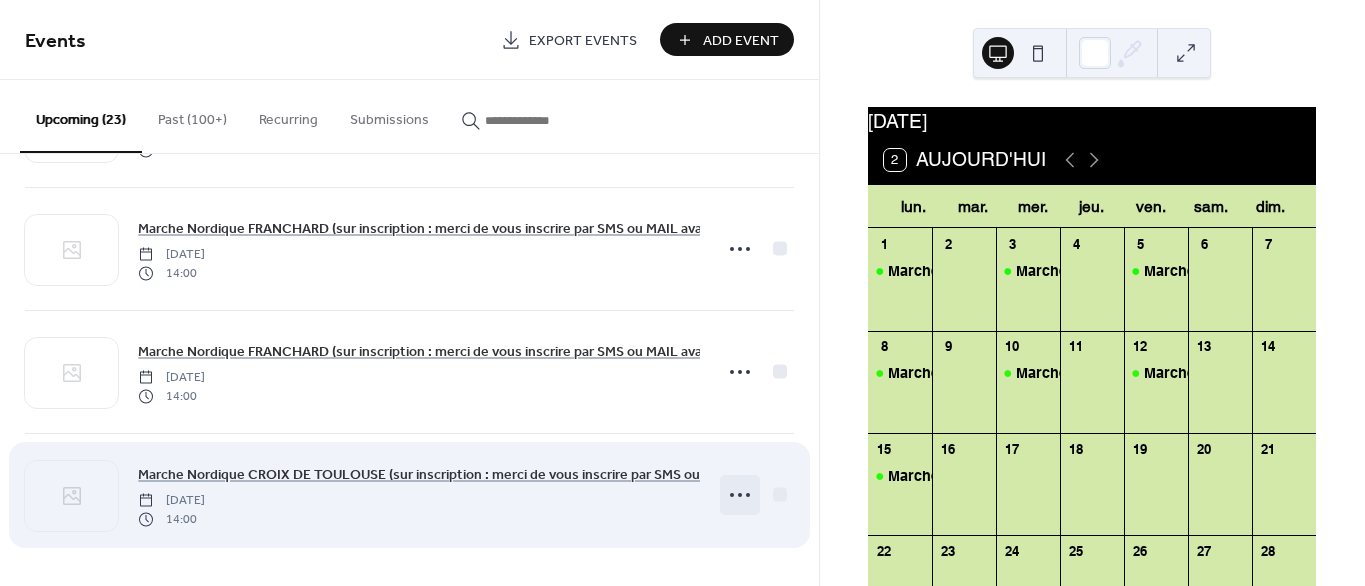 click 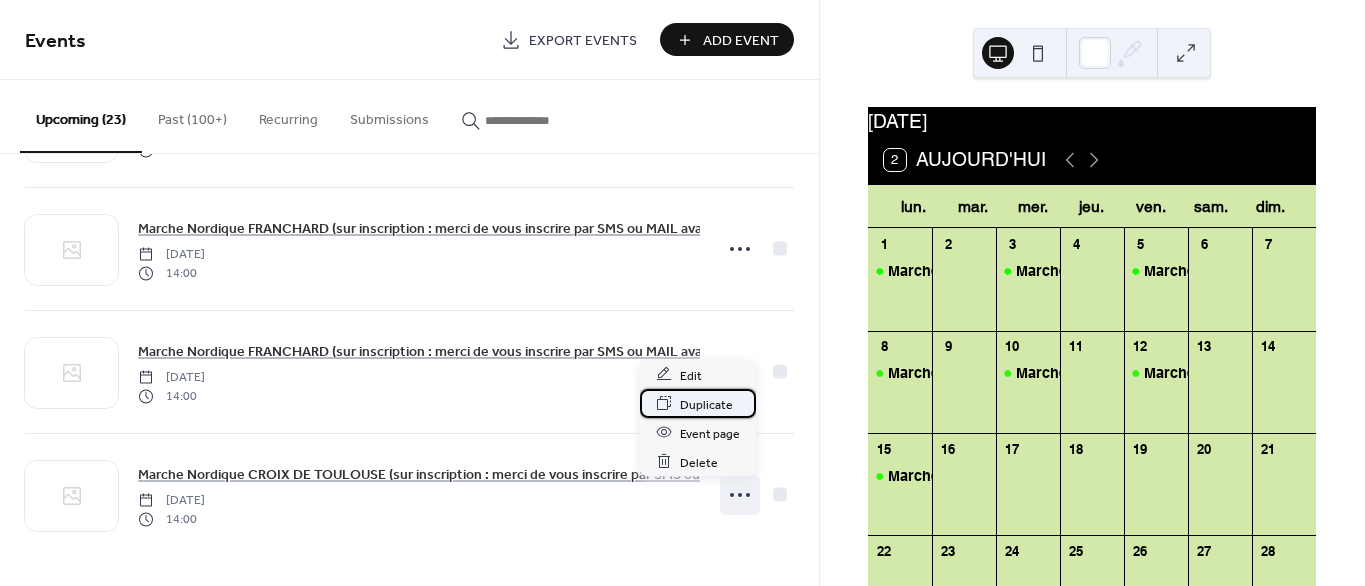click on "Duplicate" at bounding box center (706, 404) 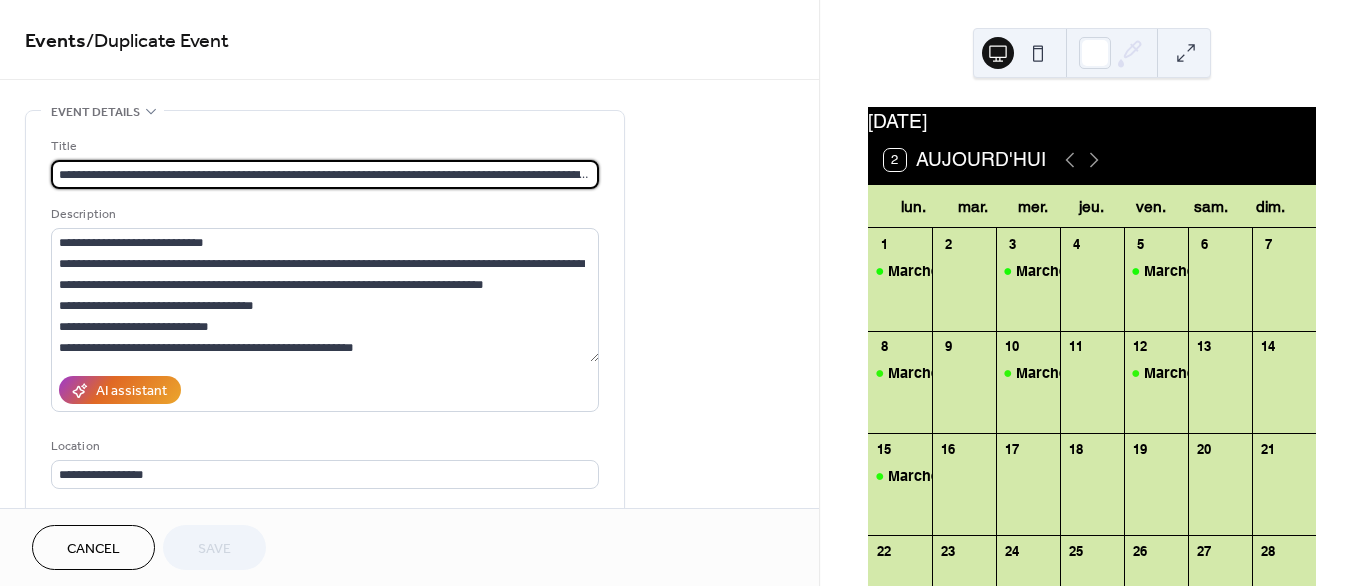 scroll, scrollTop: 0, scrollLeft: 77, axis: horizontal 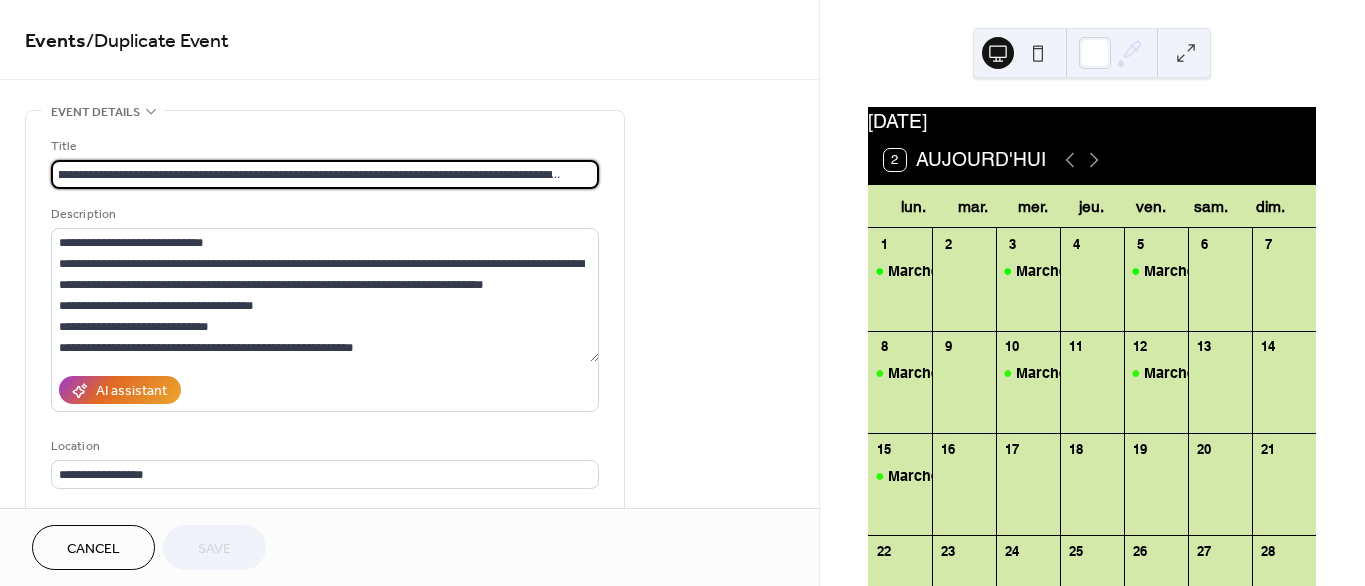 click on "**********" at bounding box center [325, 174] 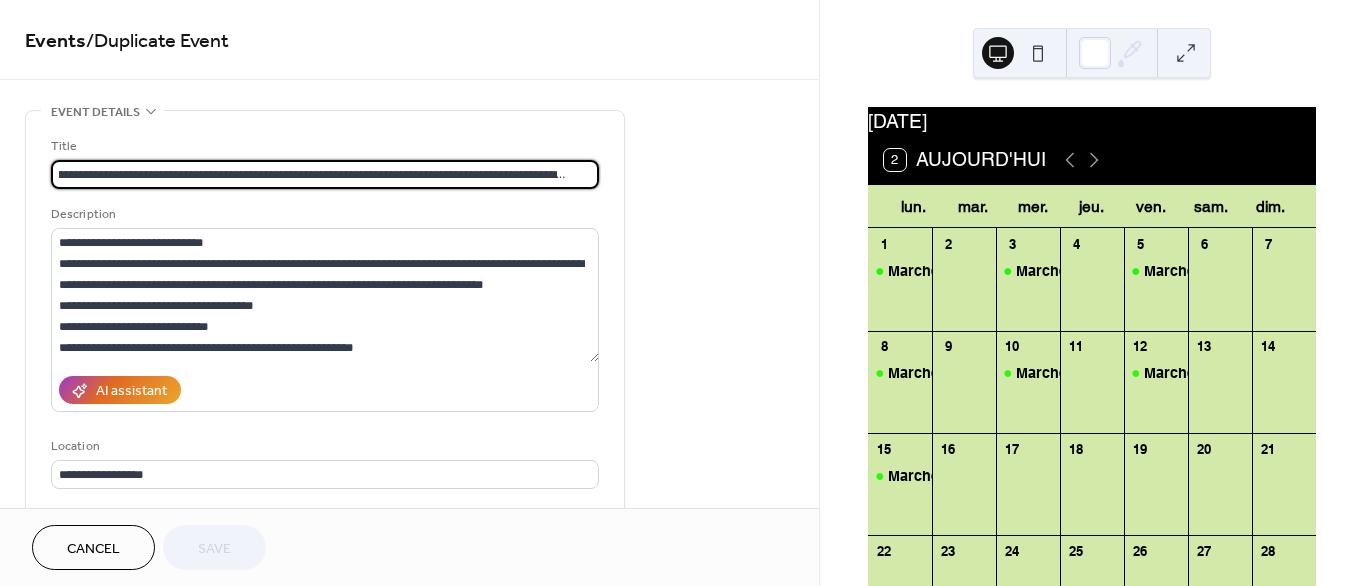 scroll, scrollTop: 0, scrollLeft: 71, axis: horizontal 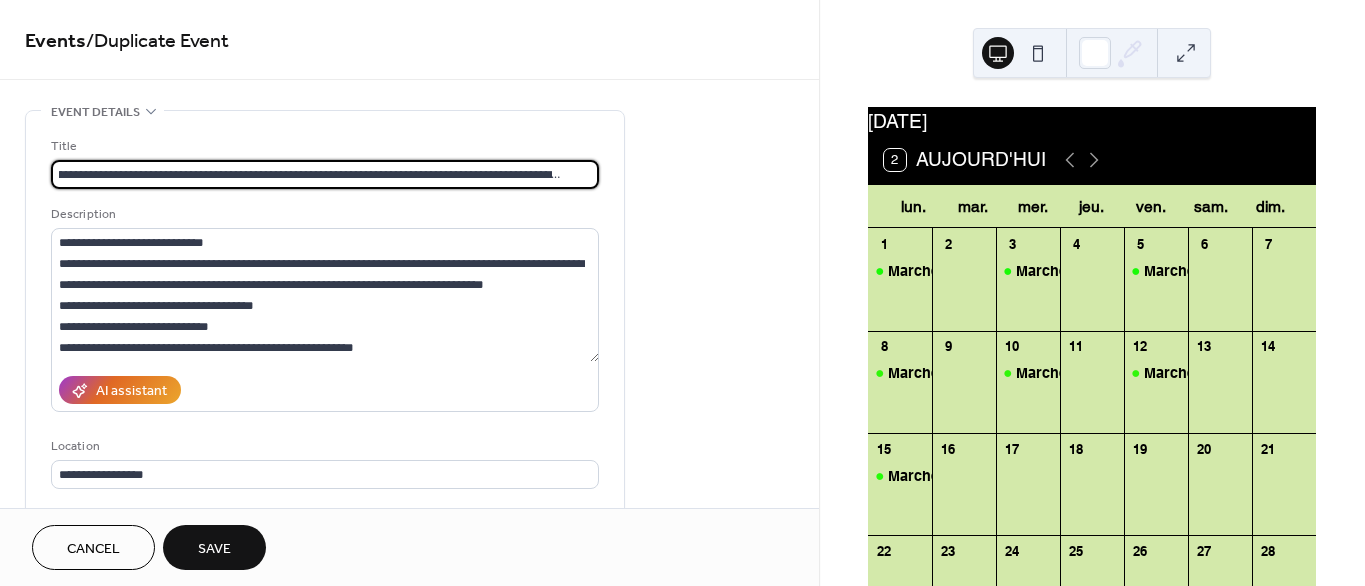 type on "**********" 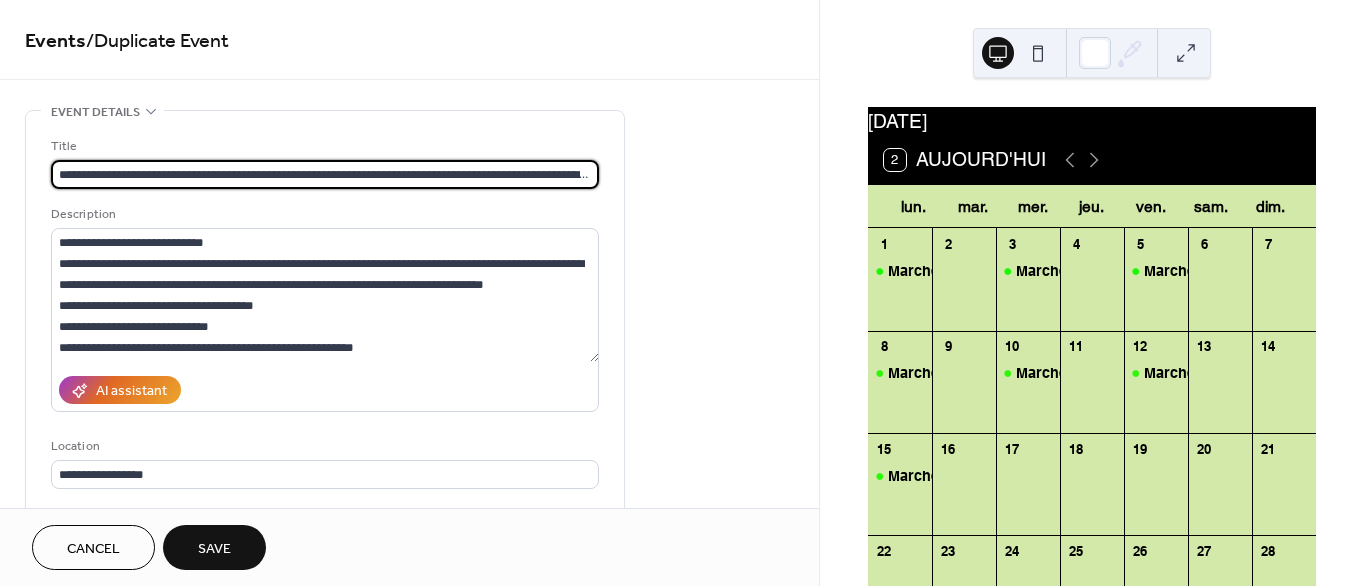 click on "**********" at bounding box center (409, 254) 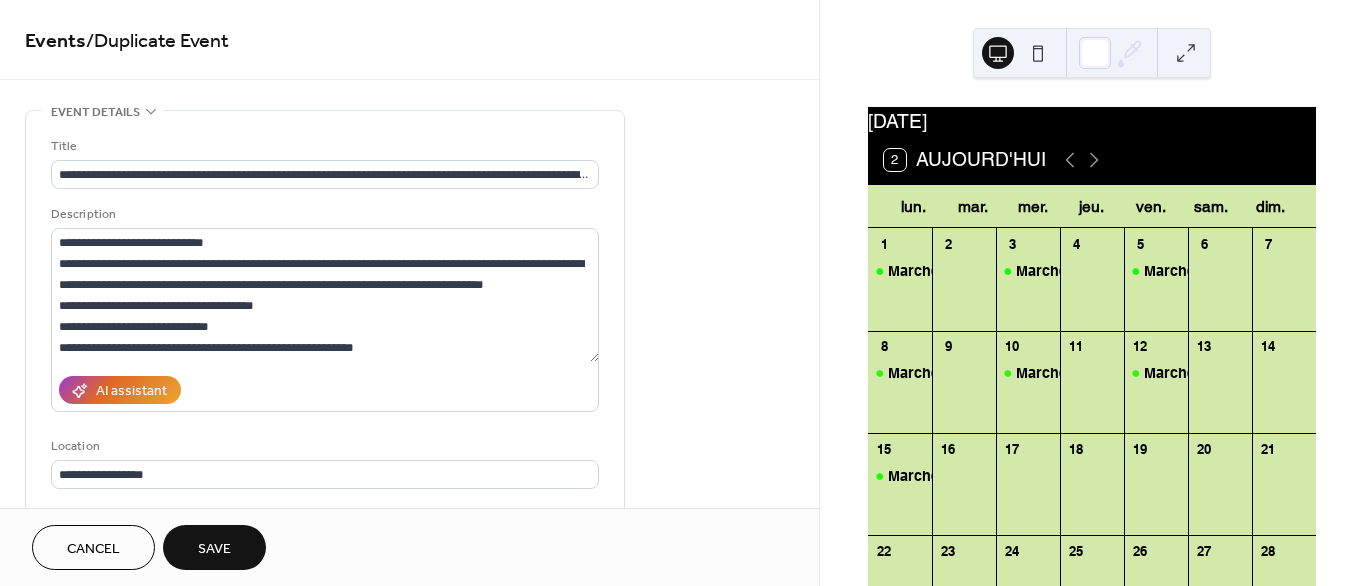 scroll, scrollTop: 445, scrollLeft: 0, axis: vertical 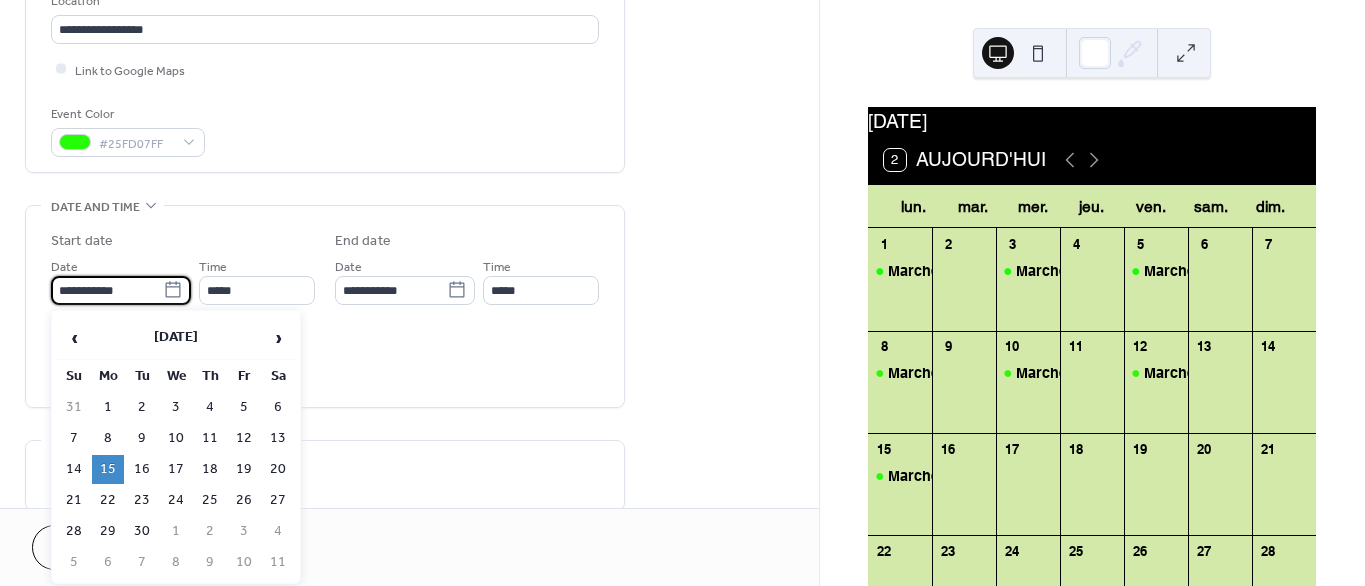 click on "**********" at bounding box center (107, 290) 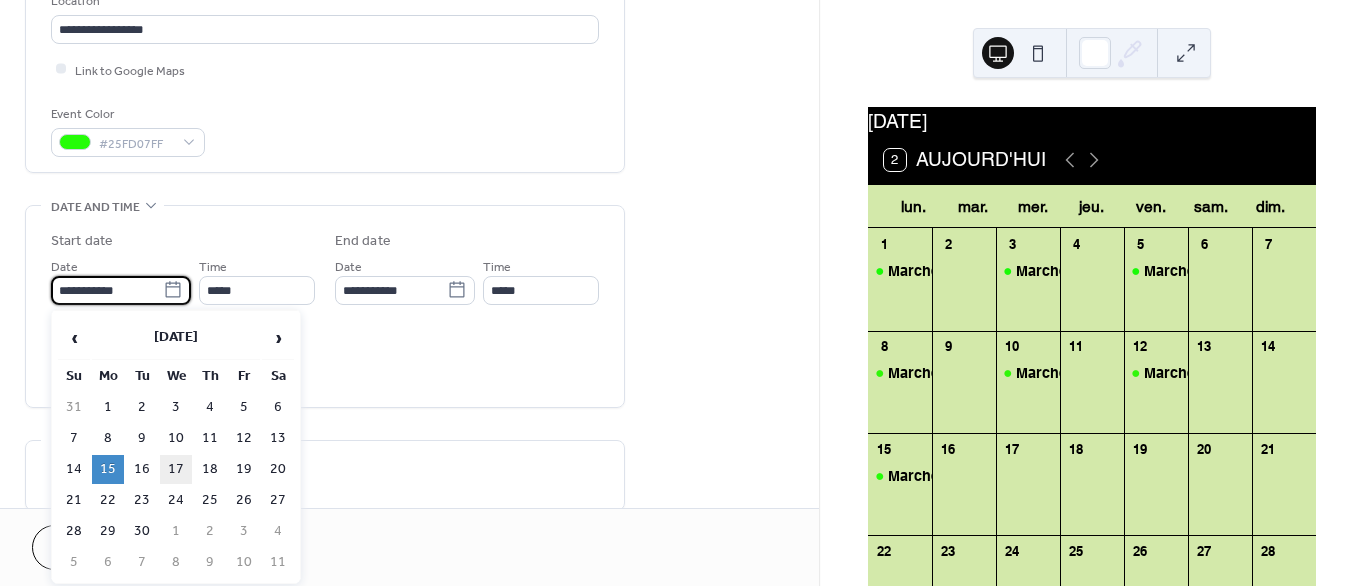 click on "17" at bounding box center [176, 469] 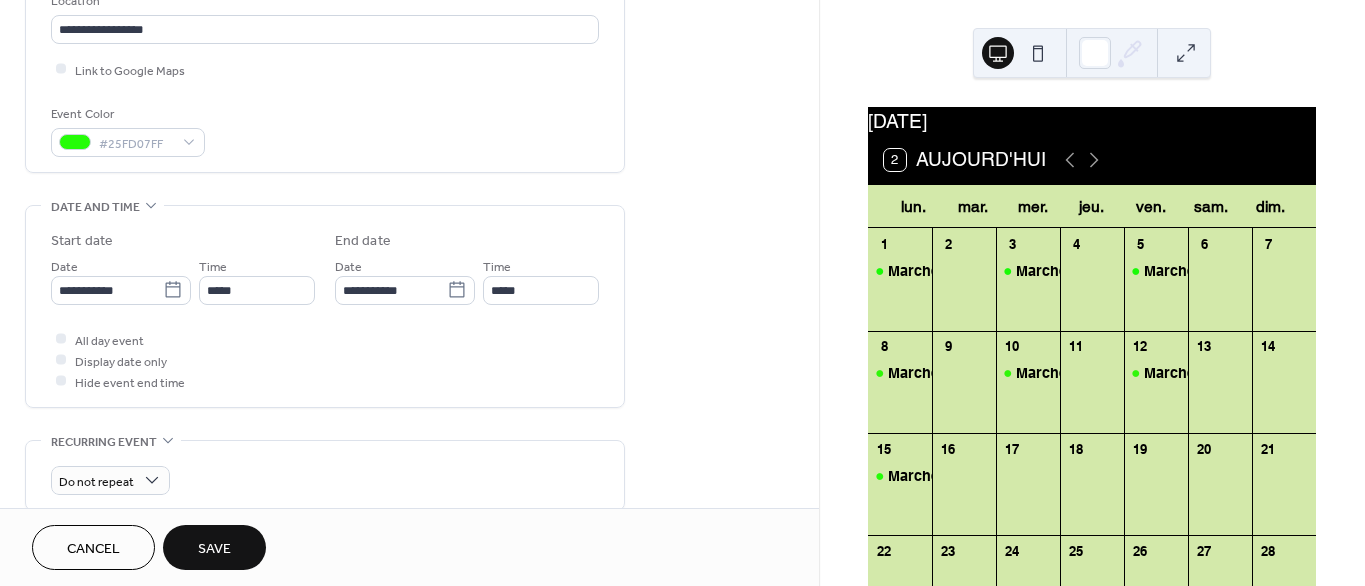 click on "Save" at bounding box center [214, 549] 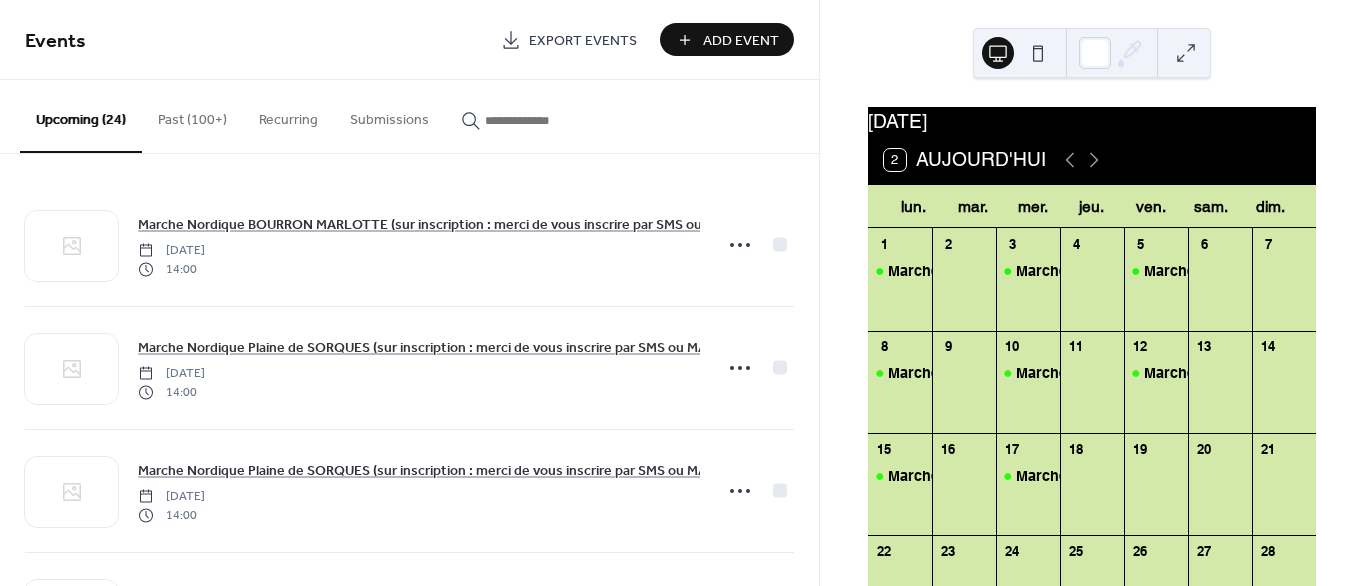 click on "Events Export Events Add Event Upcoming  (24) Past  (100+) Recurring  Submissions  Marche Nordique BOURRON MARLOTTE (sur inscription : merci de vous inscrire par SMS ou MAIL jusqu'au 03/07 19h). [DATE] 14:00 Marche Nordique Plaine de SORQUES (sur inscription : merci de vous inscrire par SMS ou MAIL avant le 06/07 19h). [DATE] 14:00 Marche Nordique Plaine de SORQUES (sur inscription : merci de vous inscrire par SMS ou MAIL avant le 08/07 19h). [DATE] 14:00 Marche Nordique Plaine de SORQUES (sur inscription : merci de vous inscrire par SMS ou MAIL avant le 10/07 19h). [DATE] 14:00 Marche Nordique FAISANDERIE  (sur inscription : merci de vous inscrire par SMS ou MAIL avant le 15/07 19h). [DATE] 14:00 Marche Nordique FAISANDERIE  (sur inscription : merci de vous inscrire par SMS ou MAIL avant le 17/07 19h). [DATE] 14:00 Marche Nordique ISATIS  (sur inscription : merci de vous inscrire par SMS ou MAIL jusqu'au 20/07 19h)." at bounding box center [409, 293] 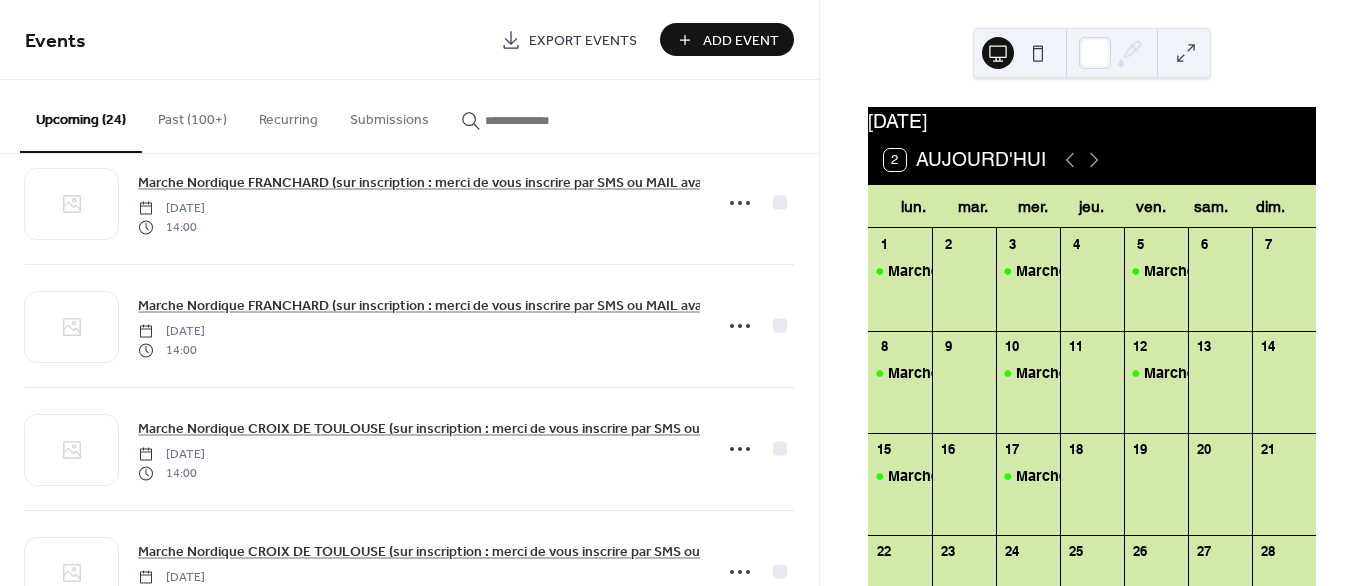 scroll, scrollTop: 2580, scrollLeft: 0, axis: vertical 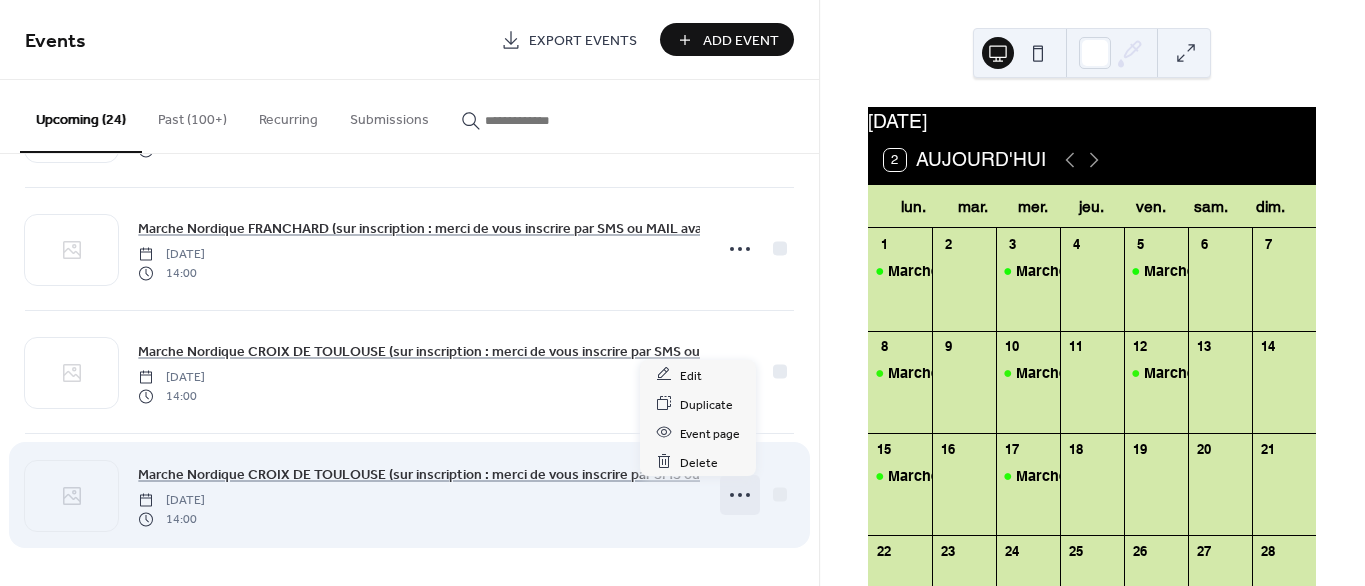 click 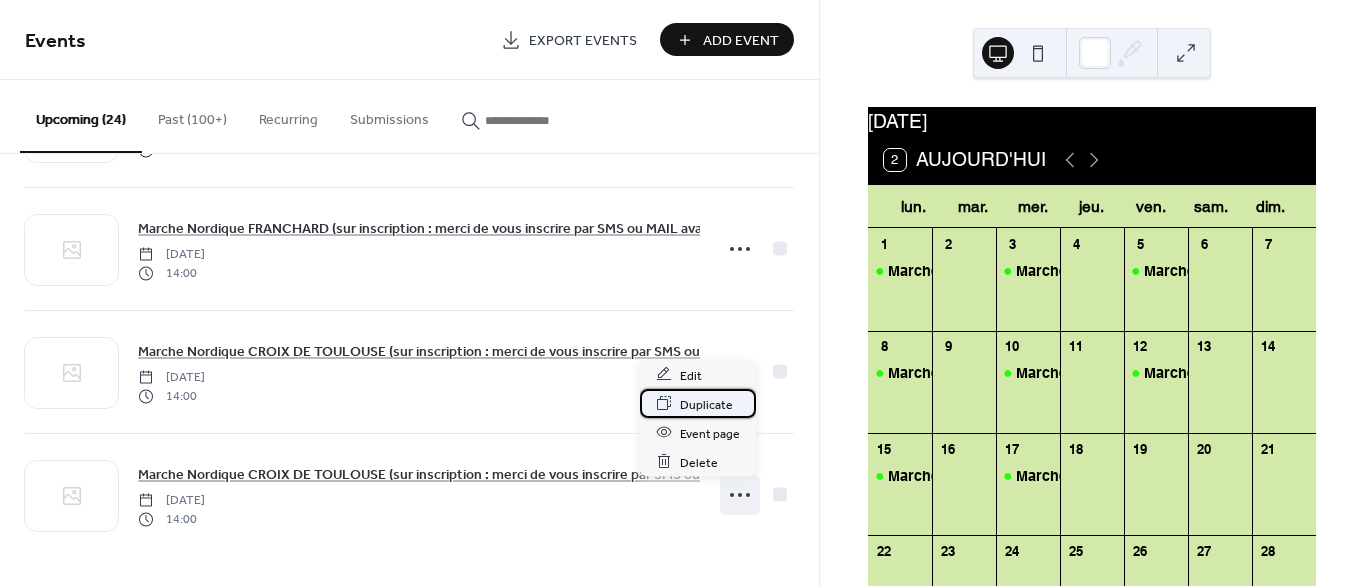 click on "Duplicate" at bounding box center [706, 404] 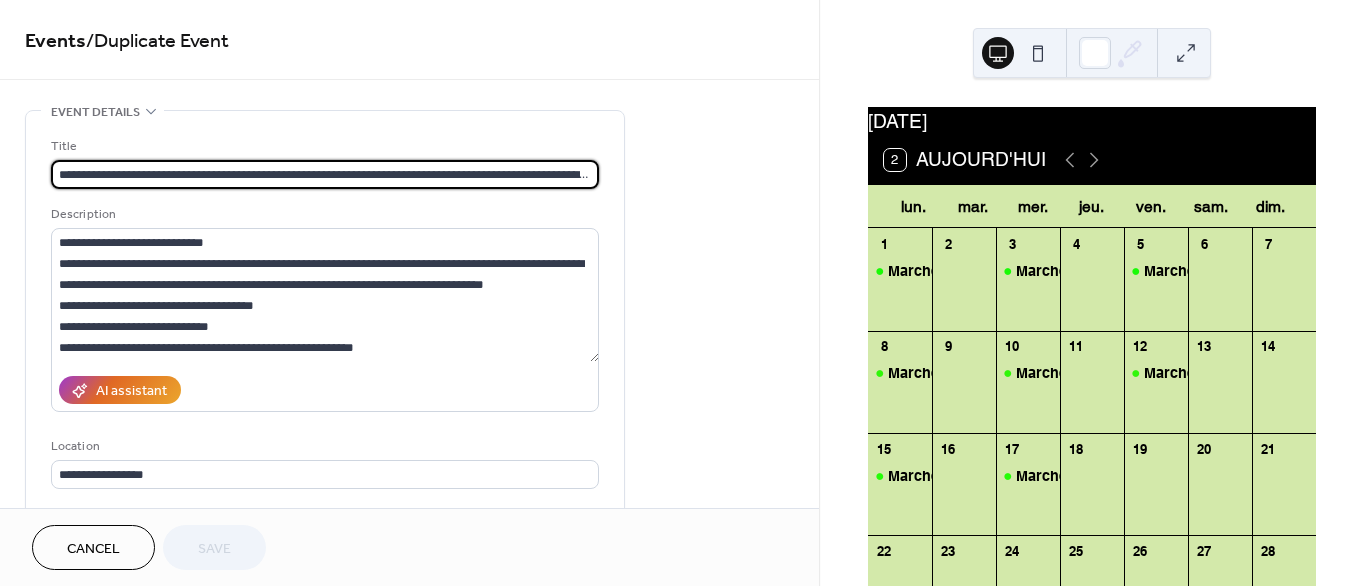 scroll, scrollTop: 0, scrollLeft: 77, axis: horizontal 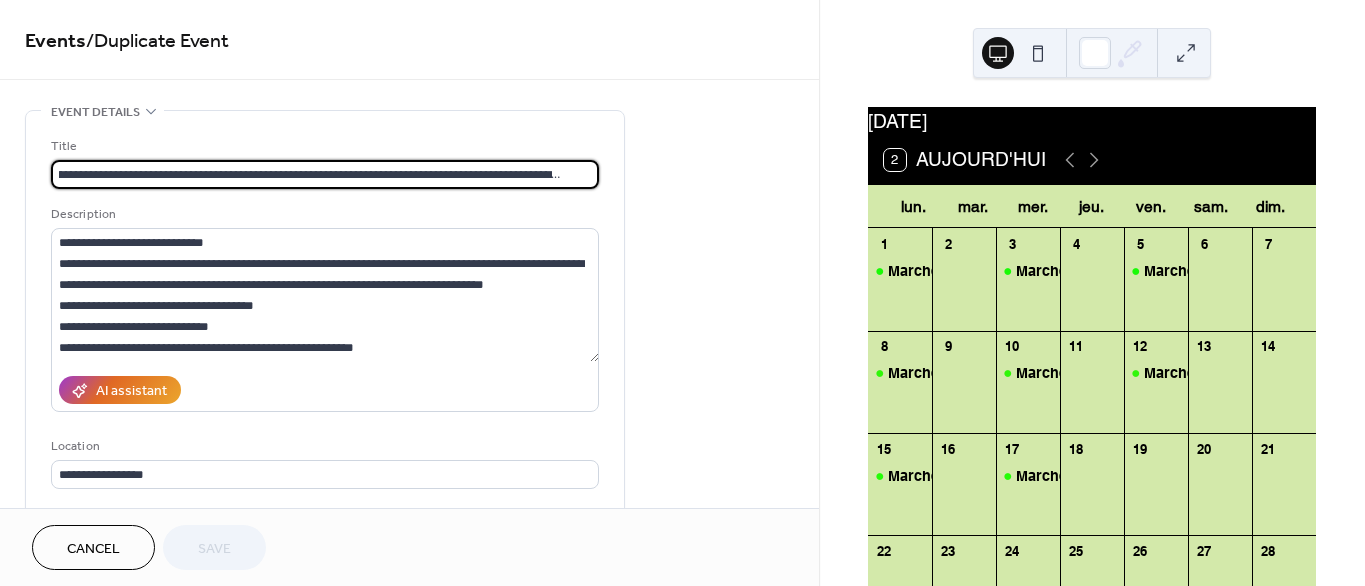 click on "**********" at bounding box center (325, 174) 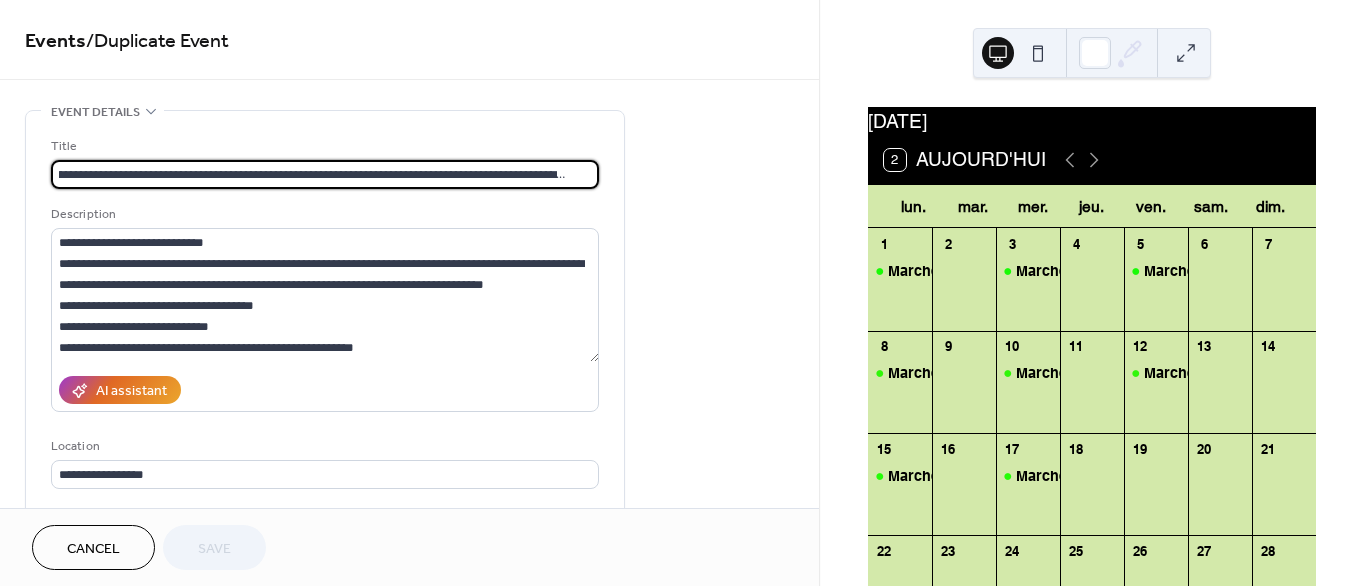 scroll, scrollTop: 0, scrollLeft: 71, axis: horizontal 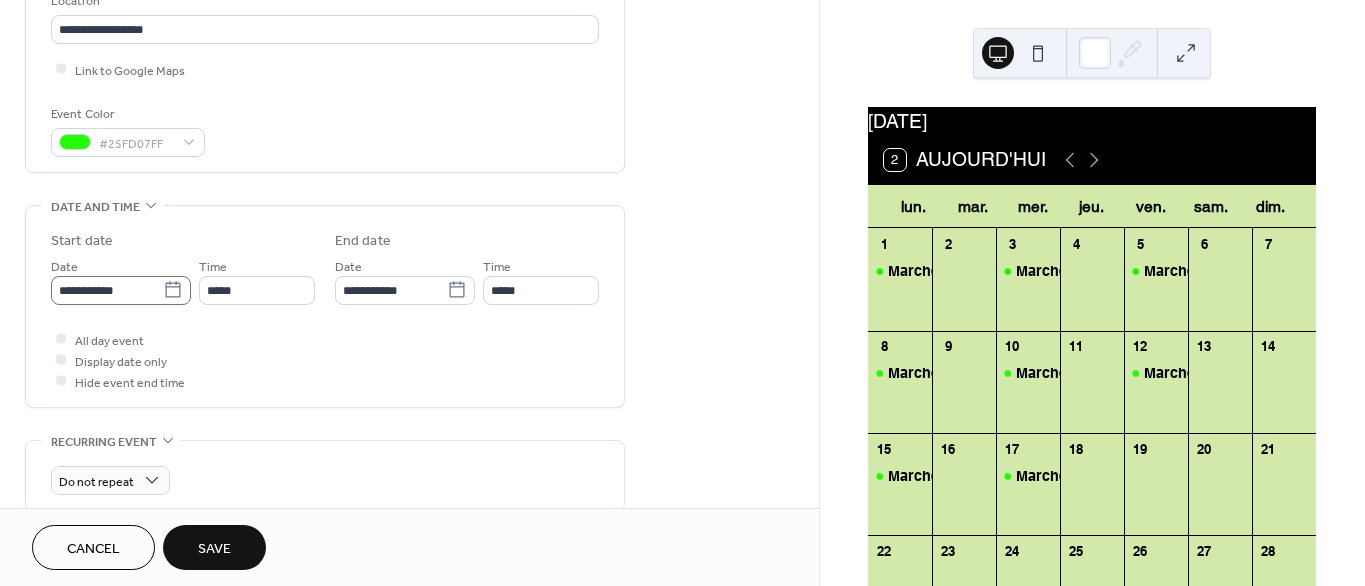 type on "**********" 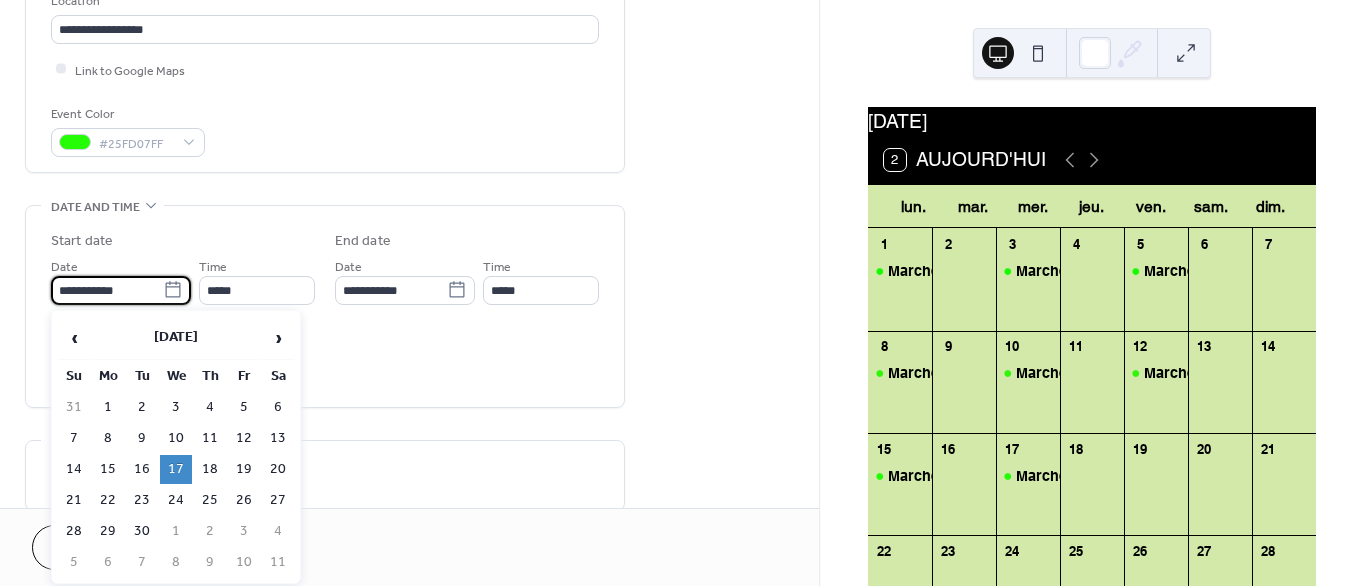 scroll, scrollTop: 0, scrollLeft: 0, axis: both 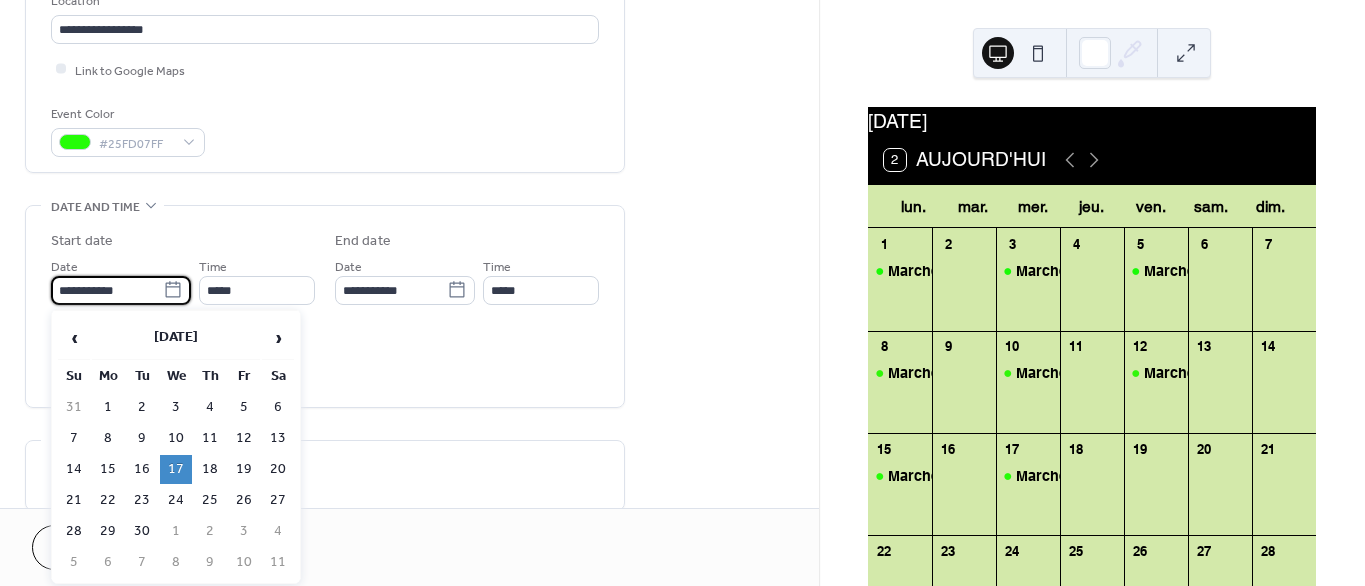 click on "**********" at bounding box center (107, 290) 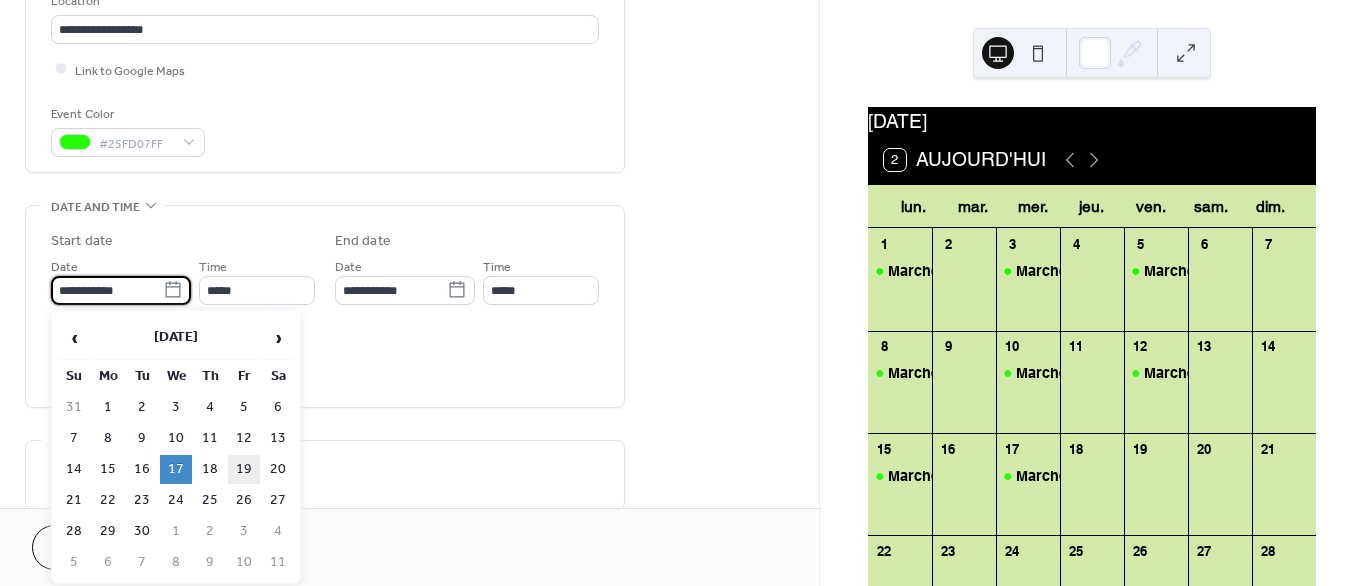 click on "19" at bounding box center (244, 469) 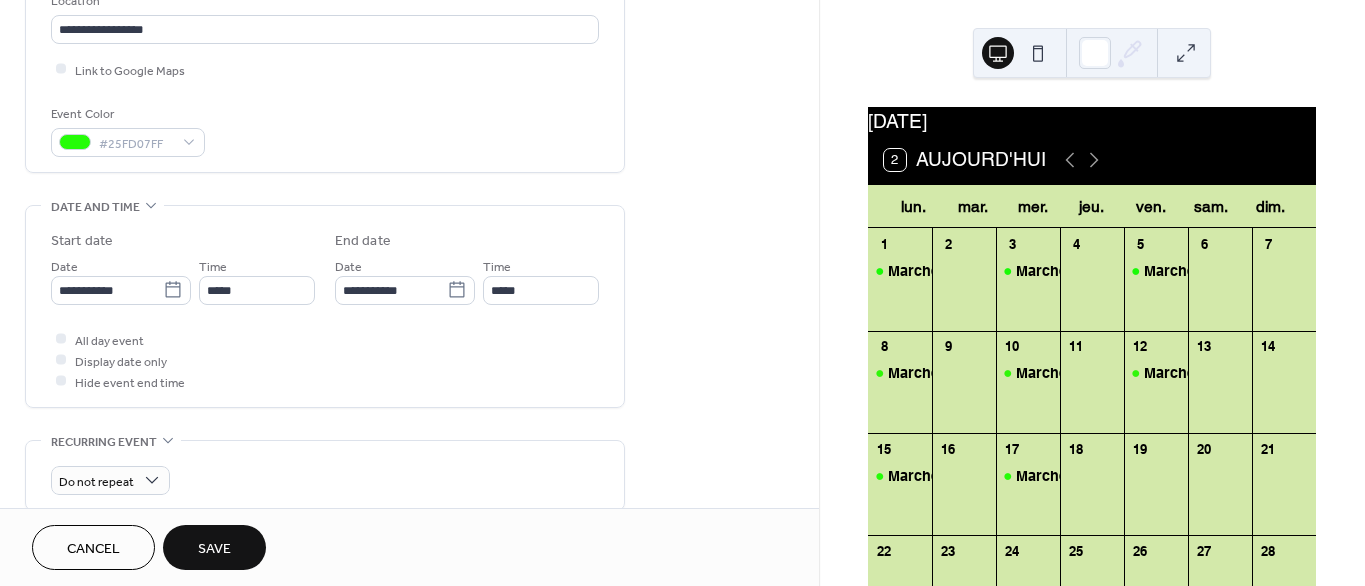 scroll, scrollTop: 0, scrollLeft: 0, axis: both 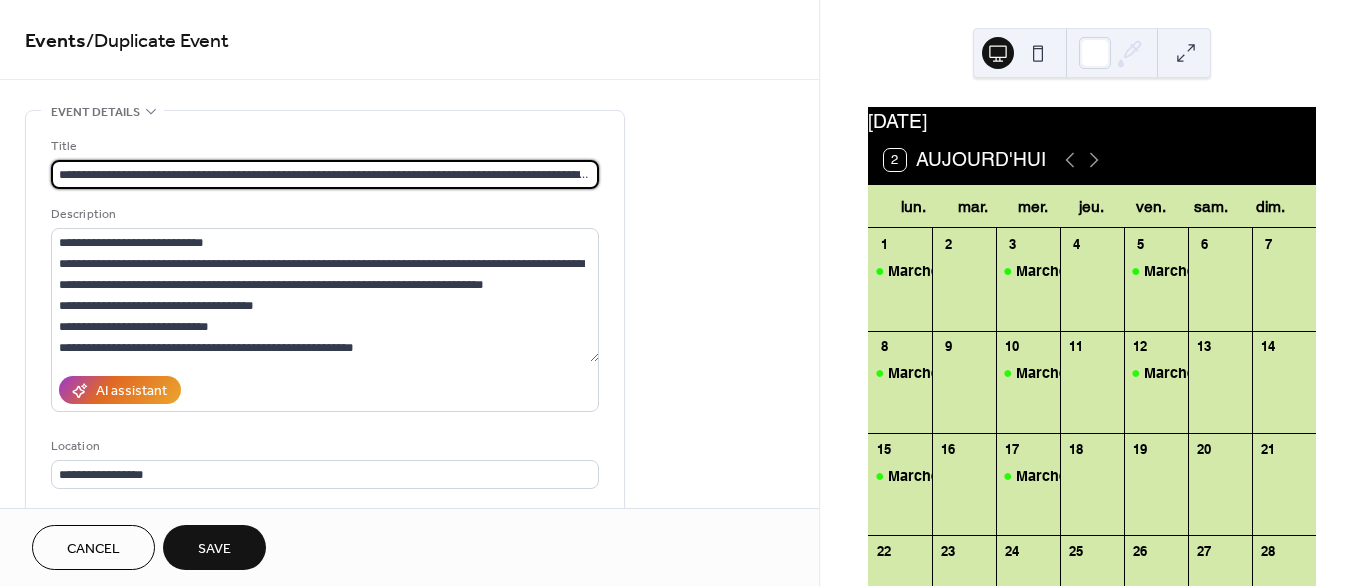 click on "**********" at bounding box center (325, 174) 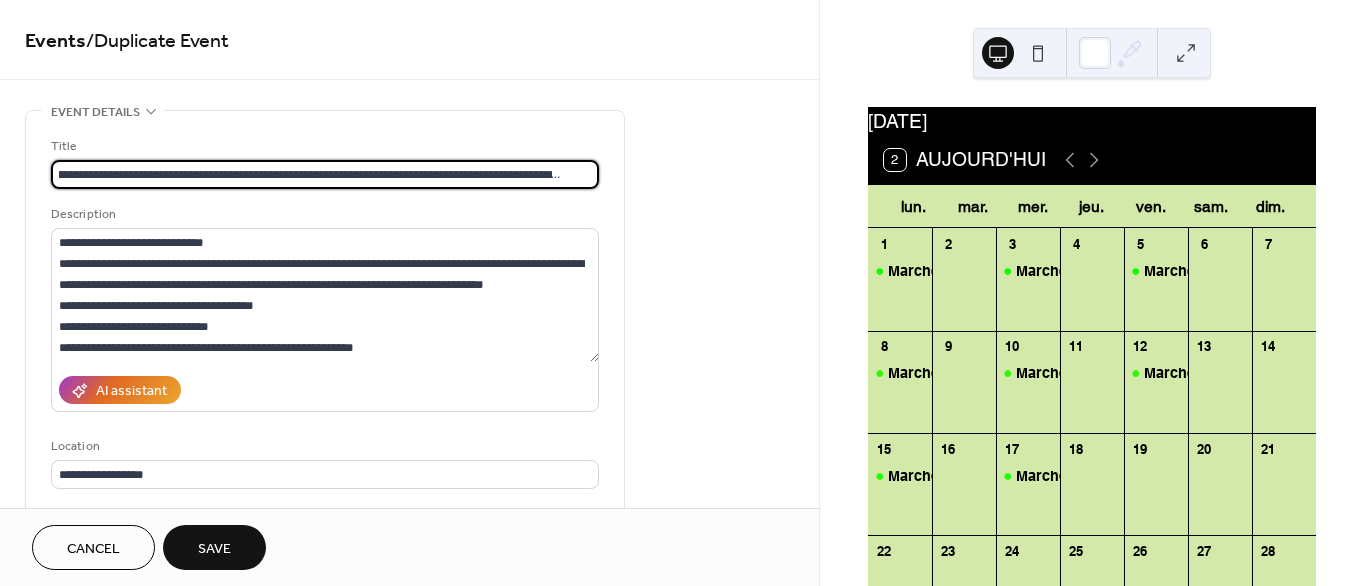 scroll, scrollTop: 0, scrollLeft: 77, axis: horizontal 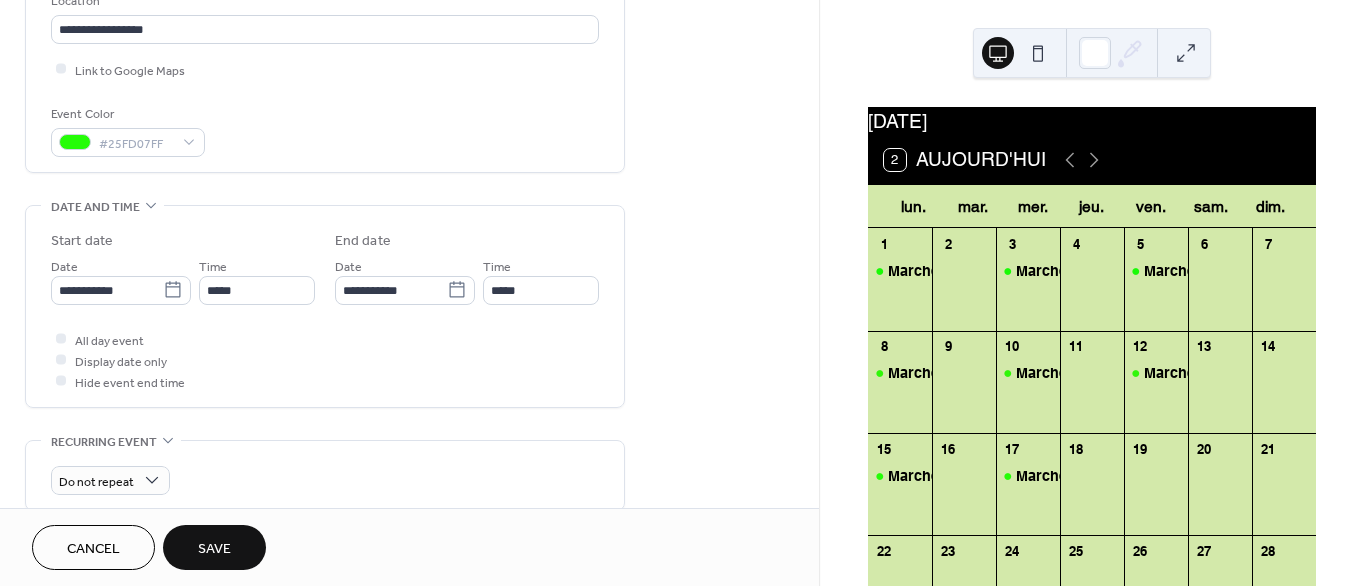 click on "Save" at bounding box center (214, 549) 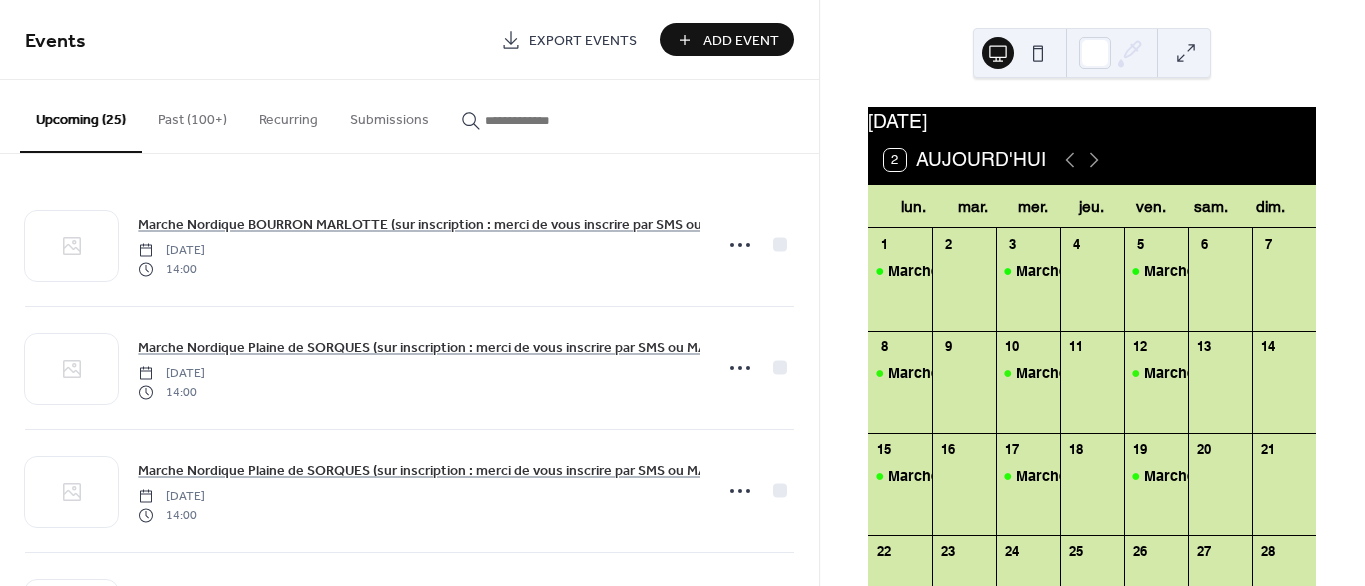 click at bounding box center [535, 120] 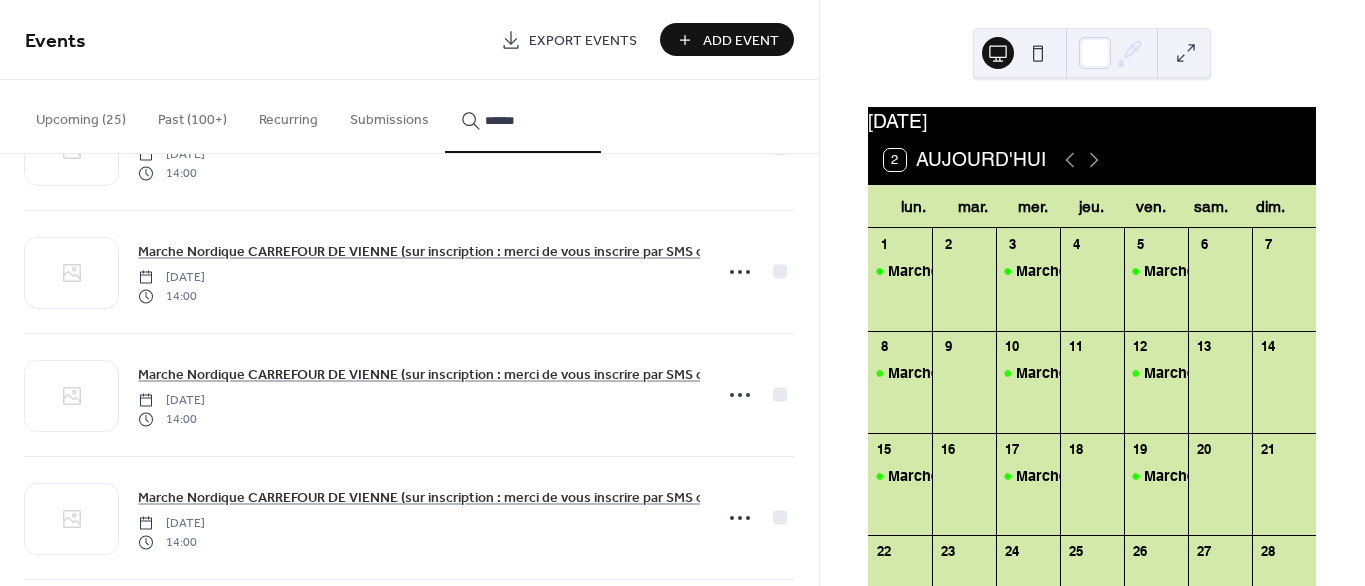 scroll, scrollTop: 1350, scrollLeft: 0, axis: vertical 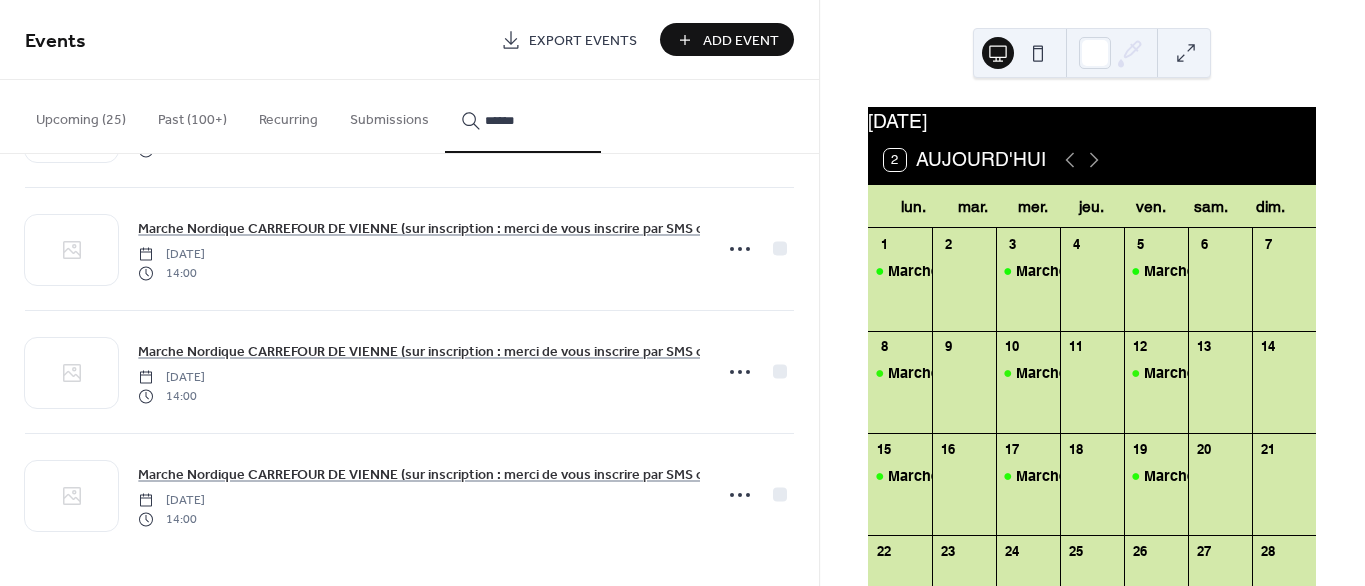 type on "******" 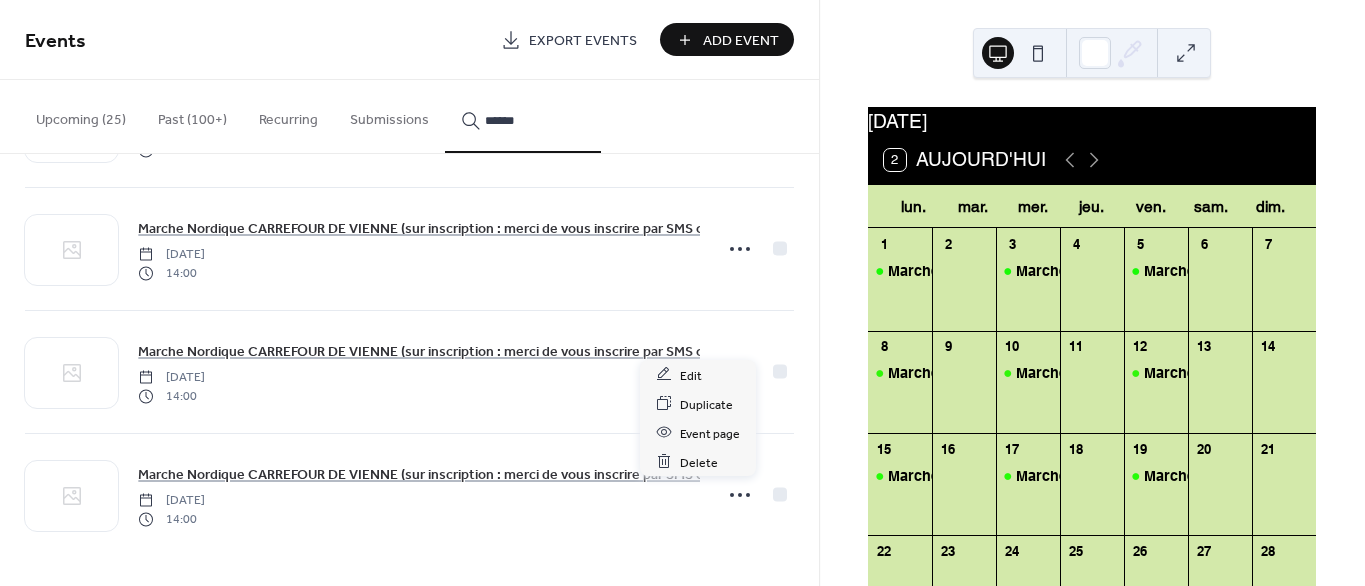 click 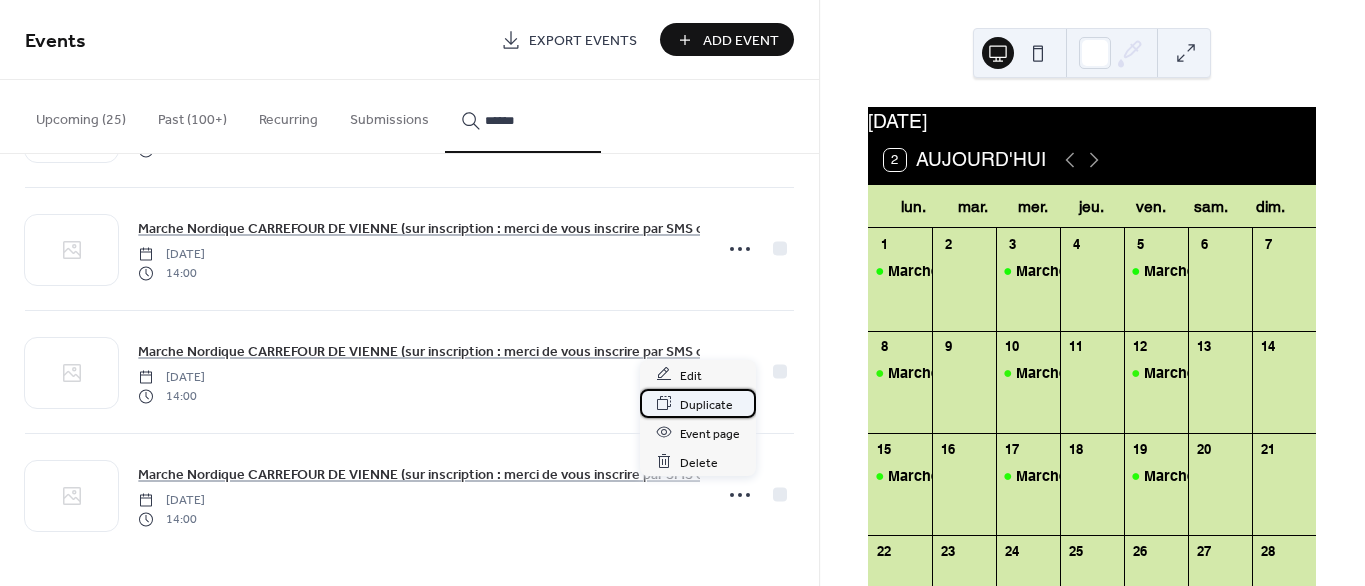 click on "Duplicate" at bounding box center (706, 404) 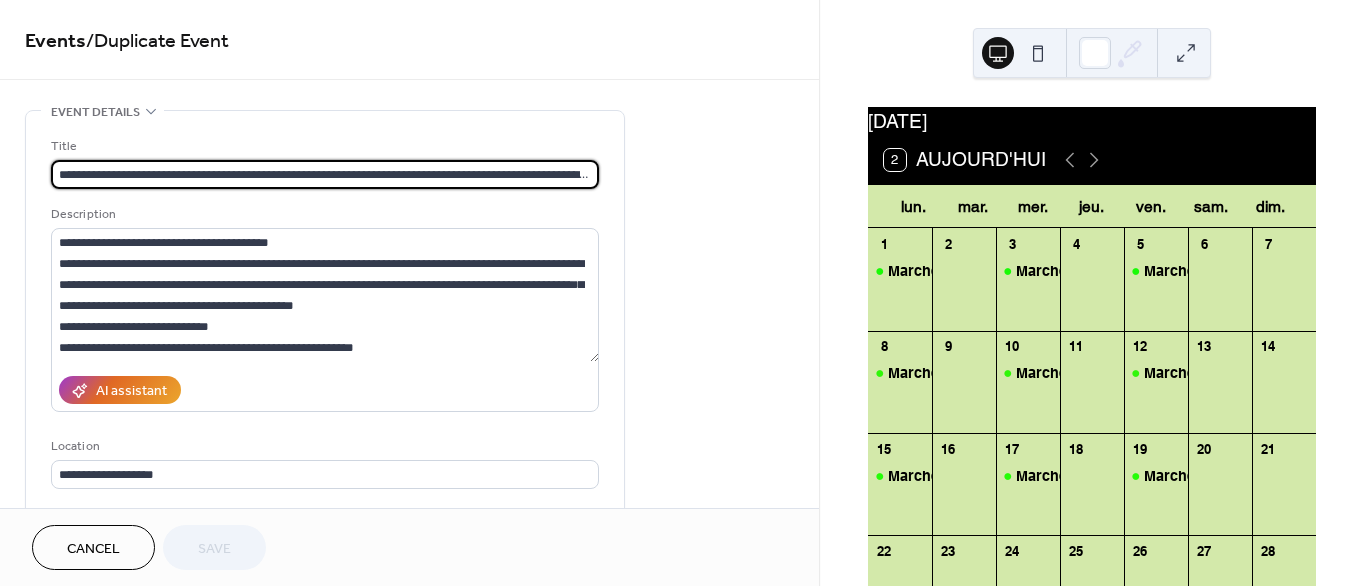 scroll, scrollTop: 0, scrollLeft: 90, axis: horizontal 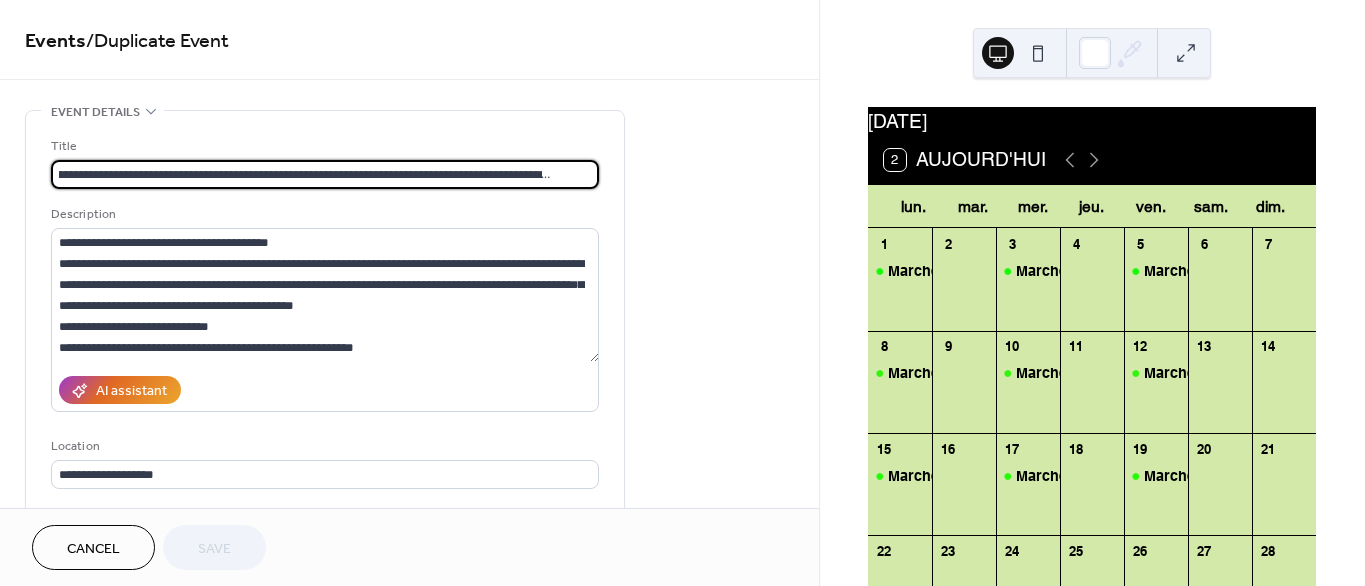 click on "**********" at bounding box center (325, 174) 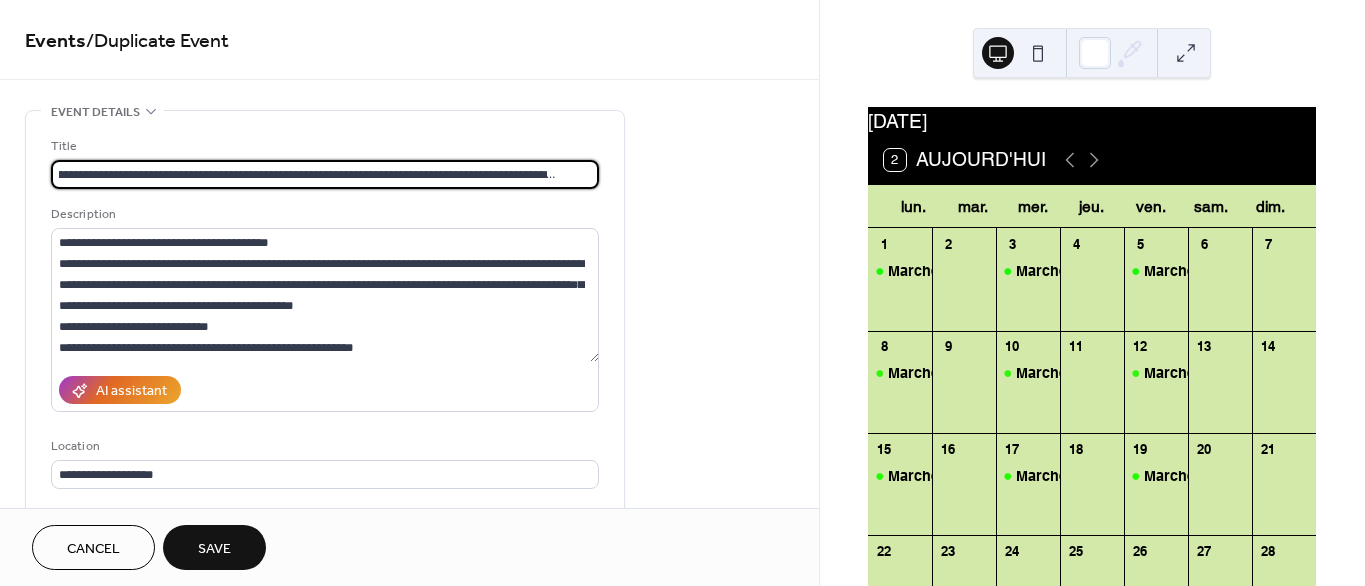 scroll, scrollTop: 0, scrollLeft: 83, axis: horizontal 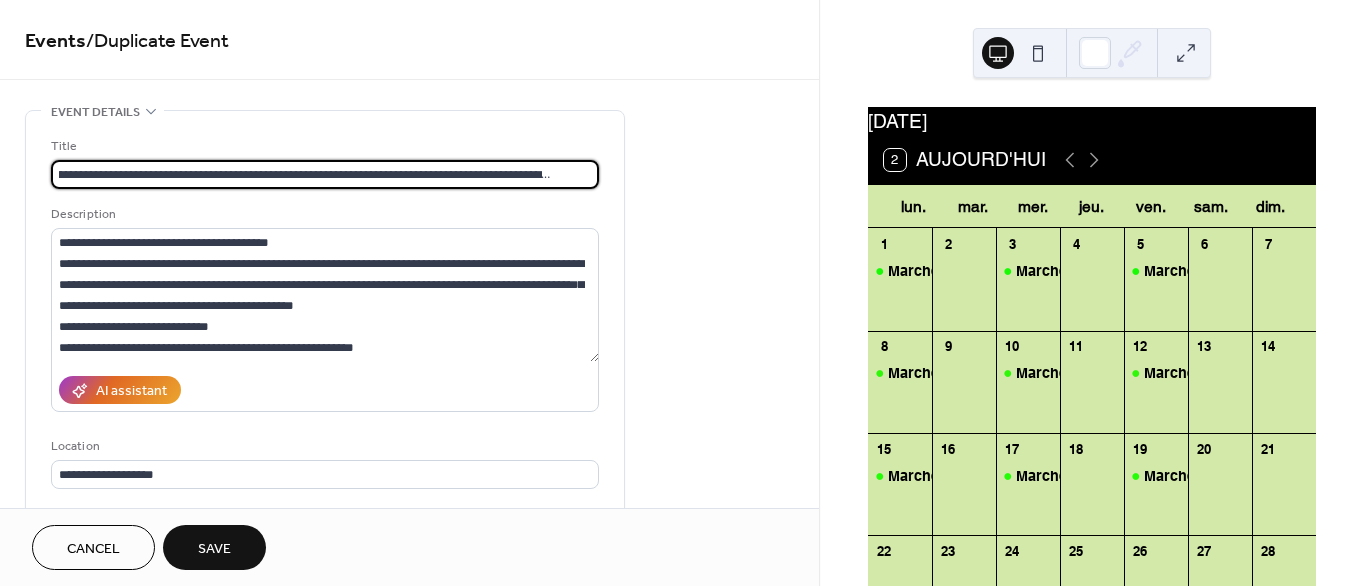 click on "**********" at bounding box center [325, 174] 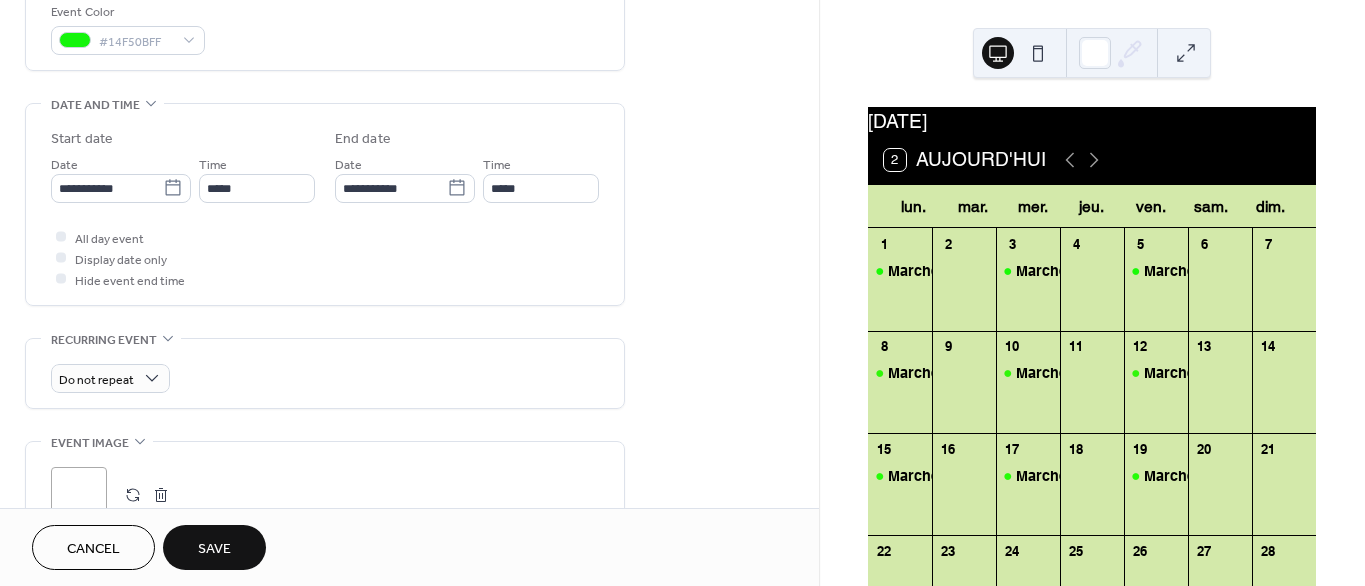 scroll, scrollTop: 543, scrollLeft: 0, axis: vertical 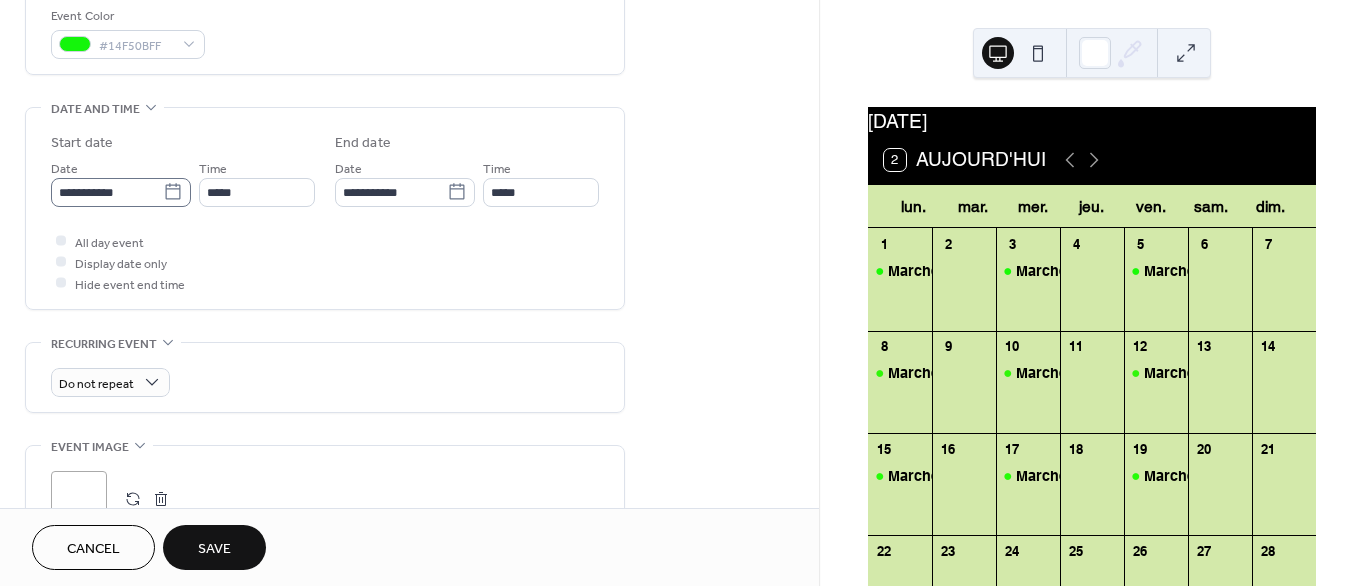 type on "**********" 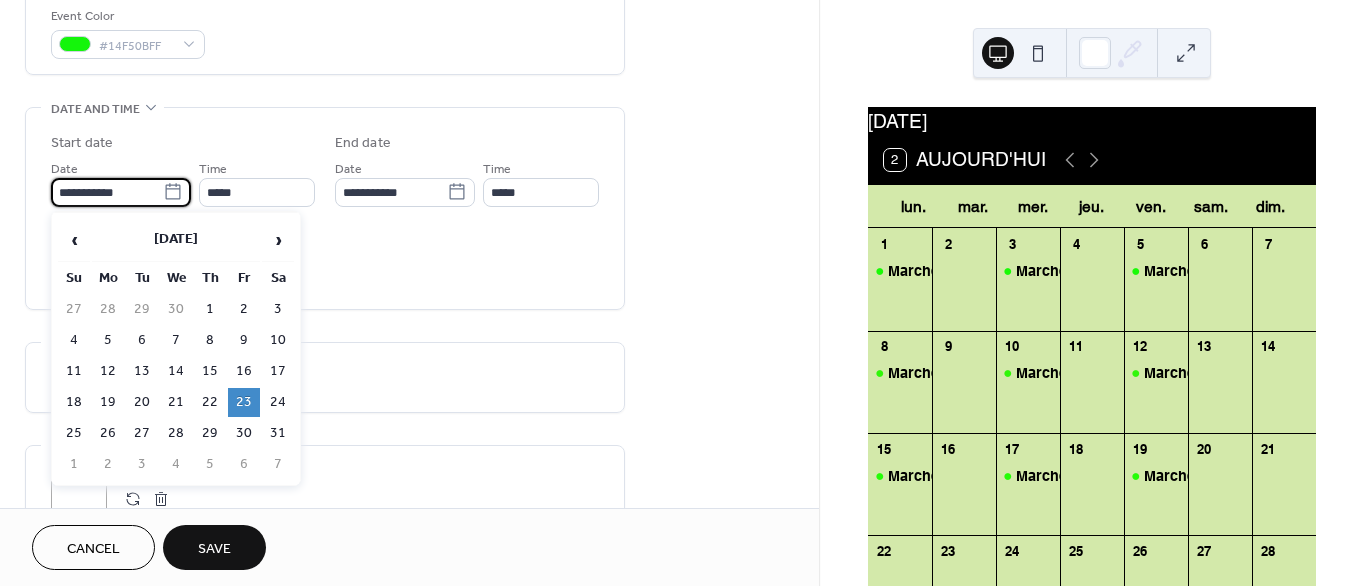 scroll, scrollTop: 0, scrollLeft: 0, axis: both 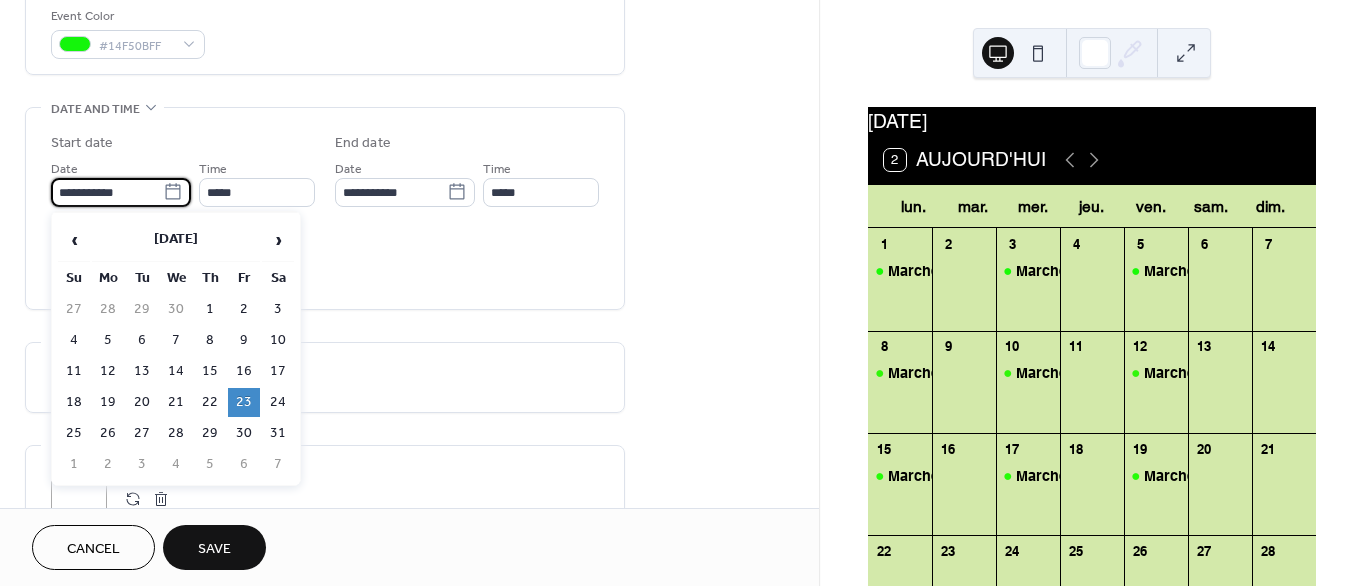 click on "**********" at bounding box center [107, 192] 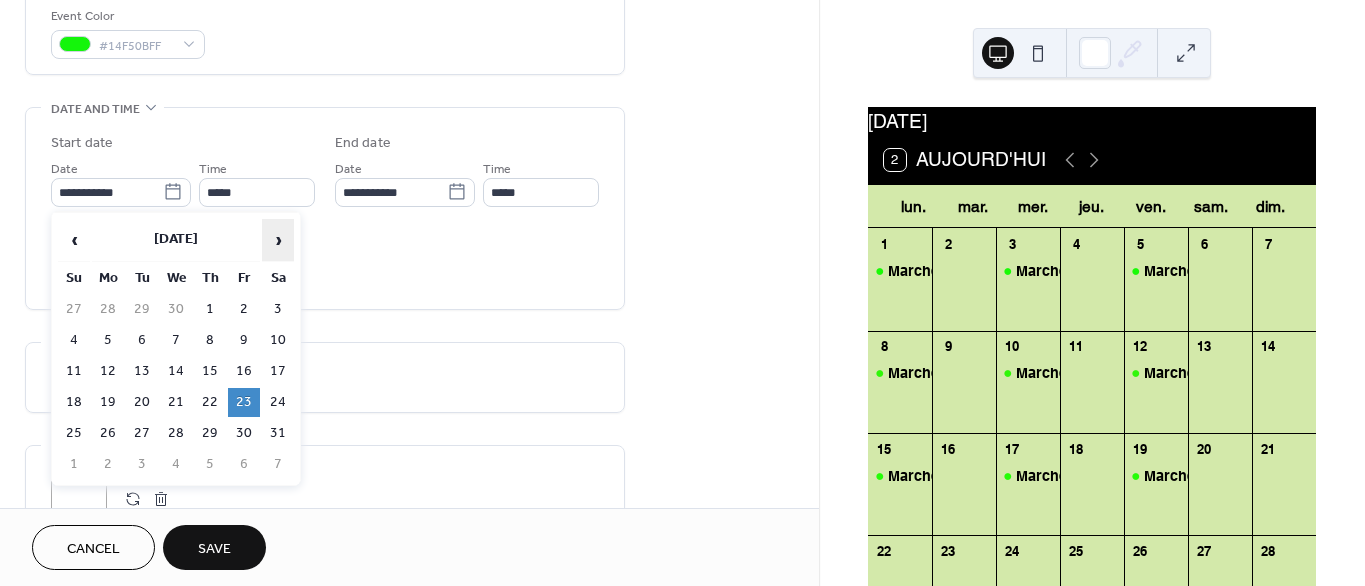 click on "›" at bounding box center (278, 240) 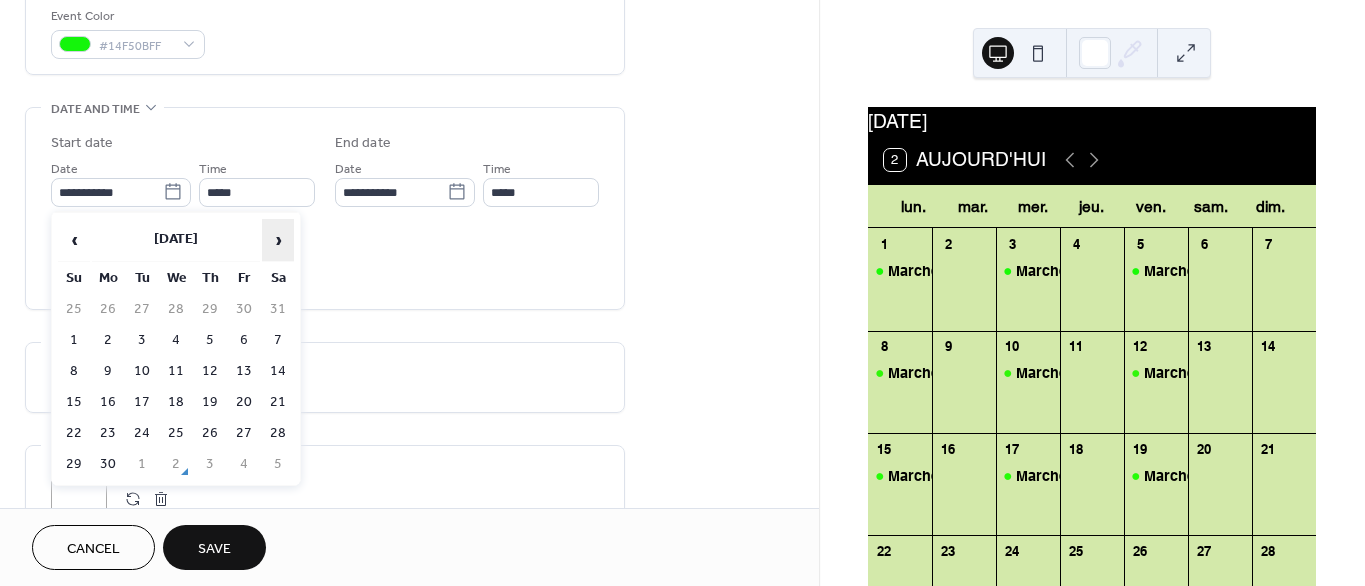 click on "›" at bounding box center (278, 240) 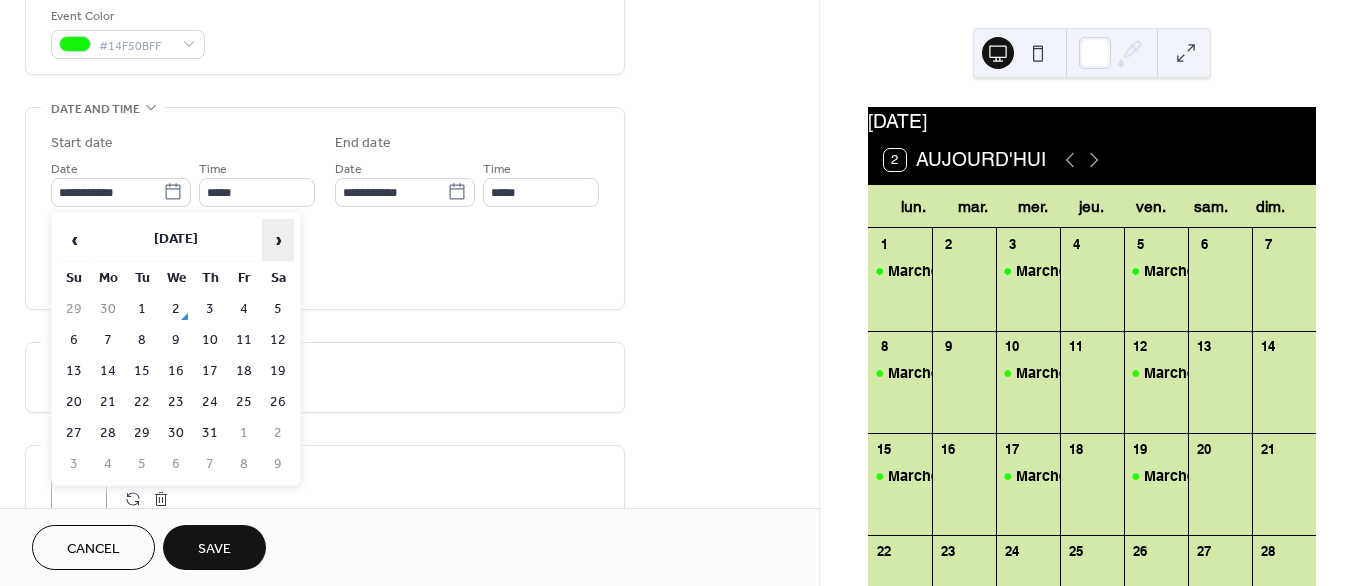 click on "›" at bounding box center [278, 240] 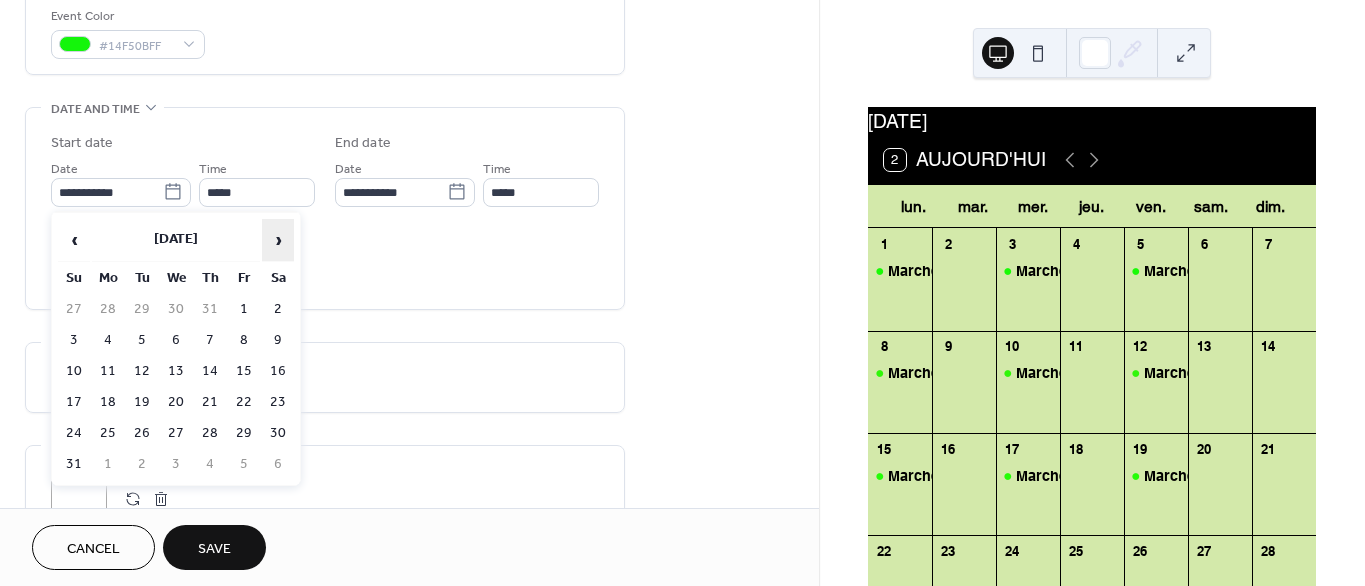 click on "›" at bounding box center (278, 240) 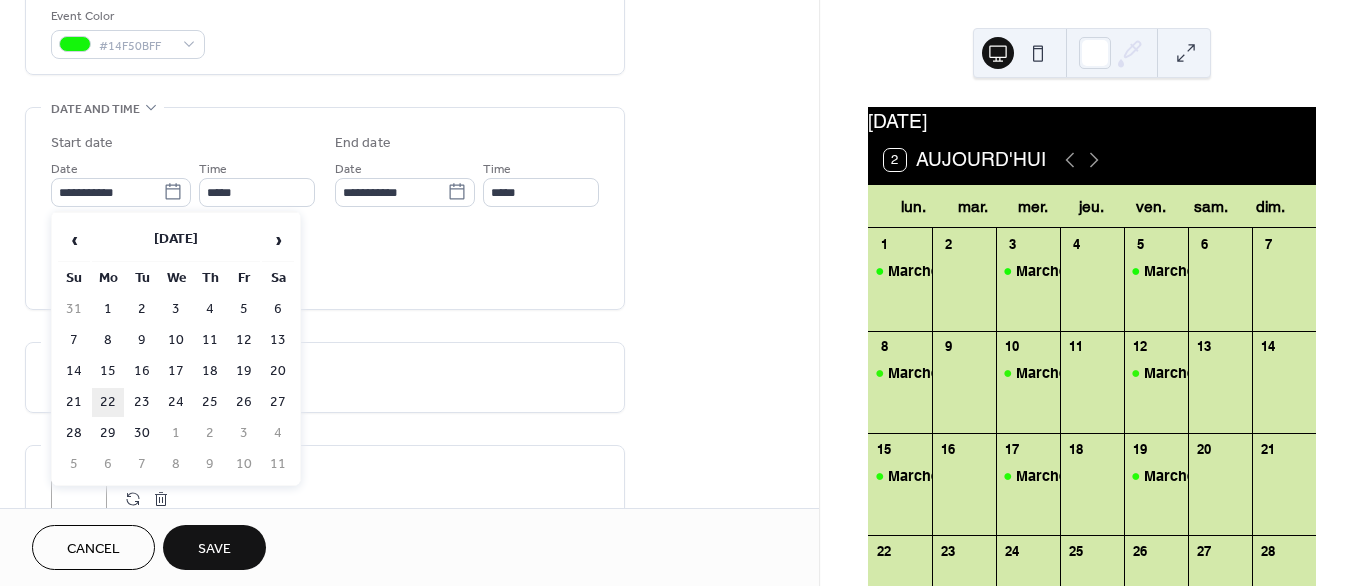 click on "22" at bounding box center (108, 402) 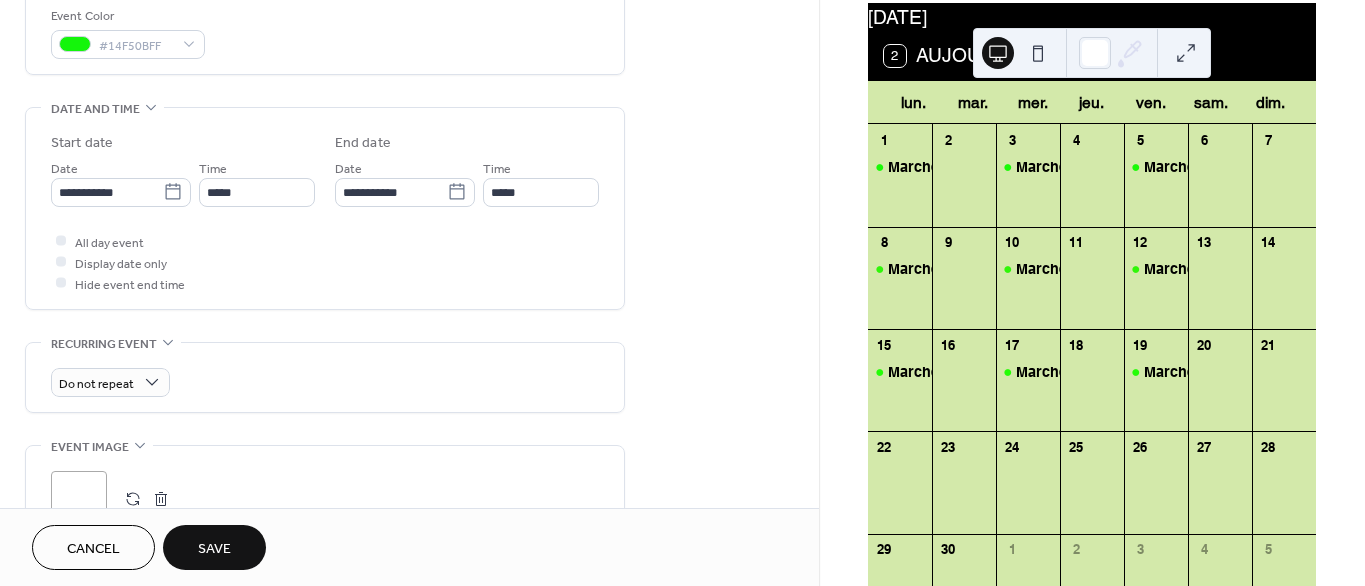 scroll, scrollTop: 106, scrollLeft: 0, axis: vertical 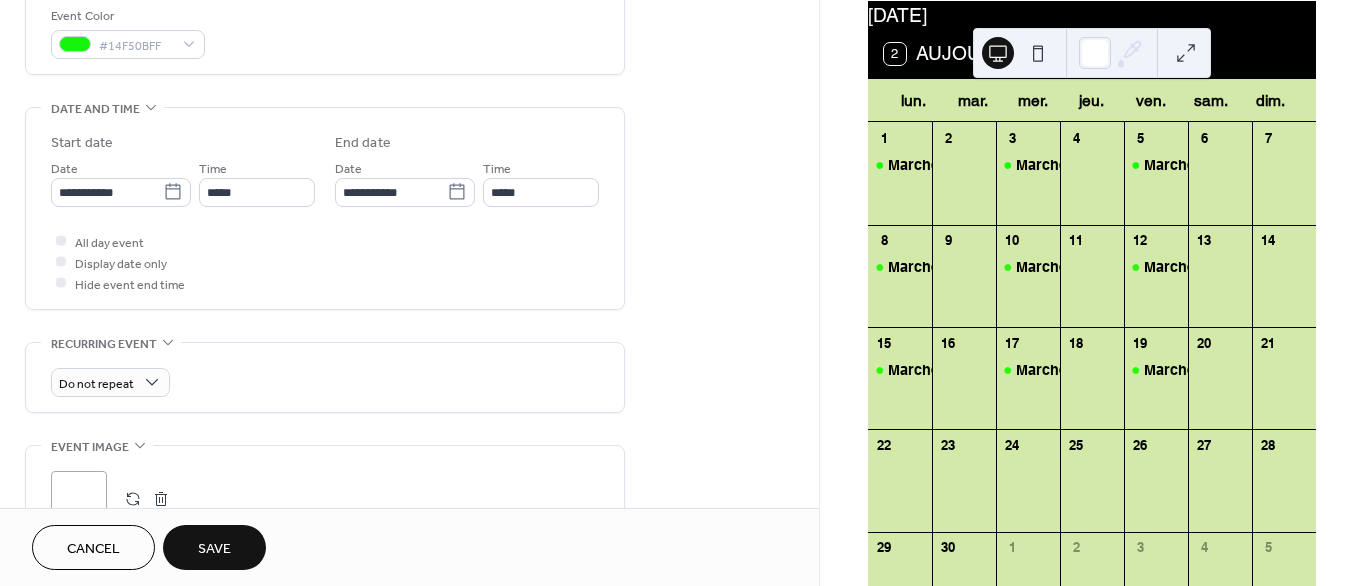 click on "Save" at bounding box center [214, 549] 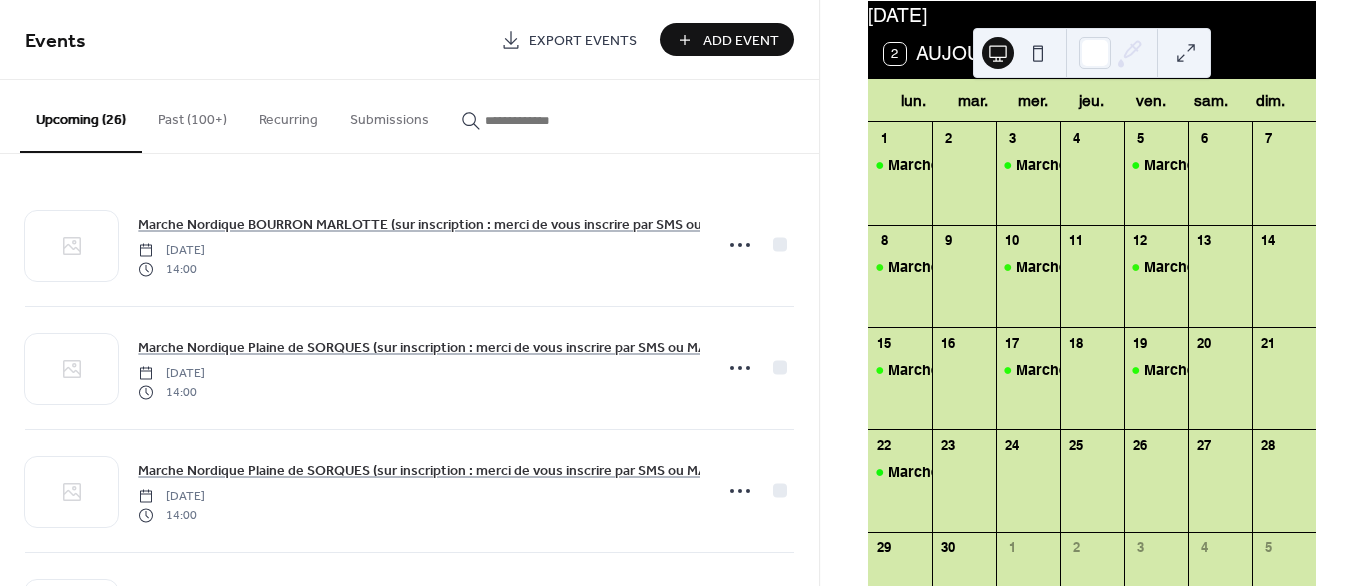 scroll, scrollTop: 378, scrollLeft: 0, axis: vertical 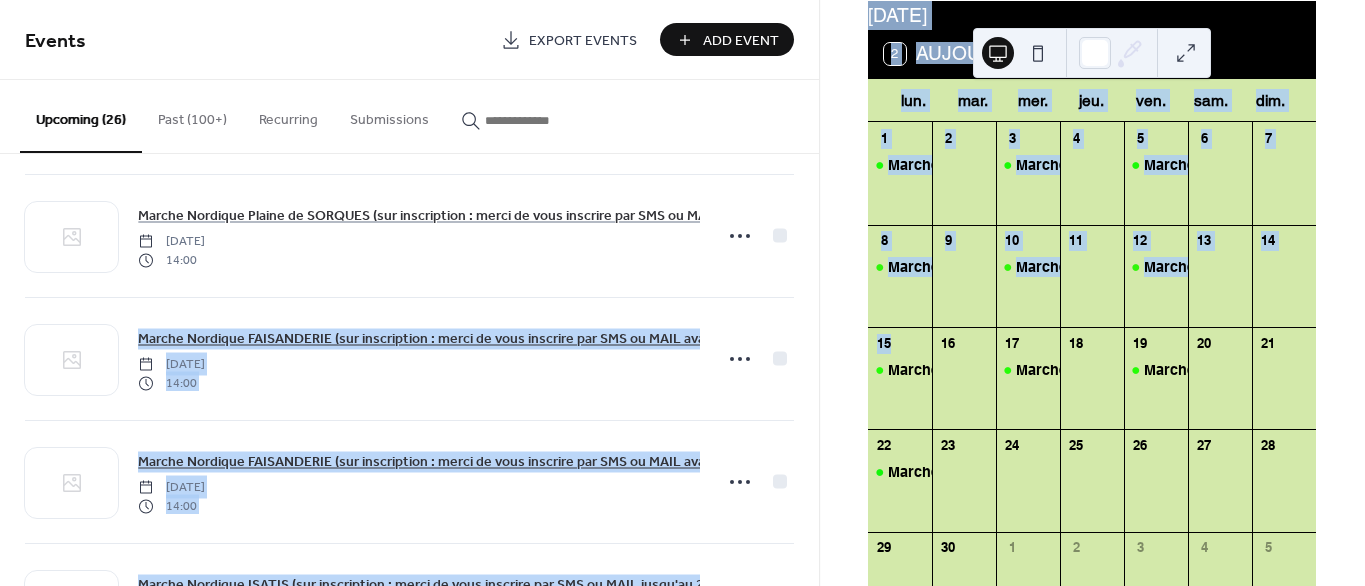 drag, startPoint x: 814, startPoint y: 246, endPoint x: 825, endPoint y: 425, distance: 179.33768 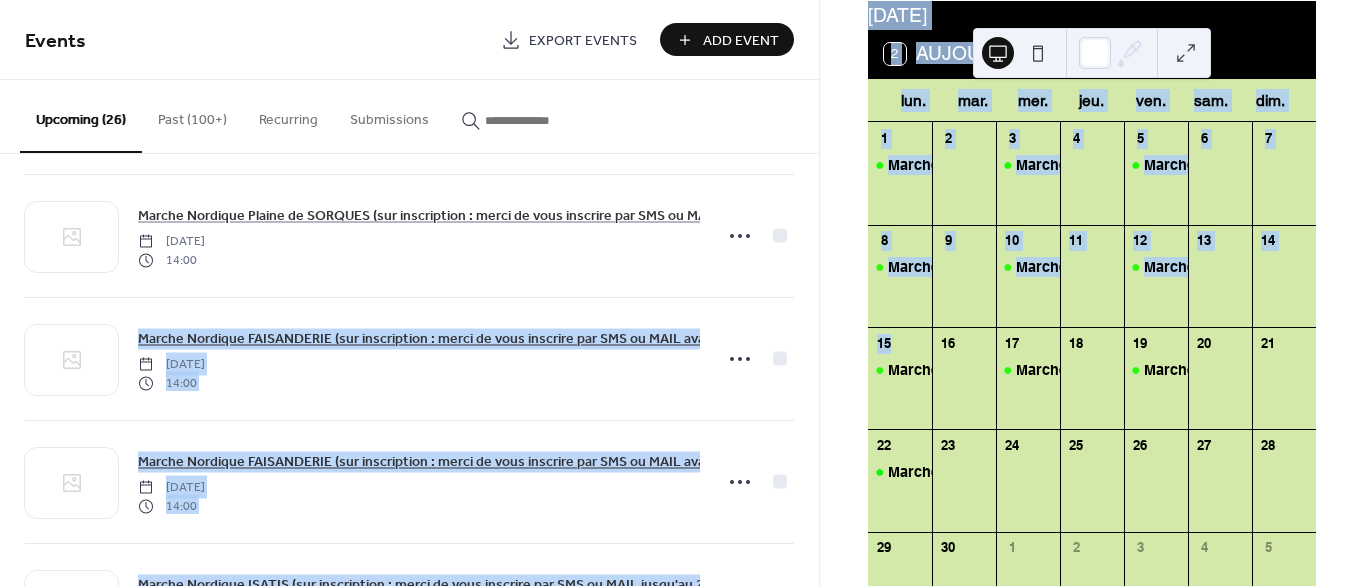 click on "Marche Nordique BOURRON MARLOTTE (sur inscription : merci de vous inscrire par SMS ou MAIL jusqu'au 03/07 19h). [DATE] 14:00 Marche Nordique Plaine de SORQUES (sur inscription : merci de vous inscrire par SMS ou MAIL avant le 06/07 19h). [DATE] 14:00 Marche Nordique Plaine de SORQUES (sur inscription : merci de vous inscrire par SMS ou MAIL avant le 08/07 19h). [DATE] 14:00 Marche Nordique Plaine de SORQUES (sur inscription : merci de vous inscrire par SMS ou MAIL avant le 10/07 19h). [DATE] 14:00 Marche Nordique FAISANDERIE  (sur inscription : merci de vous inscrire par SMS ou MAIL avant le 15/07 19h). [DATE] 14:00 Marche Nordique FAISANDERIE  (sur inscription : merci de vous inscrire par SMS ou MAIL avant le 17/07 19h). [DATE] 14:00 Marche Nordique ISATIS  (sur inscription : merci de vous inscrire par SMS ou MAIL jusqu'au 20/07 19h). [DATE] 14:00 [DATE] 14:00 [DATE], July 25, 2025" at bounding box center (409, 370) 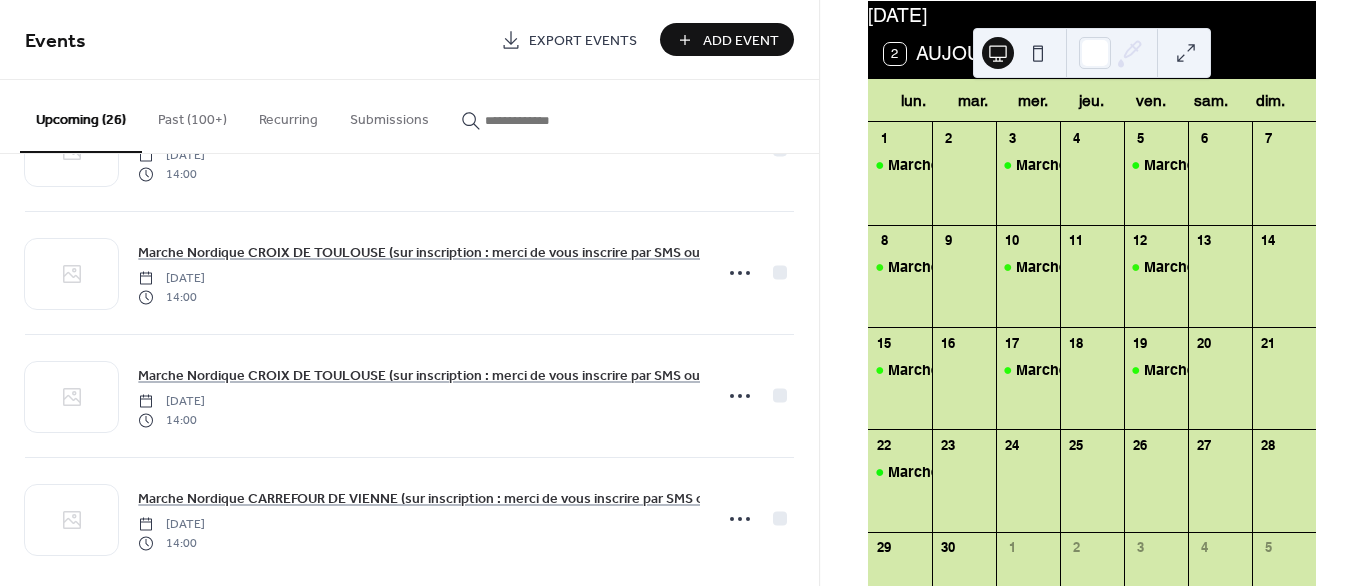 scroll, scrollTop: 2826, scrollLeft: 0, axis: vertical 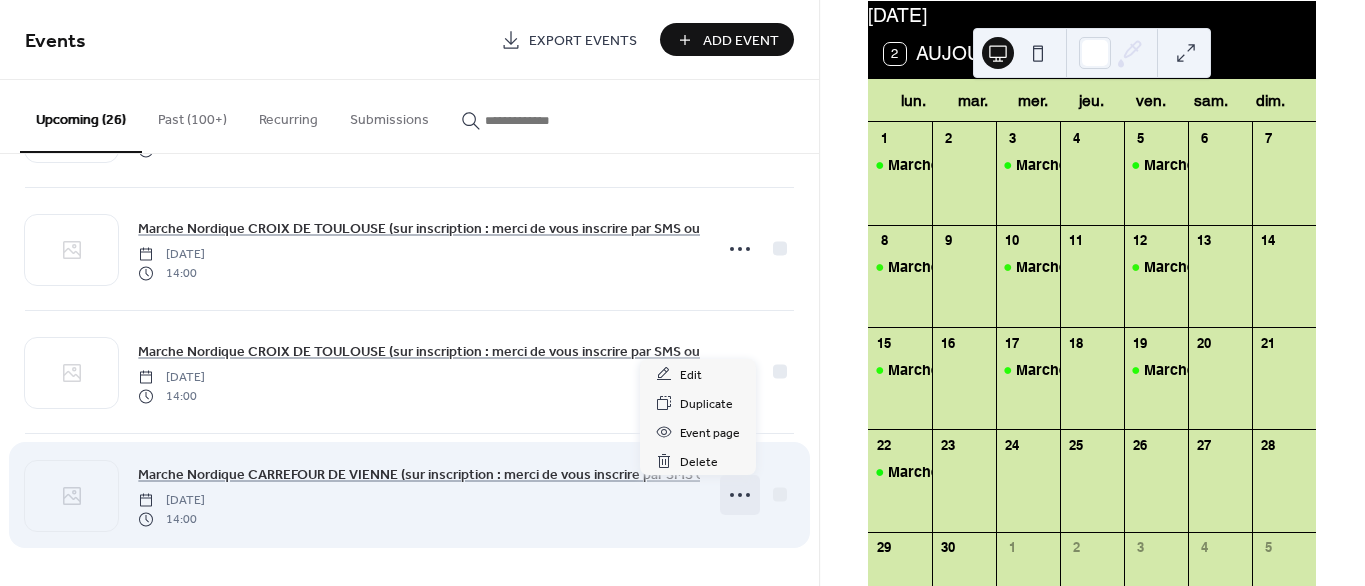 click 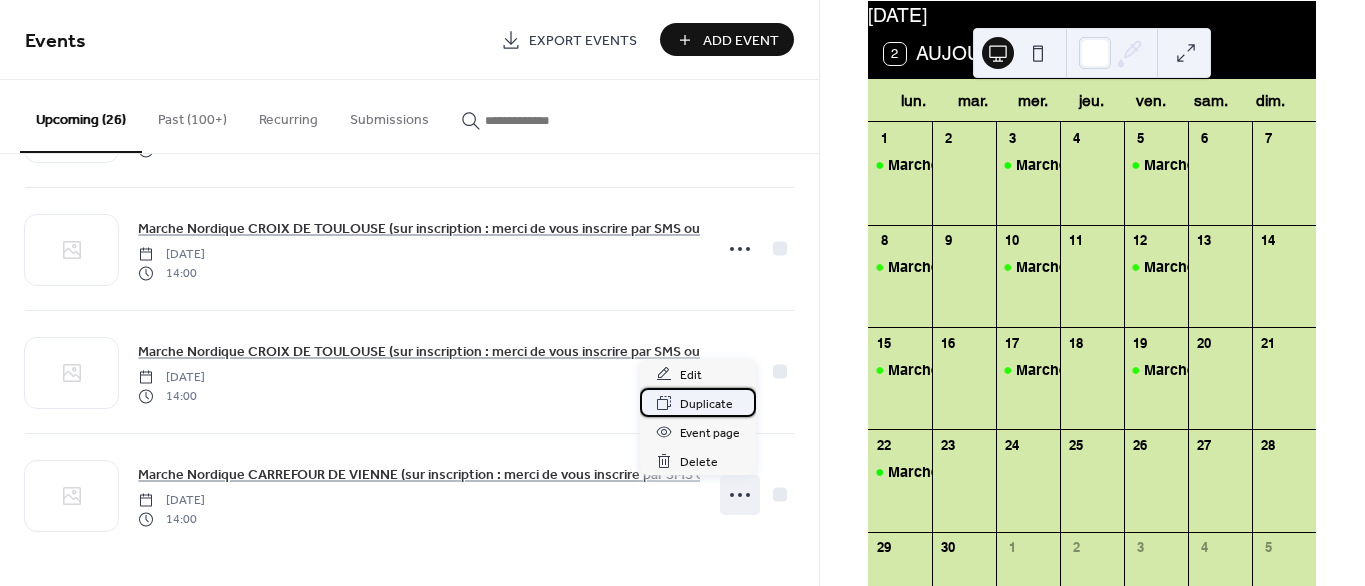 click on "Duplicate" at bounding box center (706, 404) 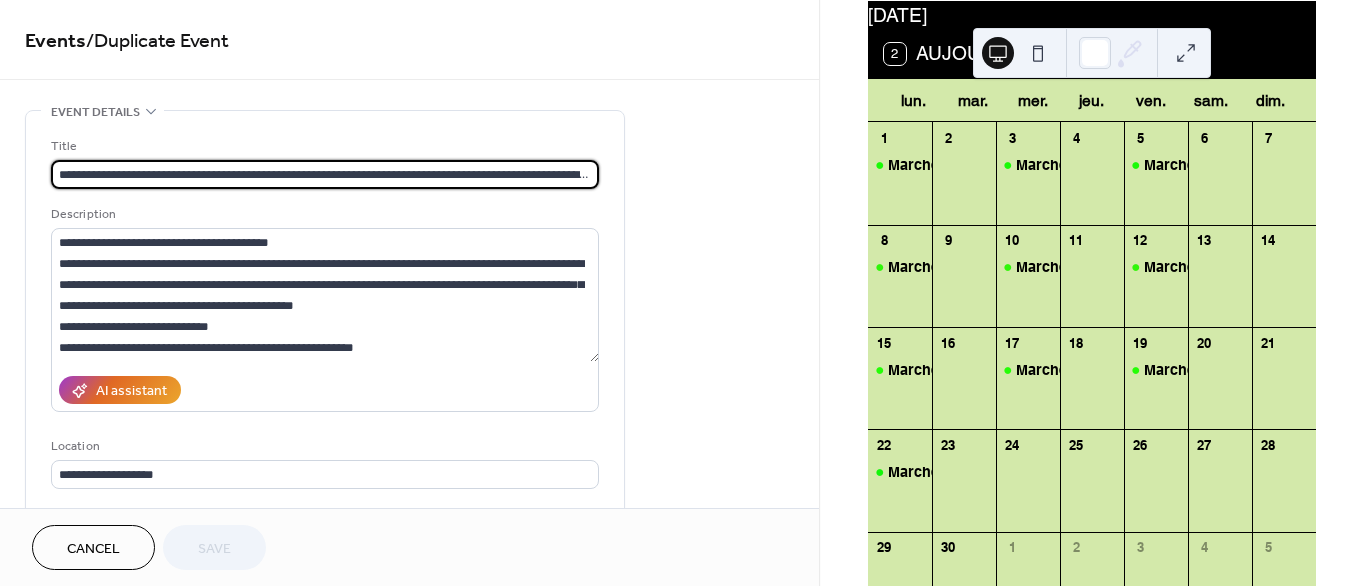 scroll, scrollTop: 0, scrollLeft: 90, axis: horizontal 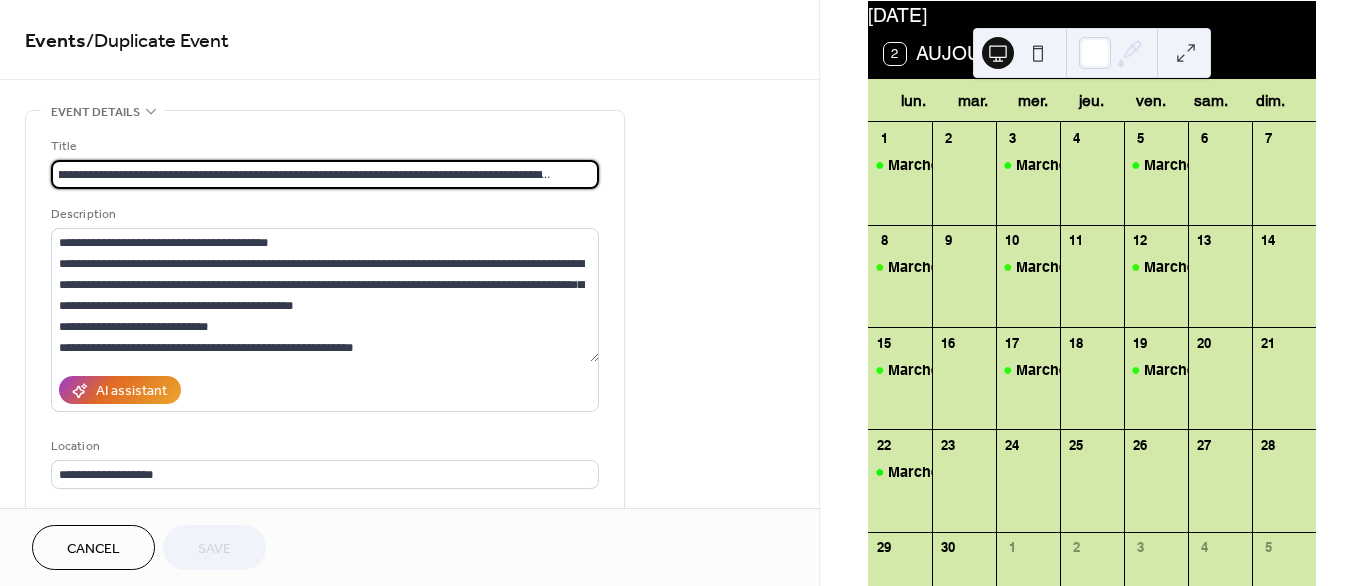 click on "**********" at bounding box center (325, 174) 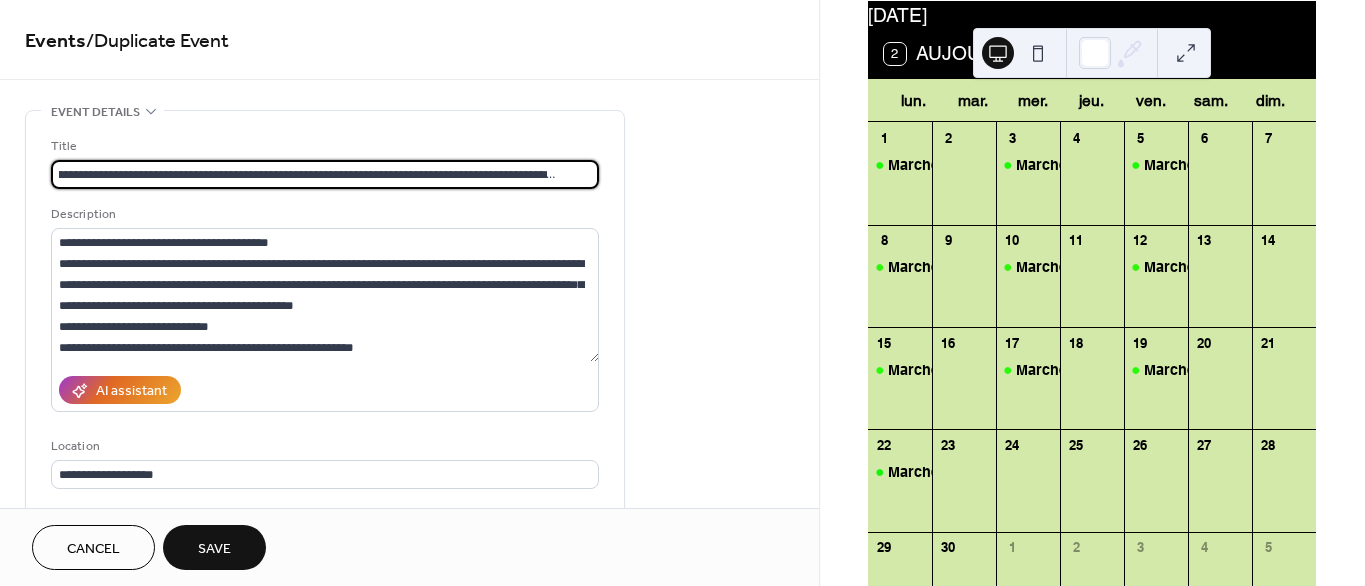 scroll, scrollTop: 0, scrollLeft: 83, axis: horizontal 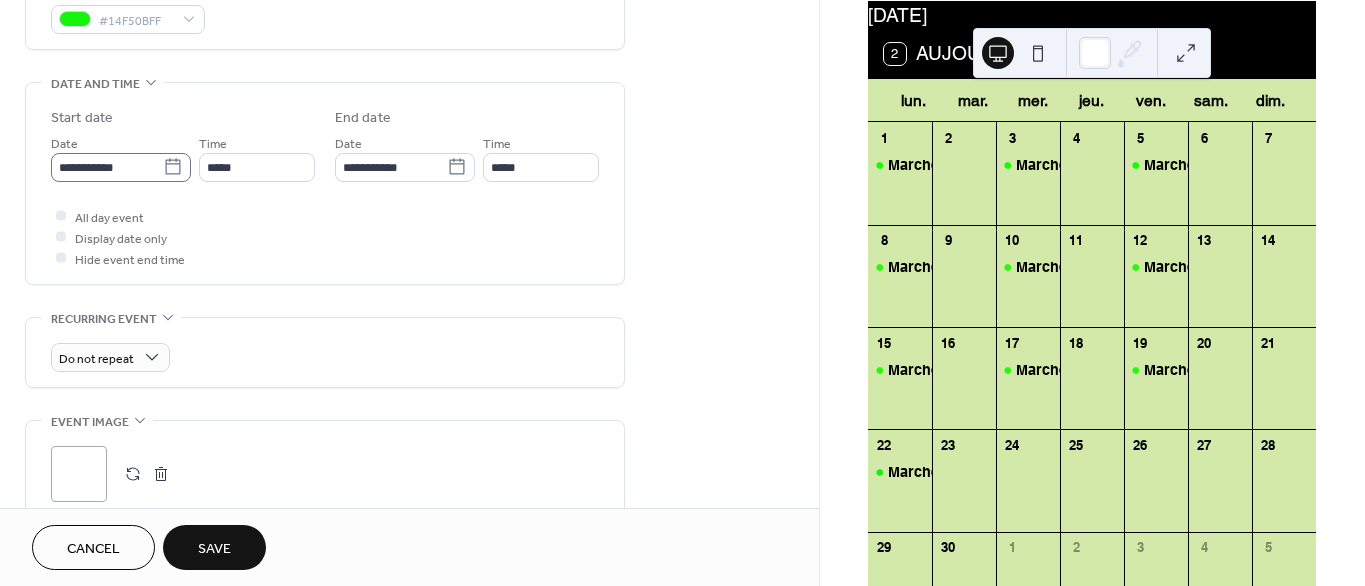 type on "**********" 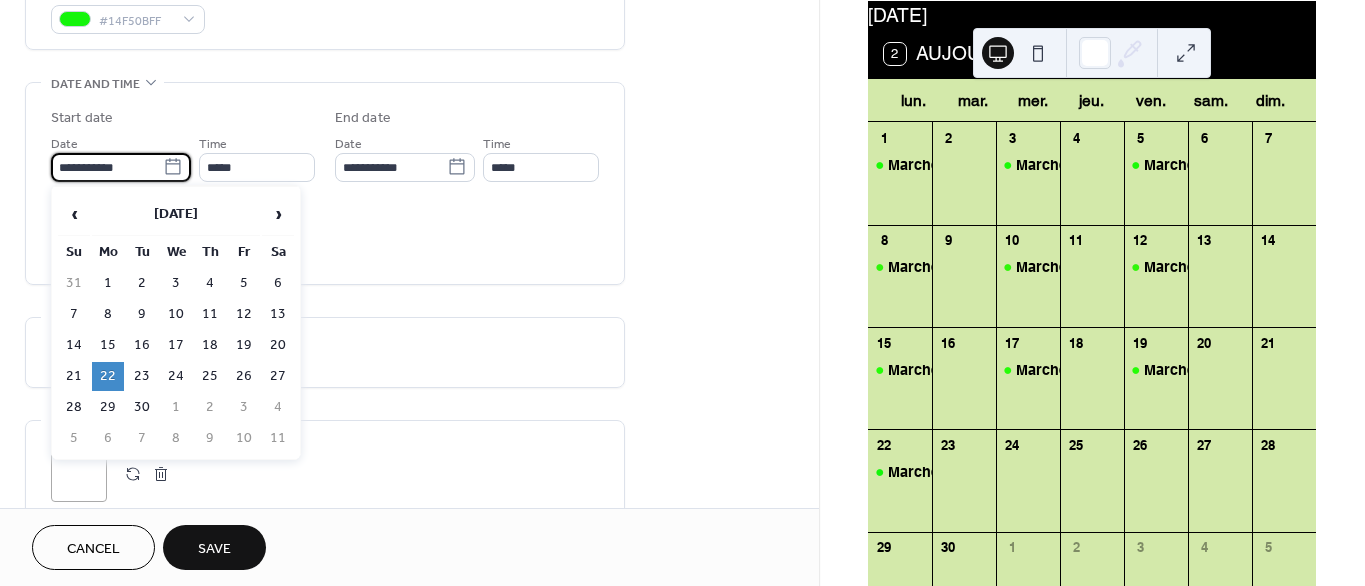 scroll, scrollTop: 0, scrollLeft: 0, axis: both 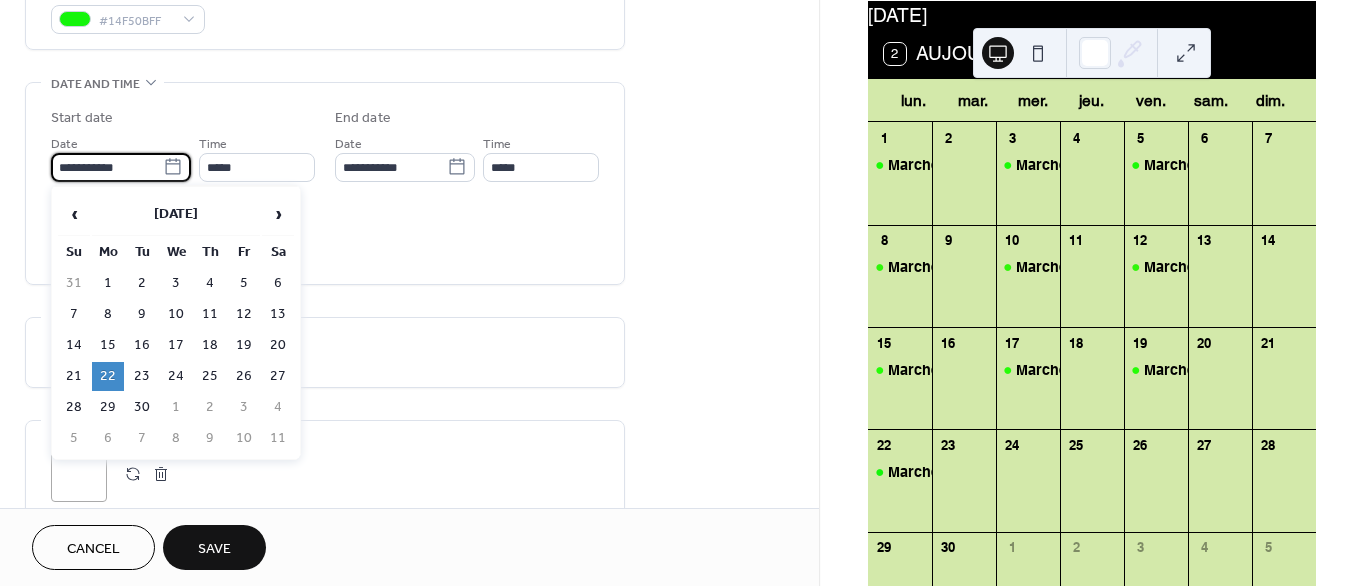 click on "**********" at bounding box center [107, 167] 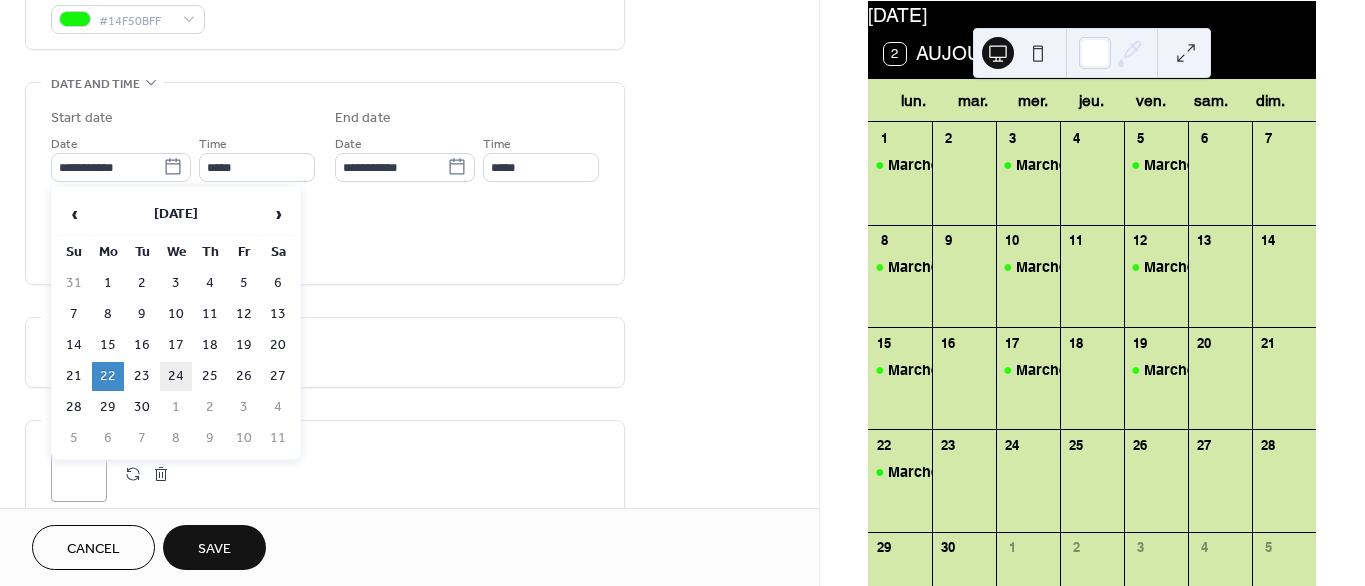 click on "24" at bounding box center (176, 376) 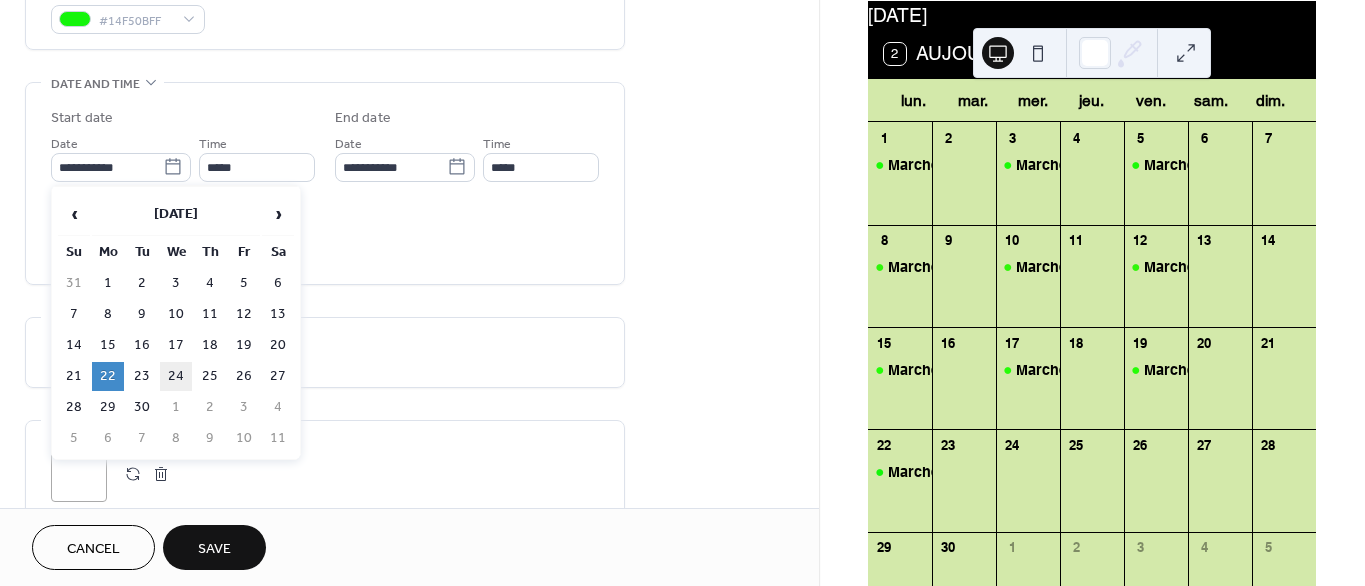 type on "**********" 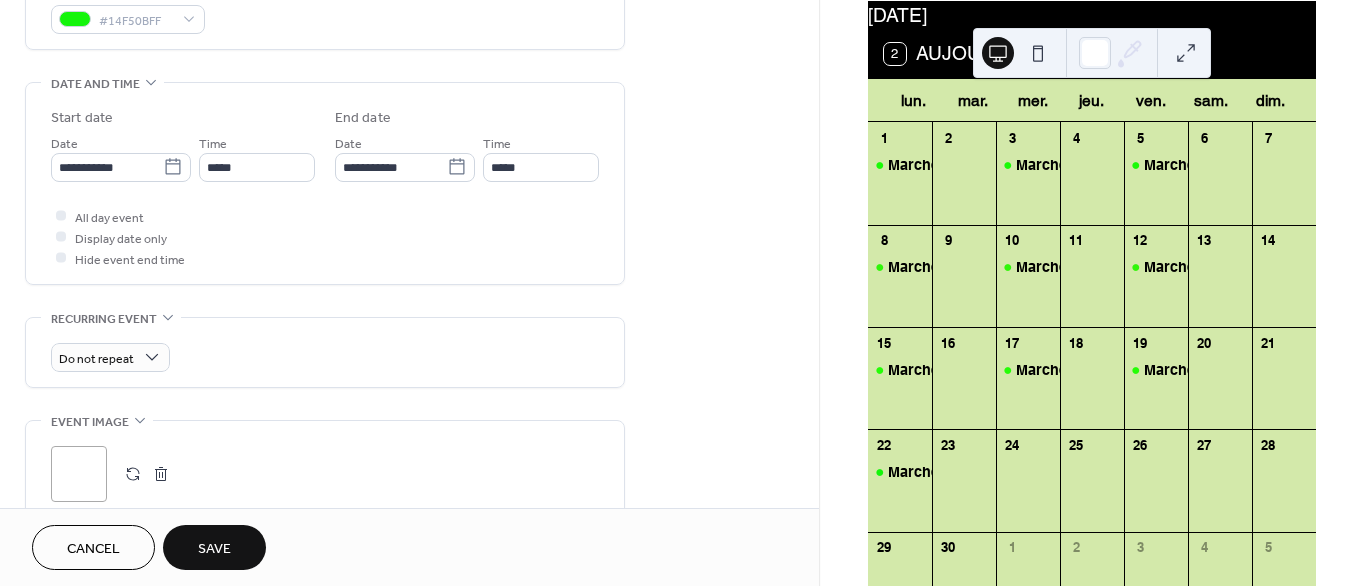 click on "Save" at bounding box center [214, 549] 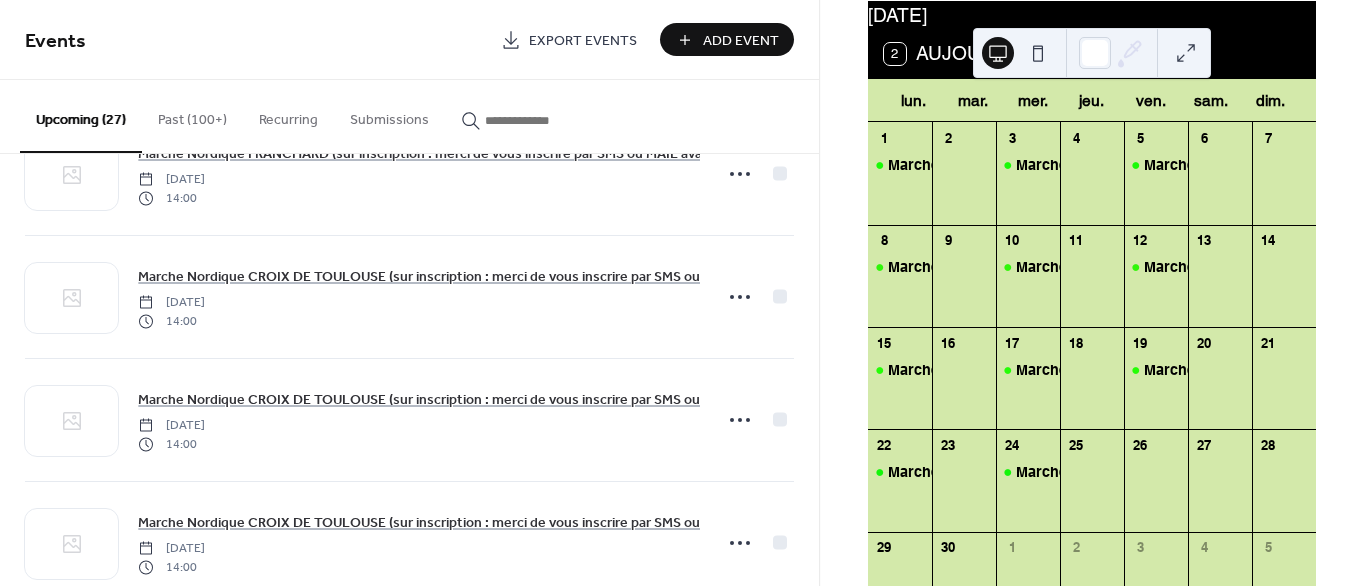 scroll, scrollTop: 2948, scrollLeft: 0, axis: vertical 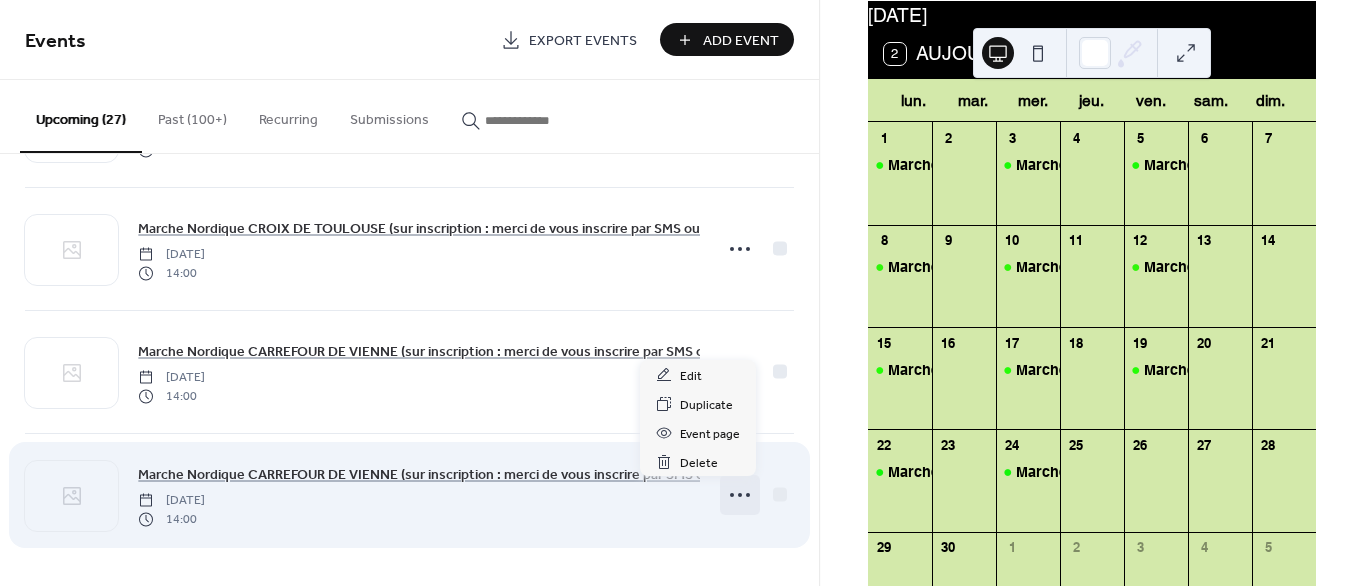 click 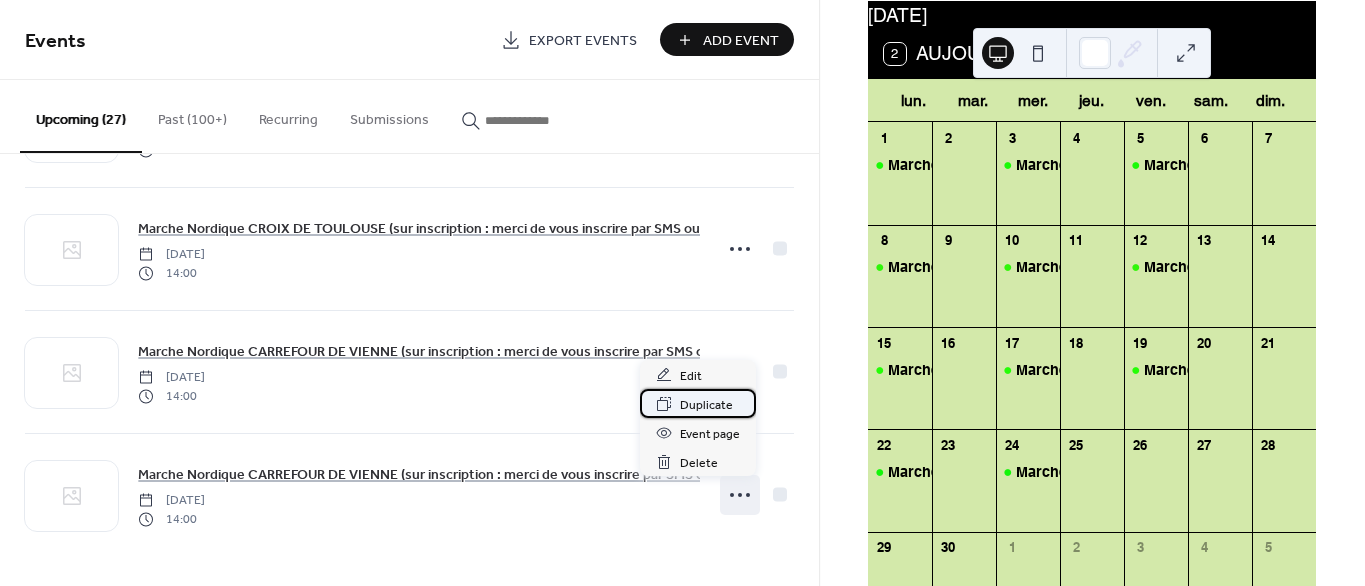 click on "Duplicate" at bounding box center (706, 405) 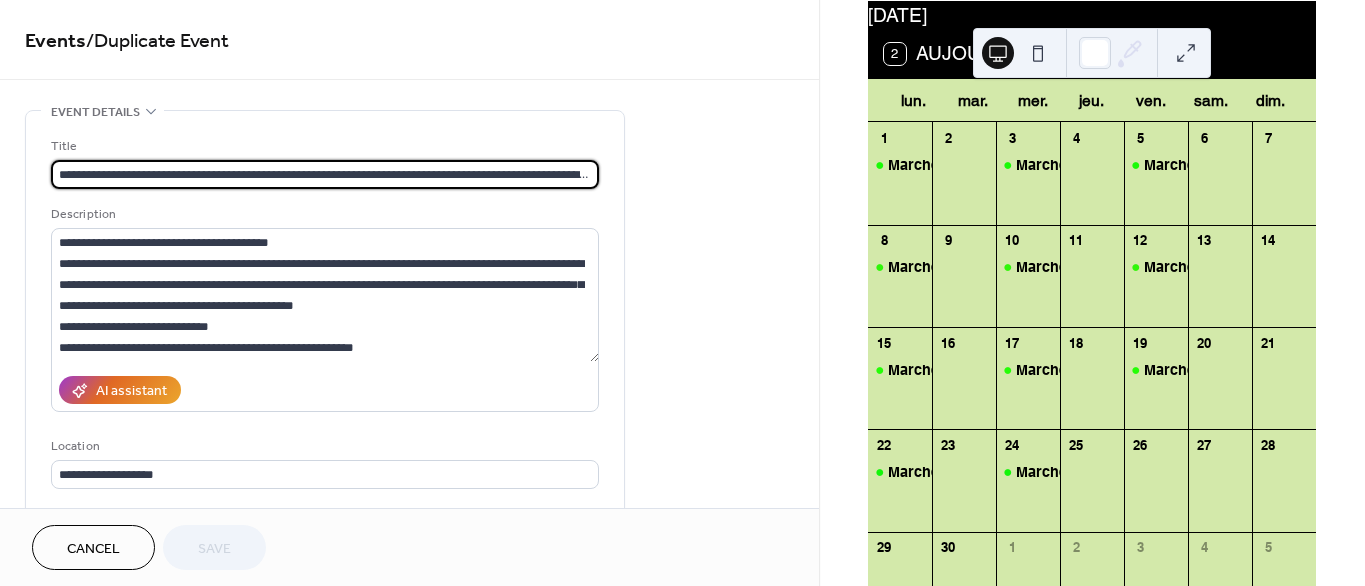 scroll, scrollTop: 0, scrollLeft: 90, axis: horizontal 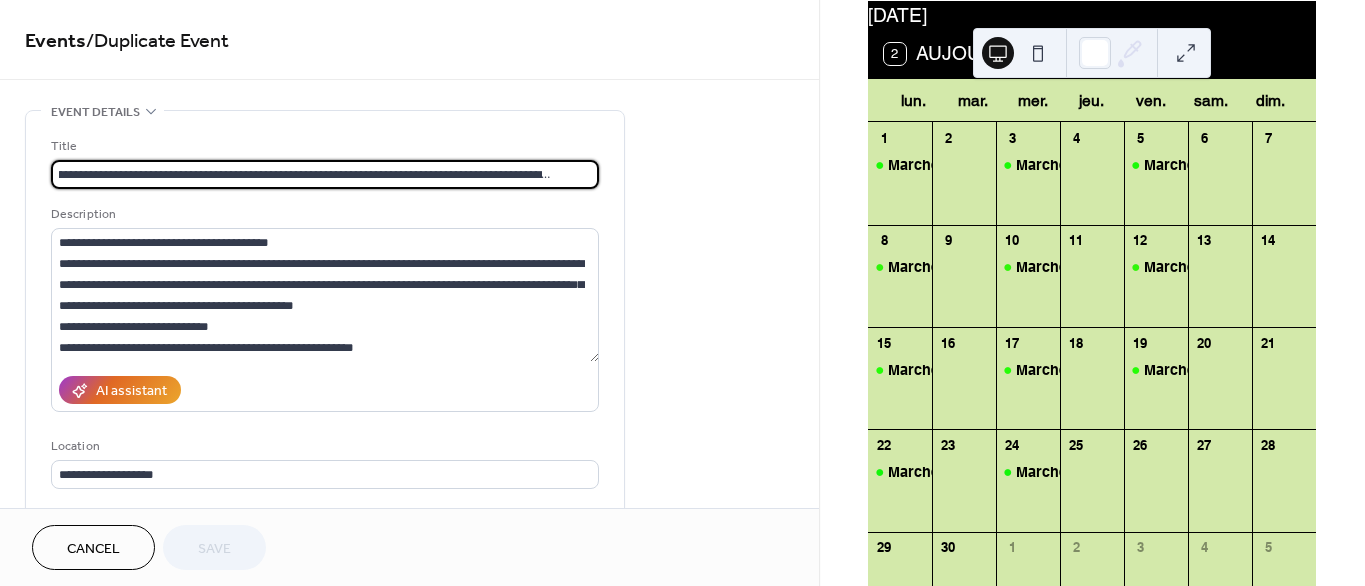 click on "**********" at bounding box center [325, 174] 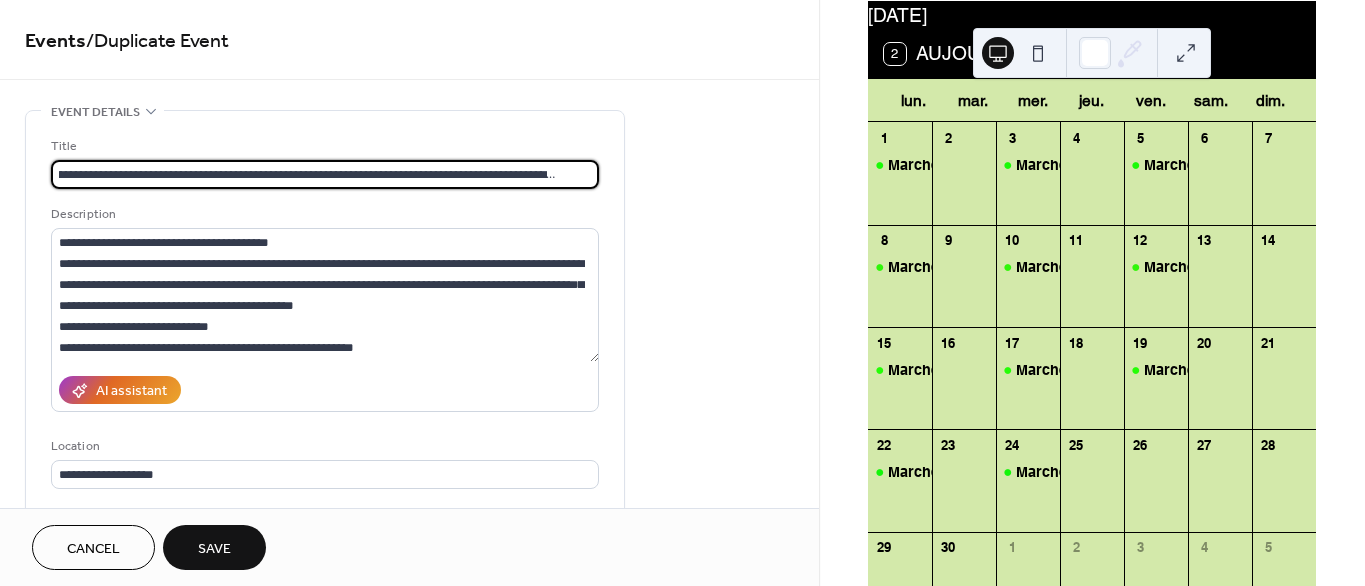 scroll, scrollTop: 0, scrollLeft: 83, axis: horizontal 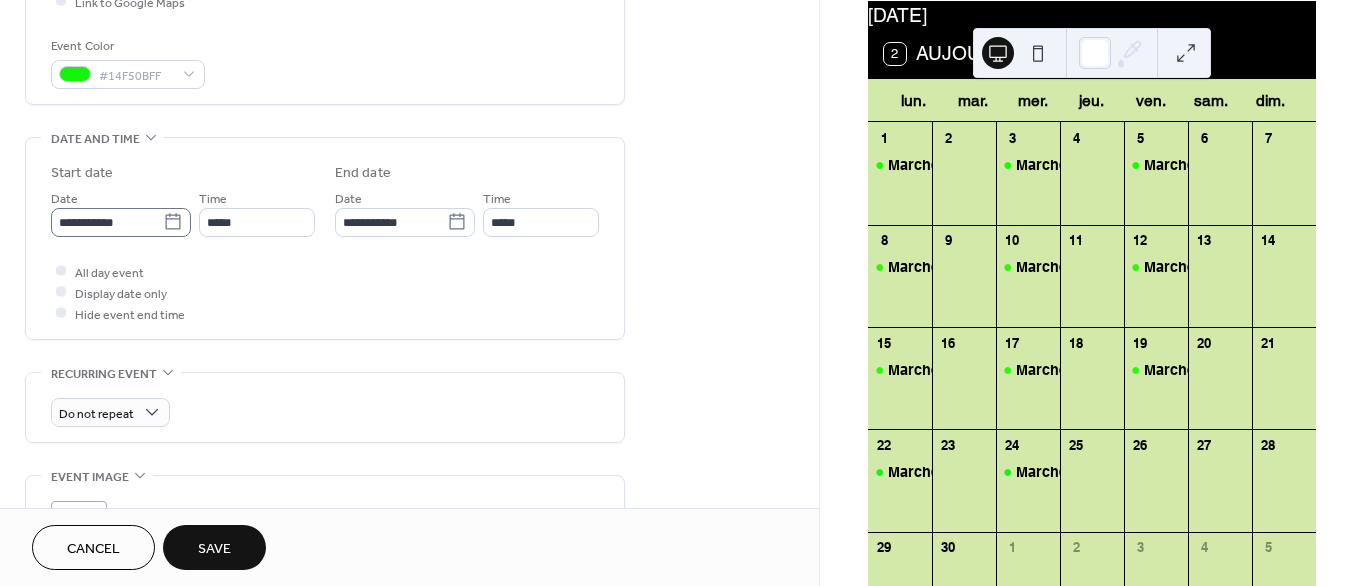 type on "**********" 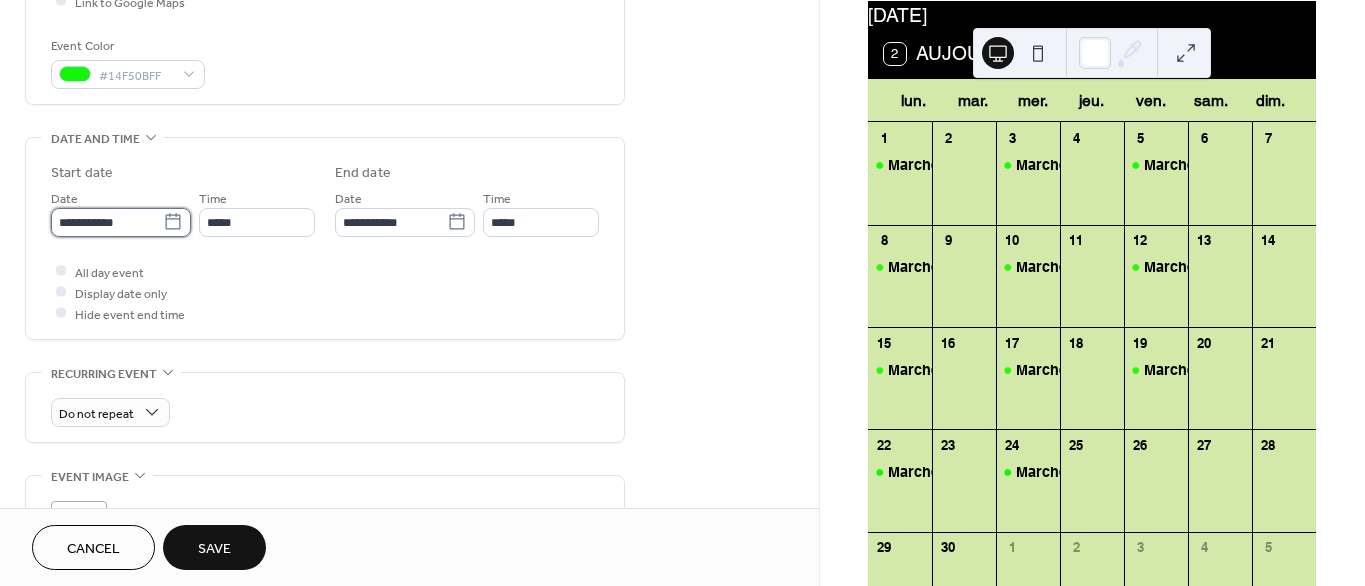 scroll, scrollTop: 0, scrollLeft: 0, axis: both 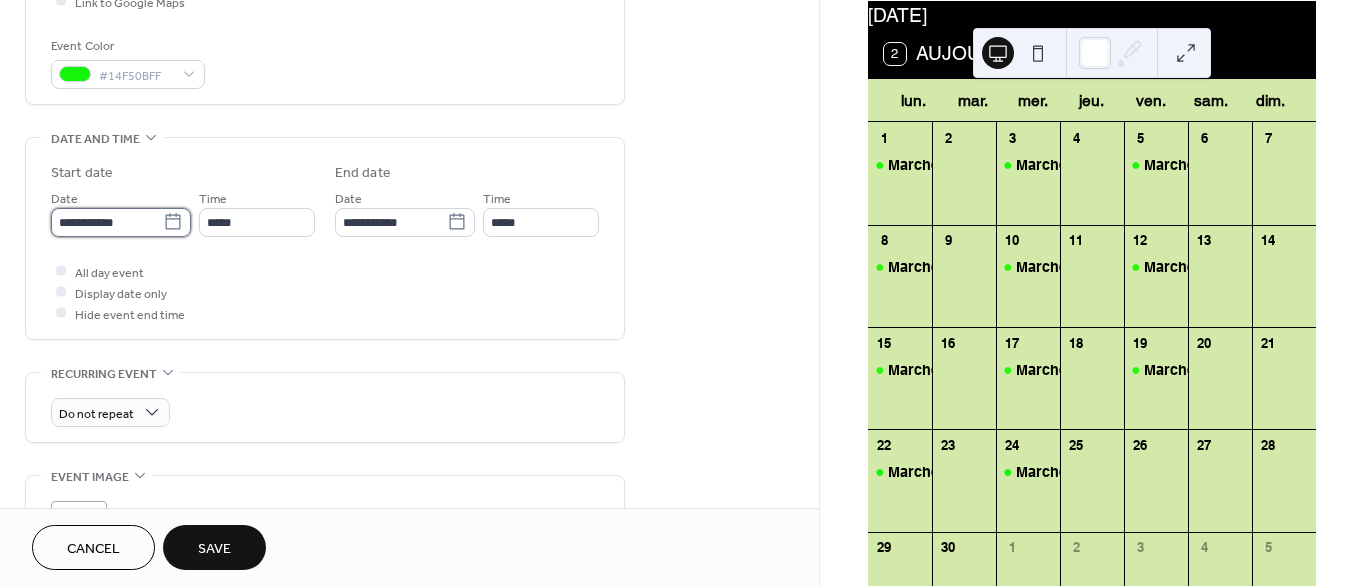 click on "**********" at bounding box center (107, 222) 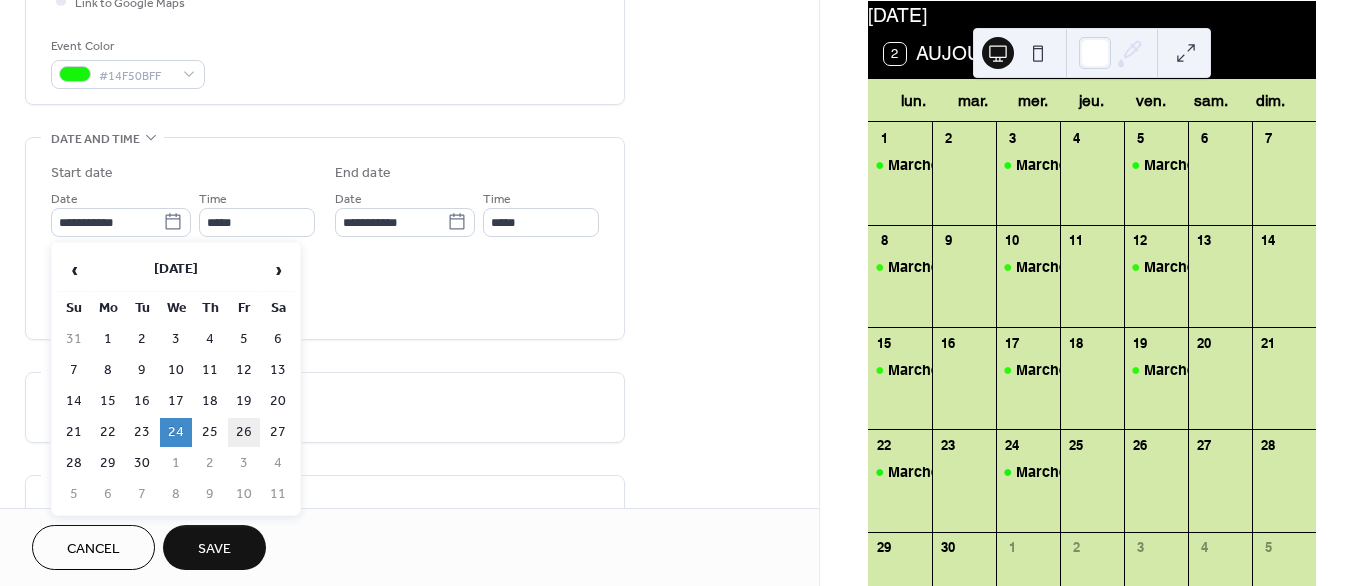 click on "26" at bounding box center (244, 432) 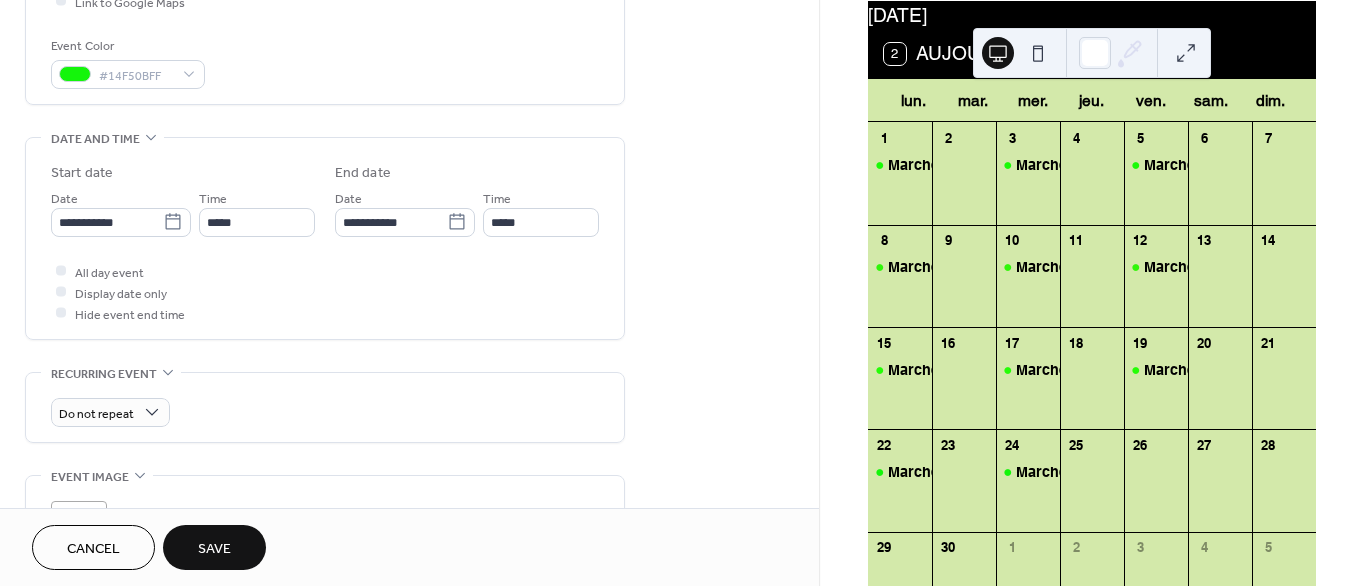 click on "Save" at bounding box center (214, 549) 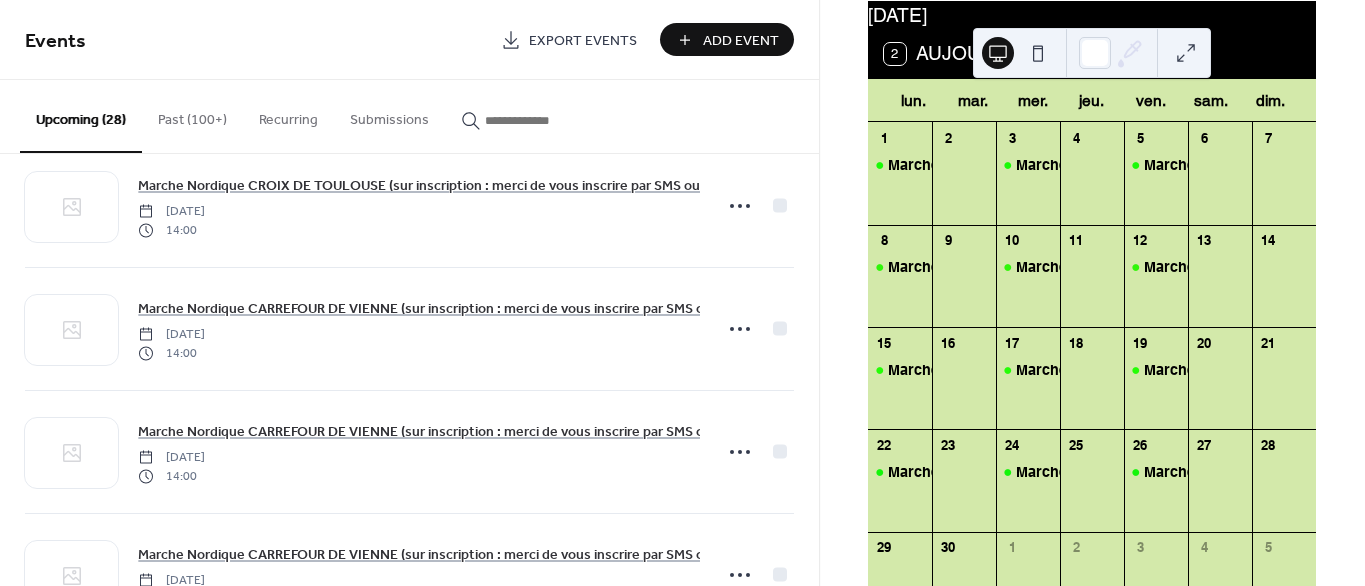 scroll, scrollTop: 3072, scrollLeft: 0, axis: vertical 